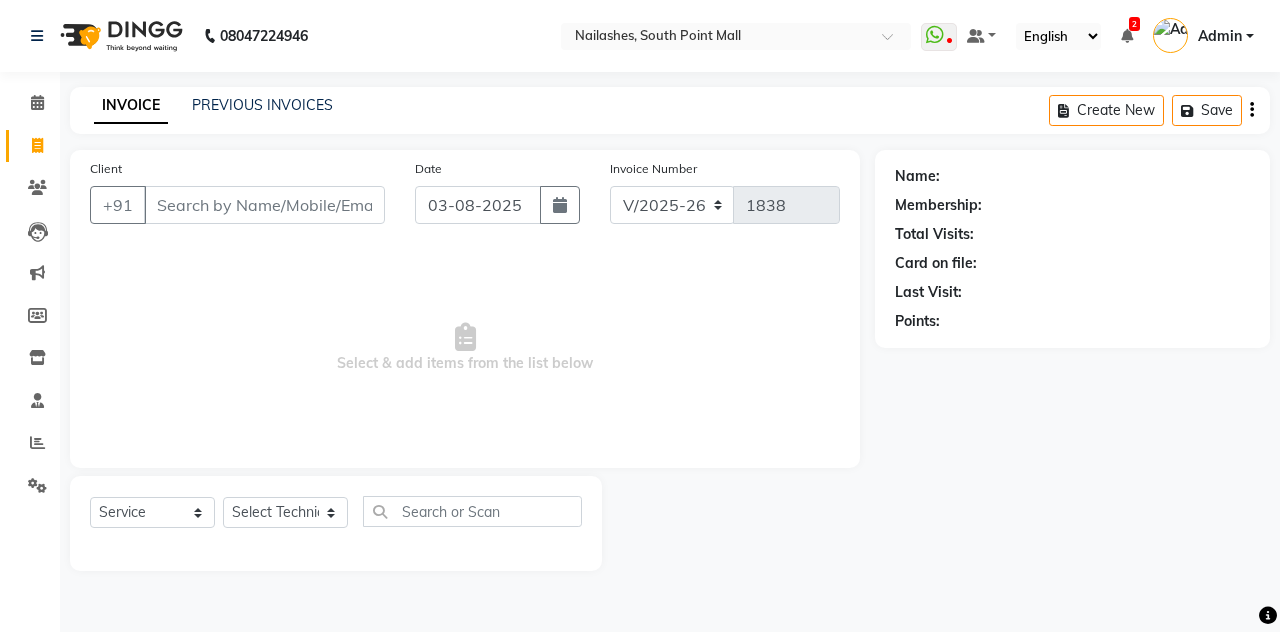 select on "3926" 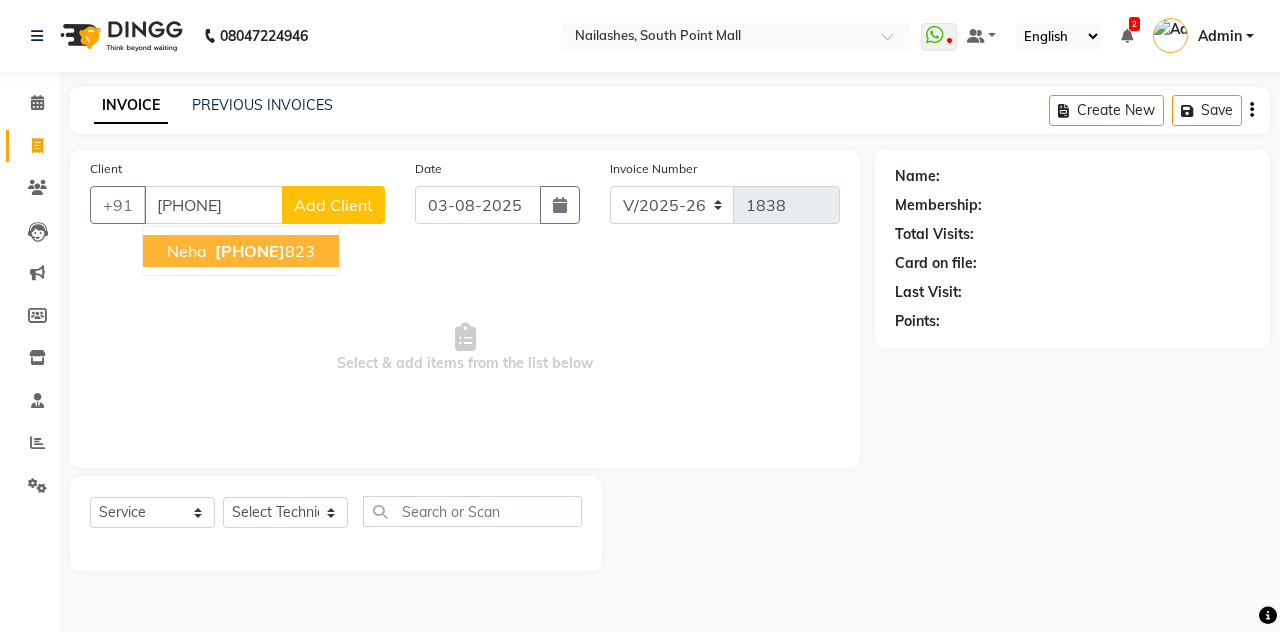 click on "[PHONE]" at bounding box center (263, 251) 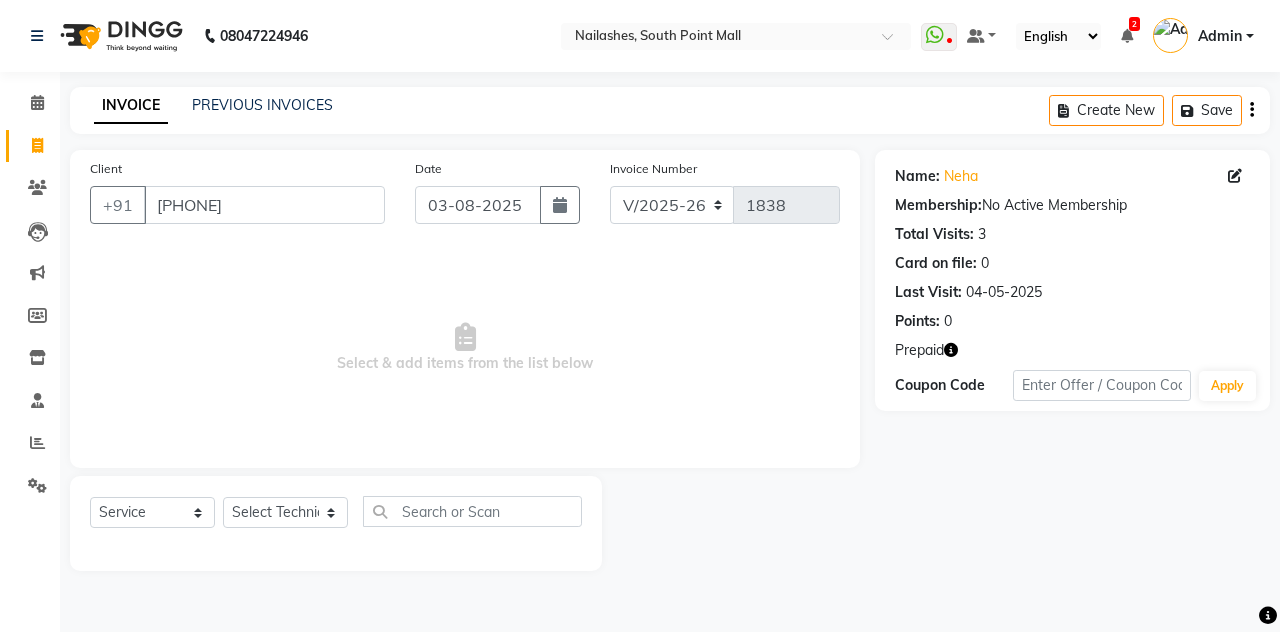 click 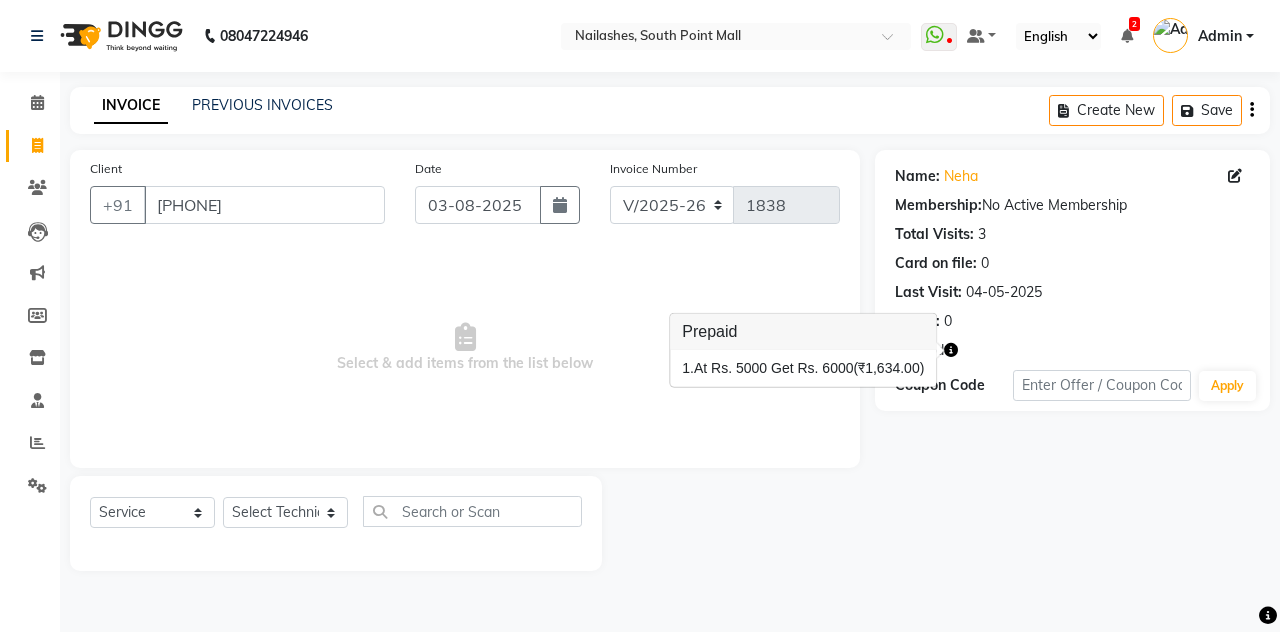click on "INVOICE PREVIOUS INVOICES Create New   Save  Client +[PHONE] Date 03-08-2025 Invoice Number V/2025 V/2025-26 1838  Select & add items from the list below  Select  Service  Product  Membership  Package Voucher Prepaid Gift Card  Select Technician Admin [FIRST] [FIRST] [FIRST] [FIRST] Manager [FIRST] [FIRST] [FIRST] [FIRST] [FIRST] Name: [FIRST]  Membership:  No Active Membership  Total Visits:  3 Card on file:  0 Last Visit:   04-05-2025 Points:   0  Prepaid Coupon Code Apply" 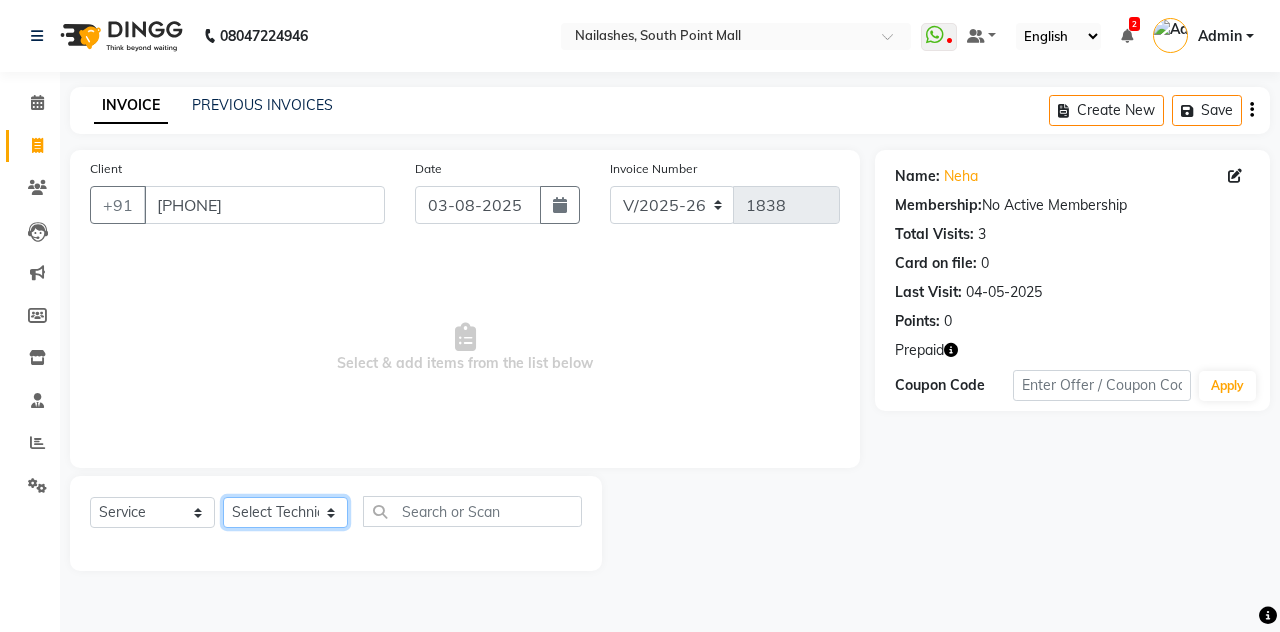 click on "Select Technician Admin [FIRST] [FIRST] [FIRST] [FIRST] Manager [FIRST] [FIRST] [FIRST] [FIRST] [FIRST]" 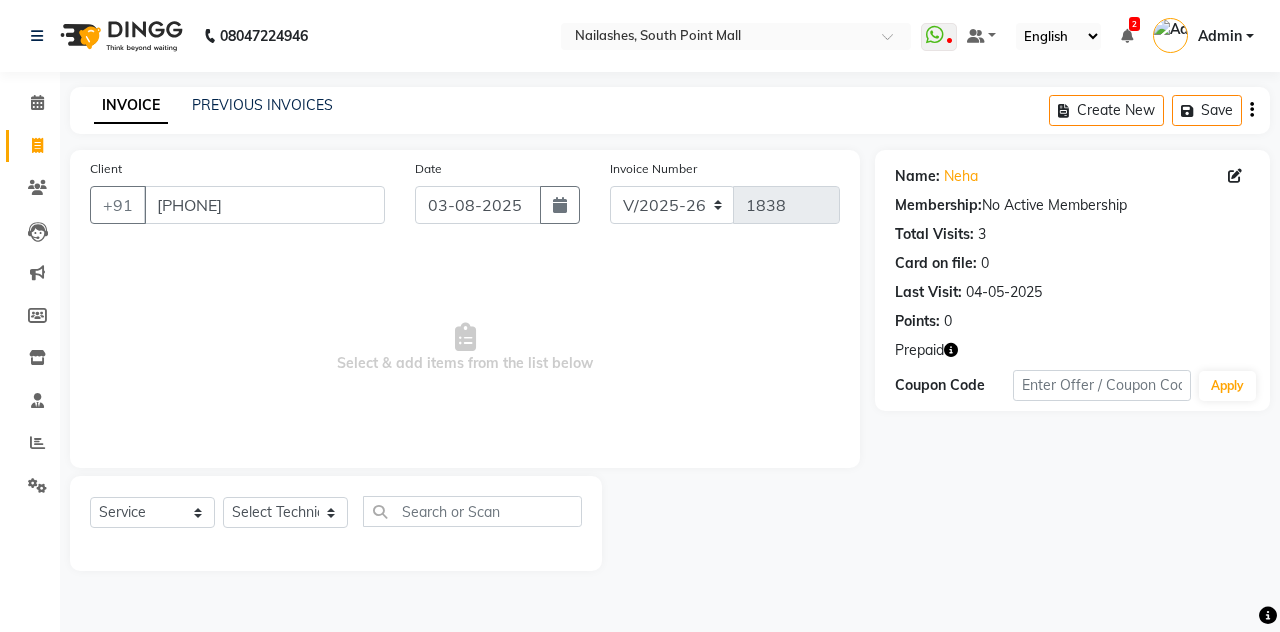 click 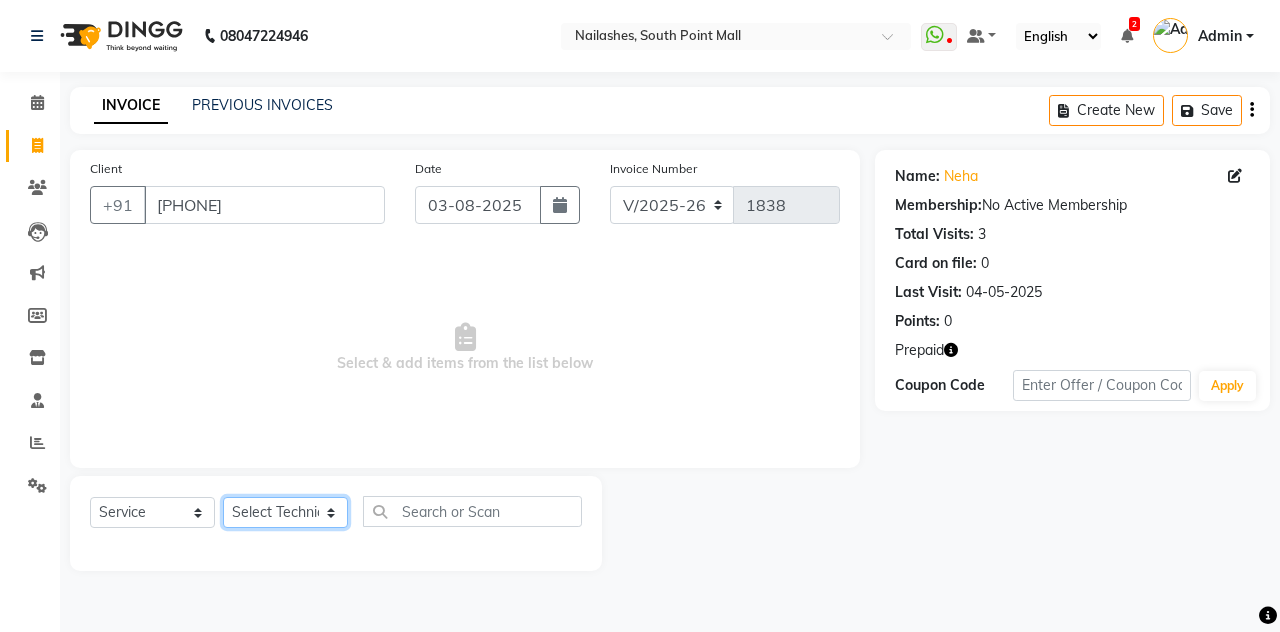 click on "Select Technician Admin [FIRST] [FIRST] [FIRST] [FIRST] Manager [FIRST] [FIRST] [FIRST] [FIRST] [FIRST]" 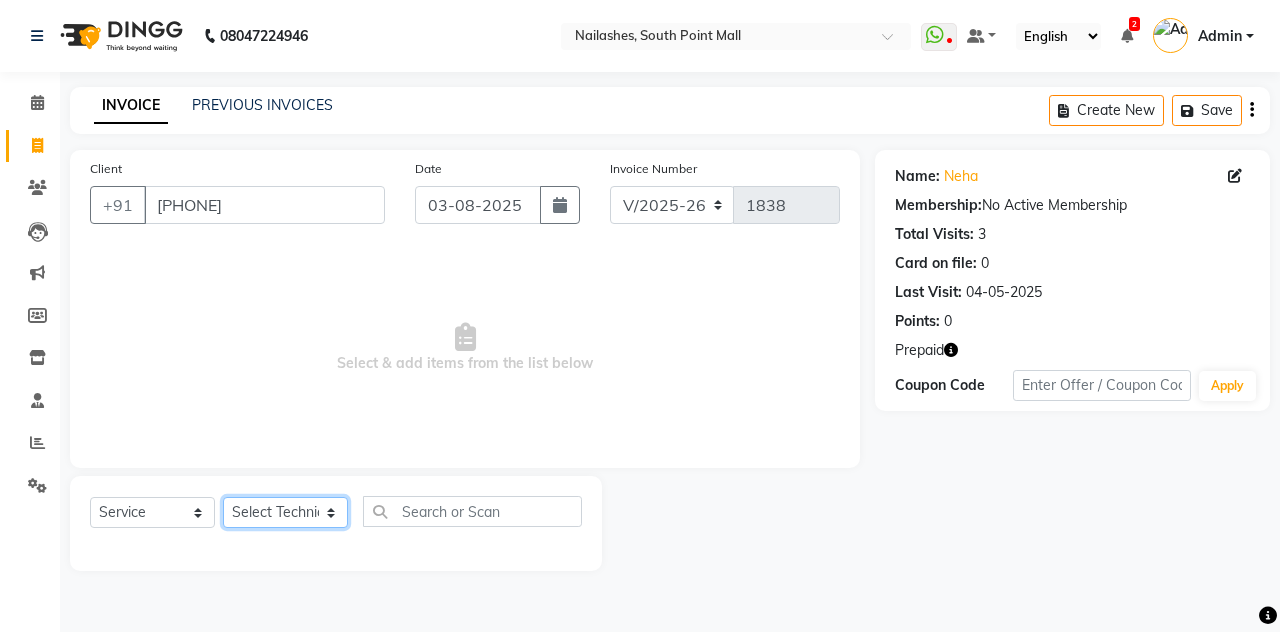 select on "19477" 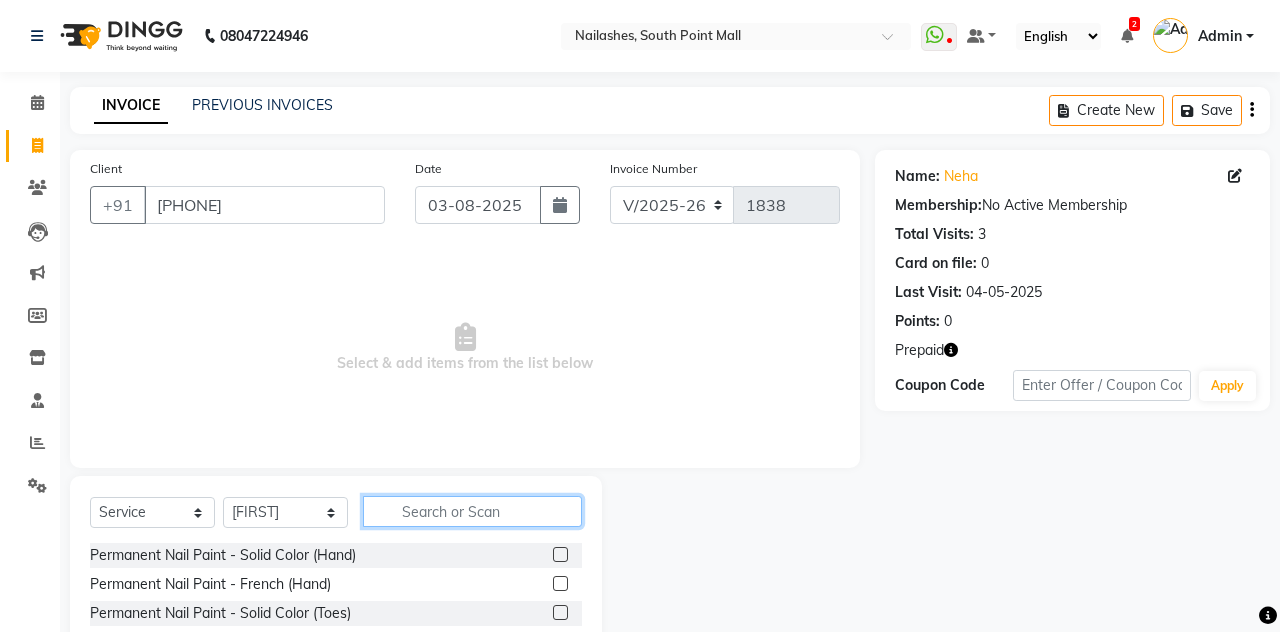 click 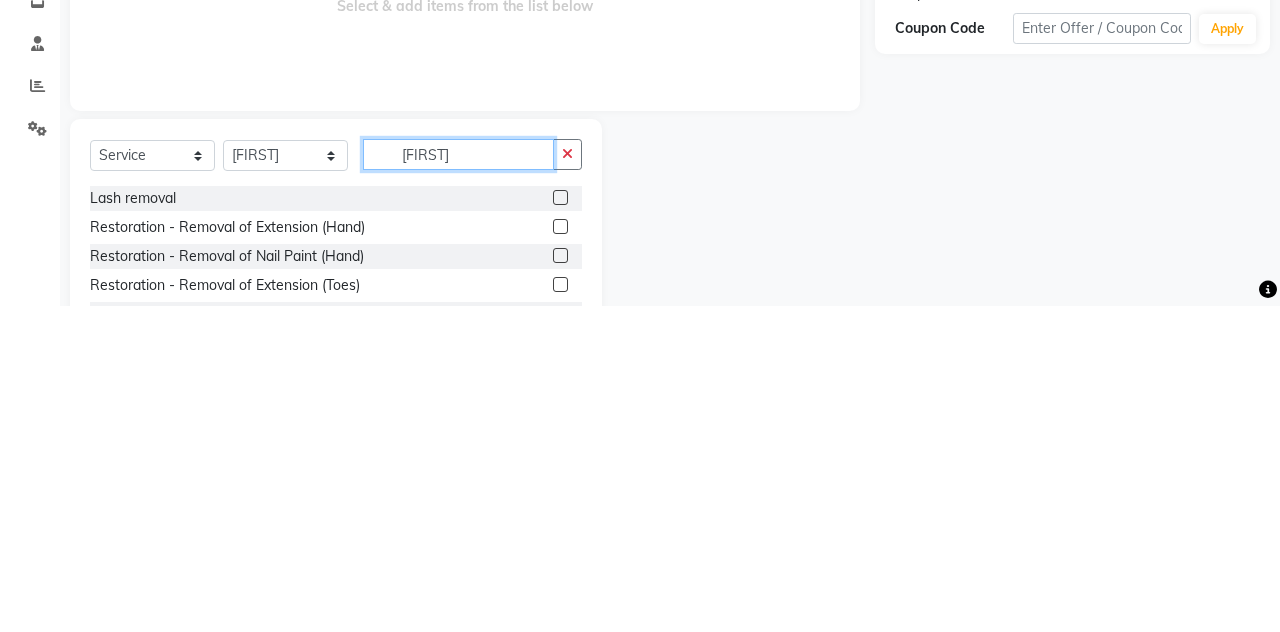 scroll, scrollTop: 0, scrollLeft: 0, axis: both 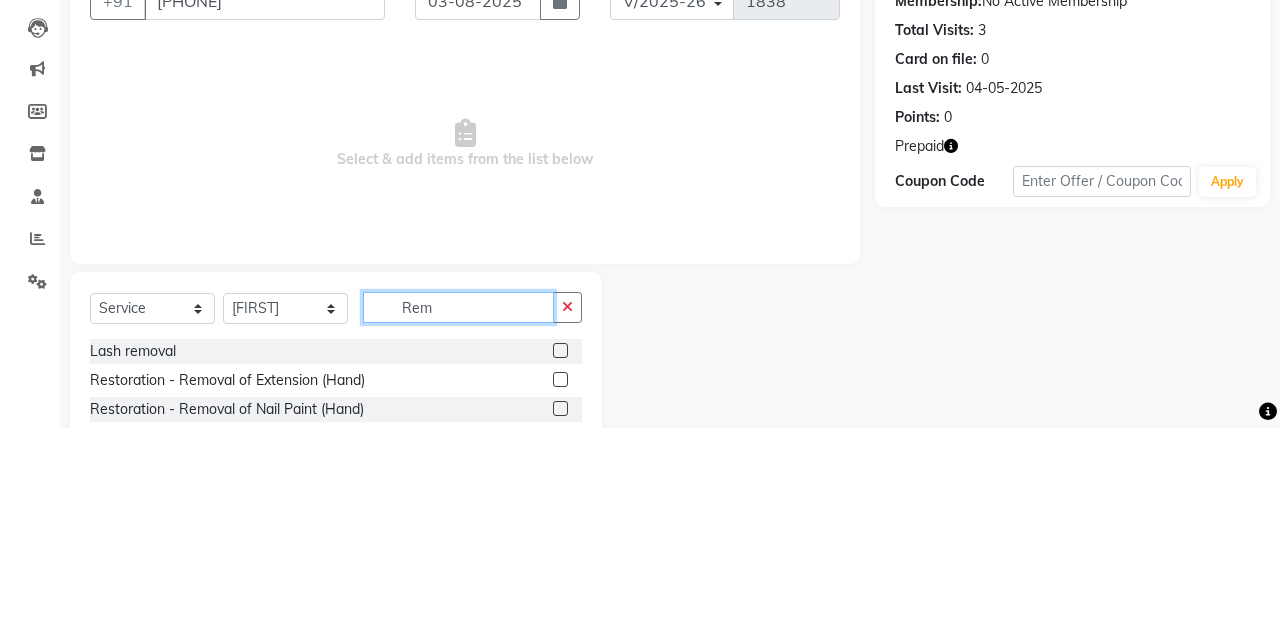 type on "Rem" 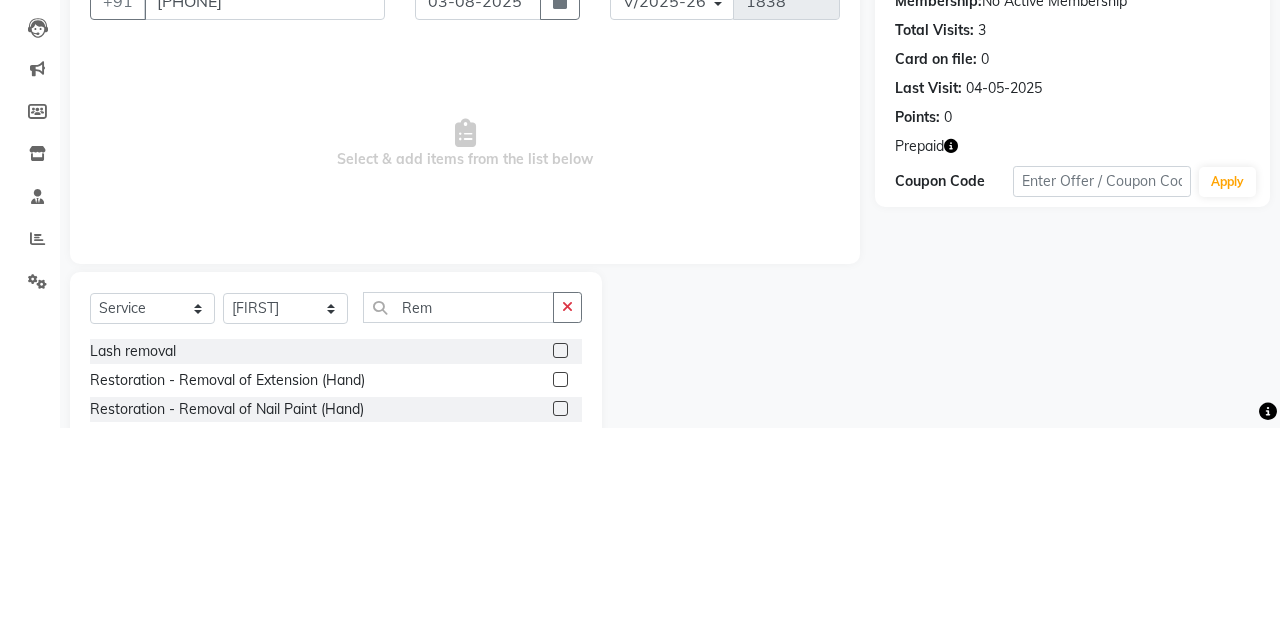 click 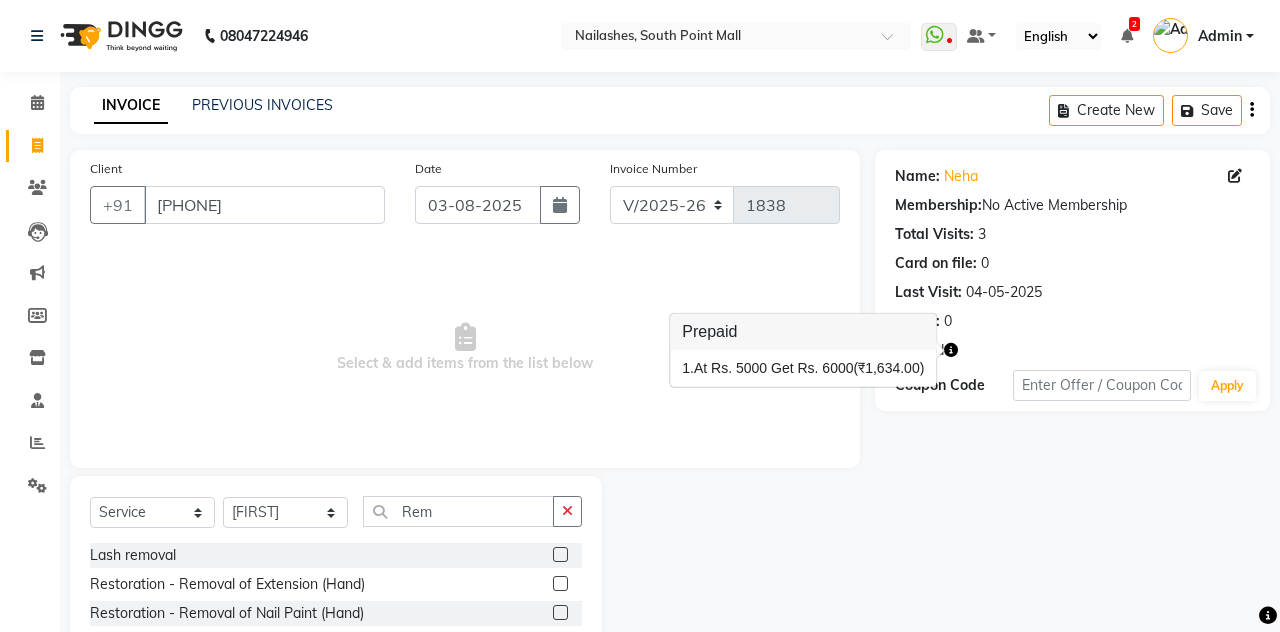 scroll, scrollTop: 2, scrollLeft: 0, axis: vertical 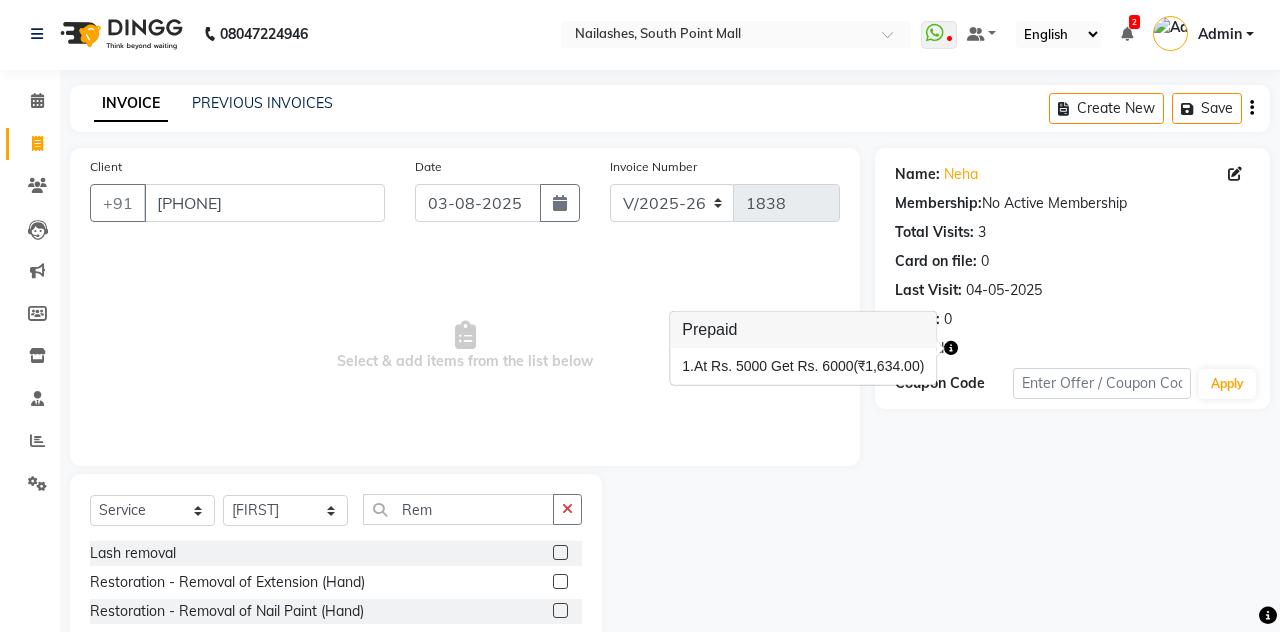 click 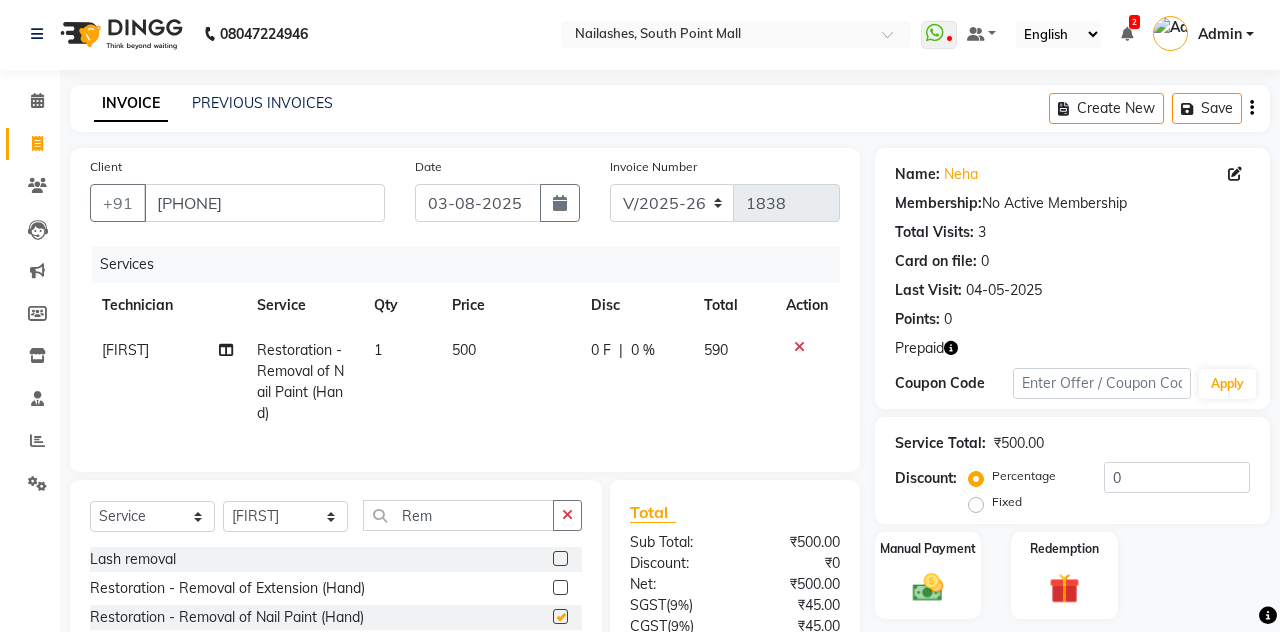 checkbox on "false" 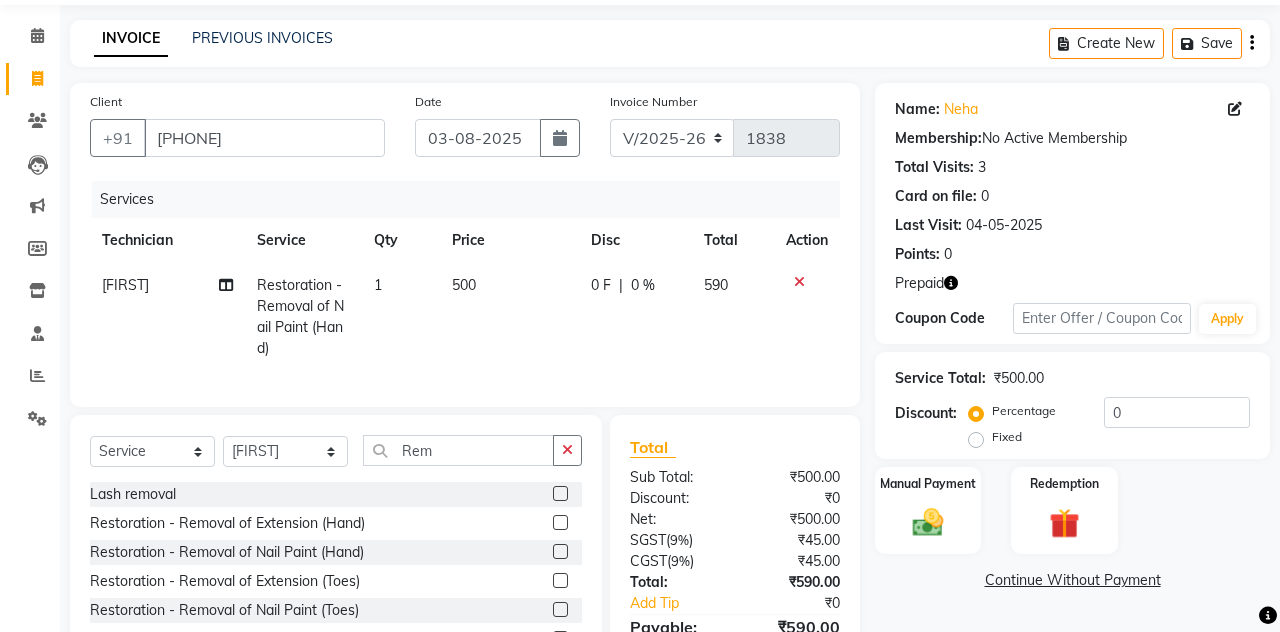 scroll, scrollTop: 78, scrollLeft: 0, axis: vertical 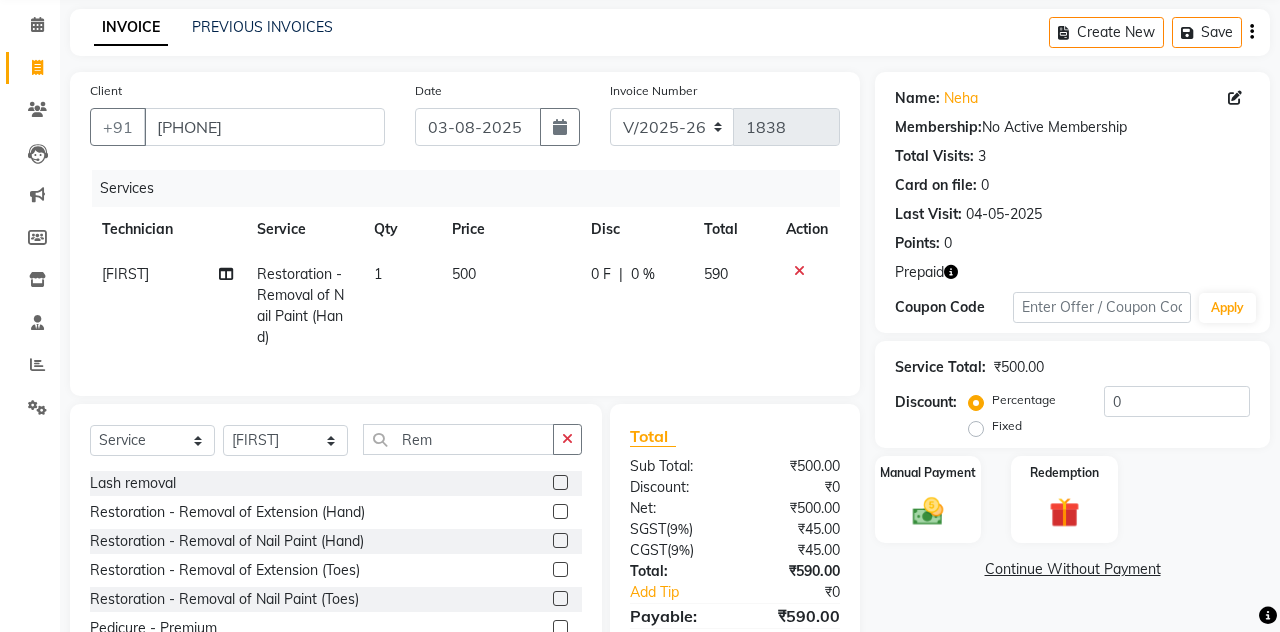 click 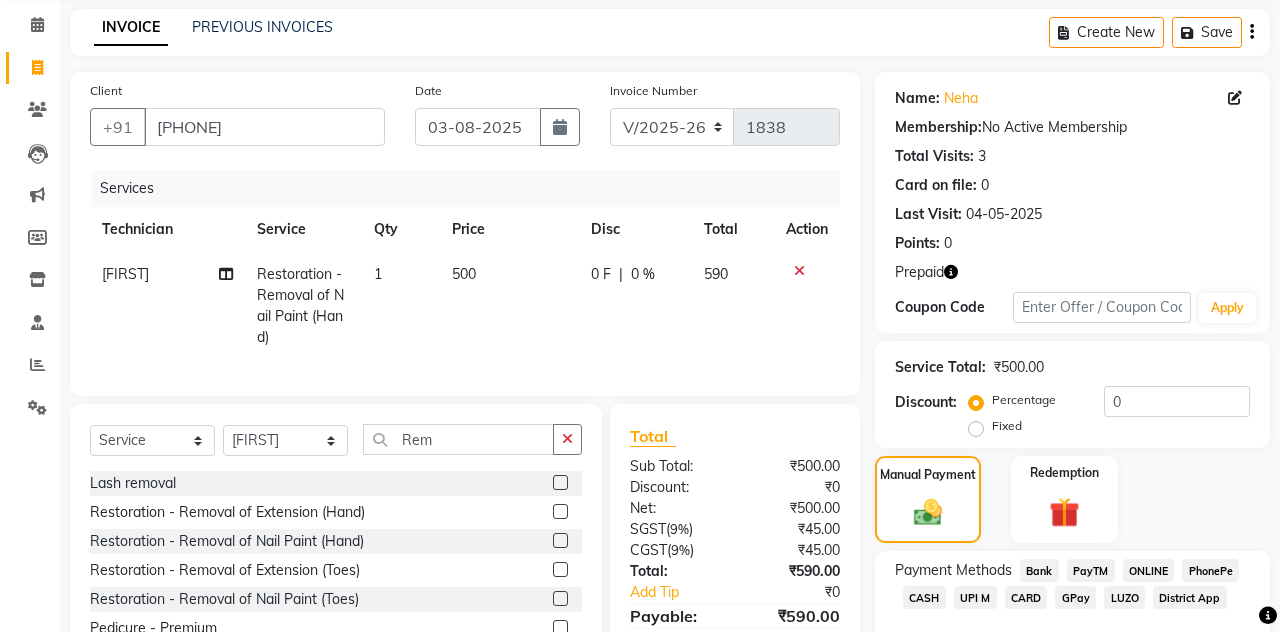 click on "UPI M" 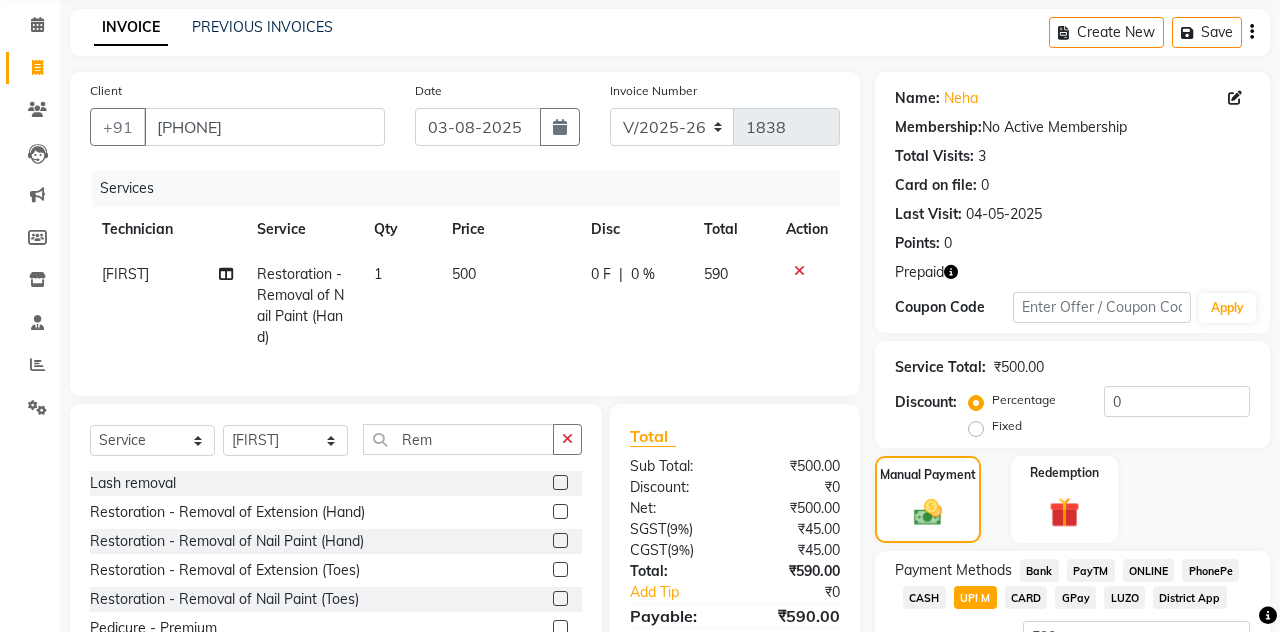 click on "Add Payment" 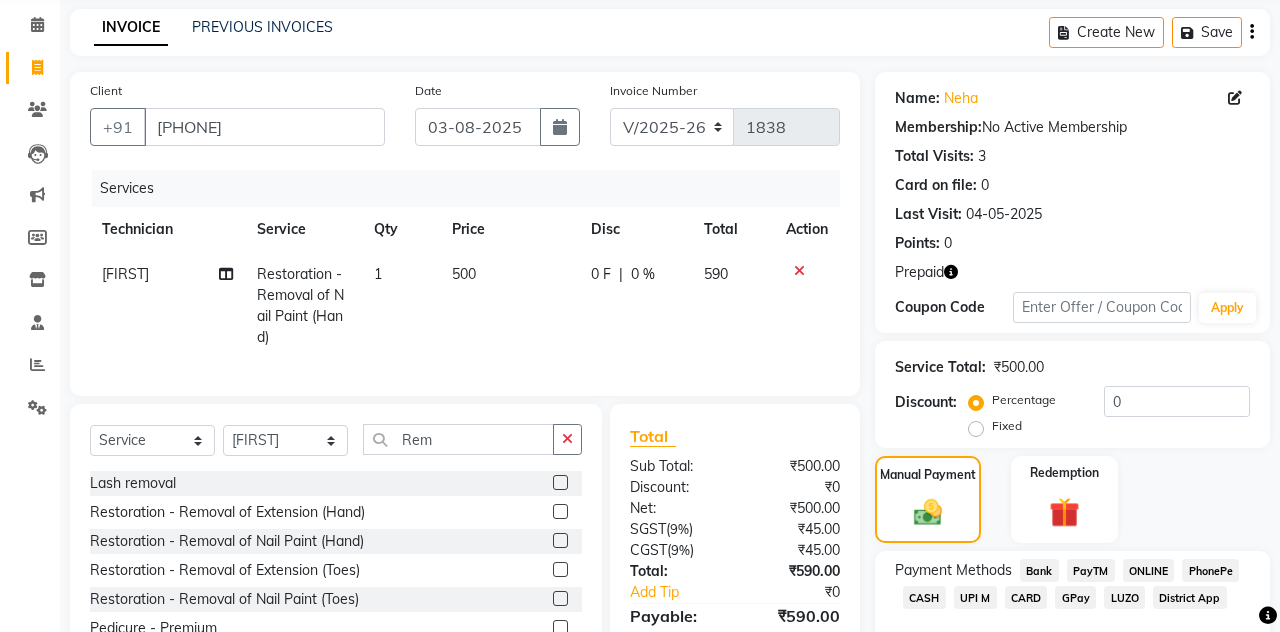 click on "UPI M" 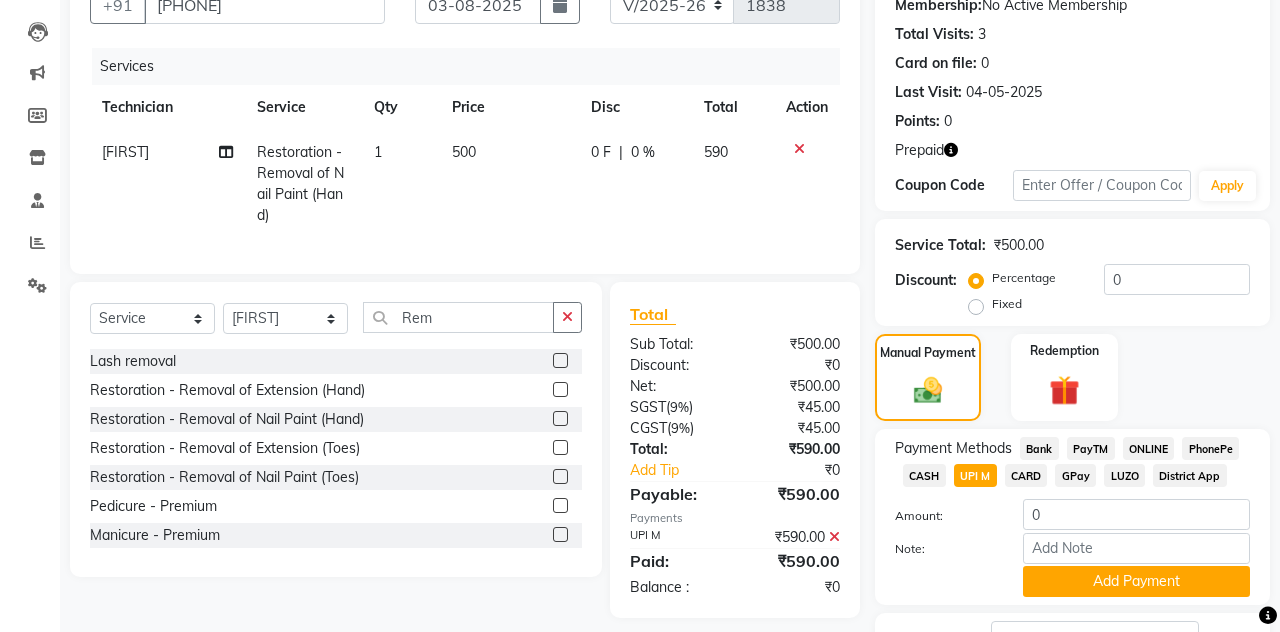 scroll, scrollTop: 258, scrollLeft: 0, axis: vertical 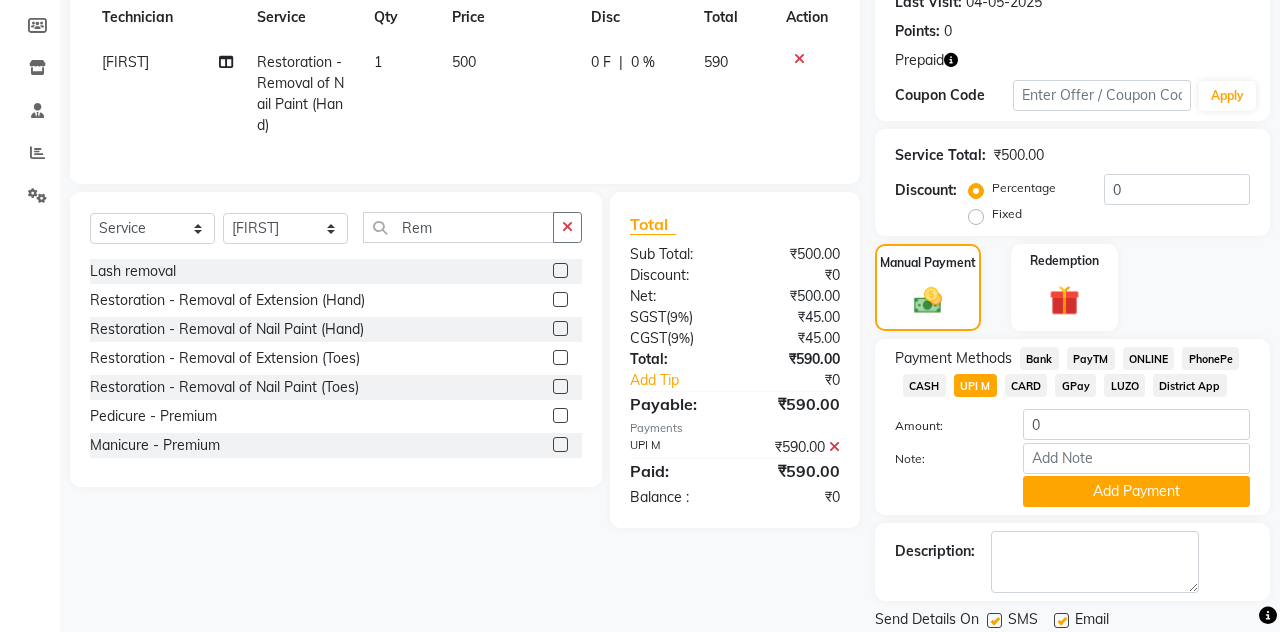click 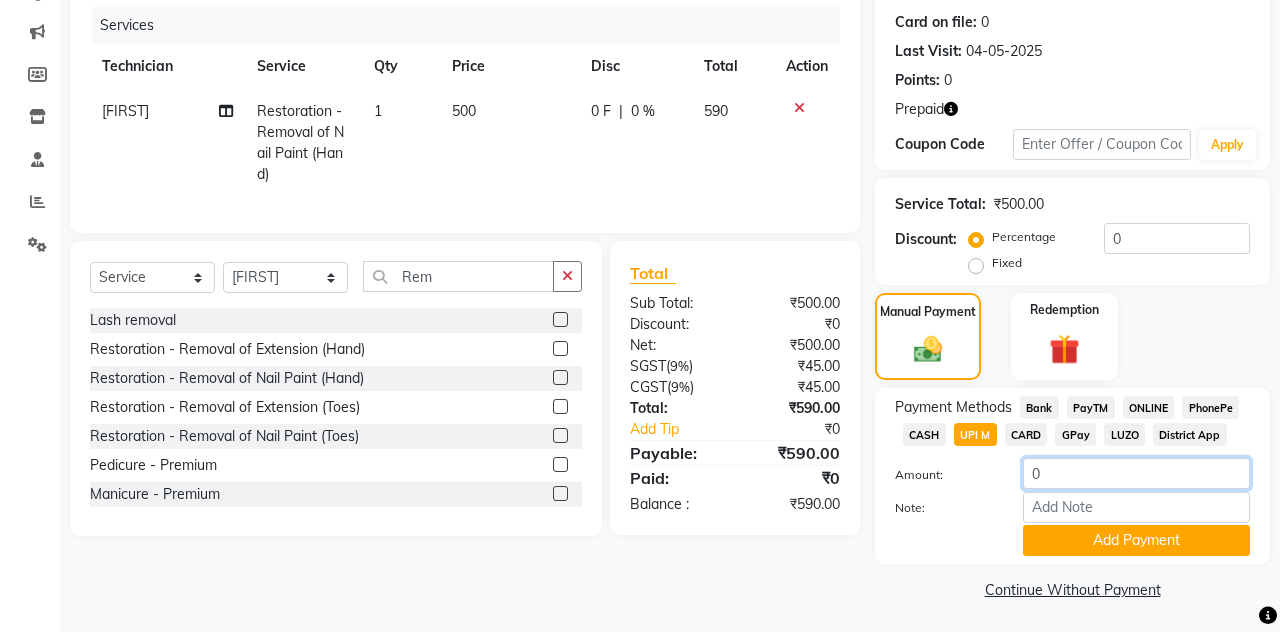 click on "0" 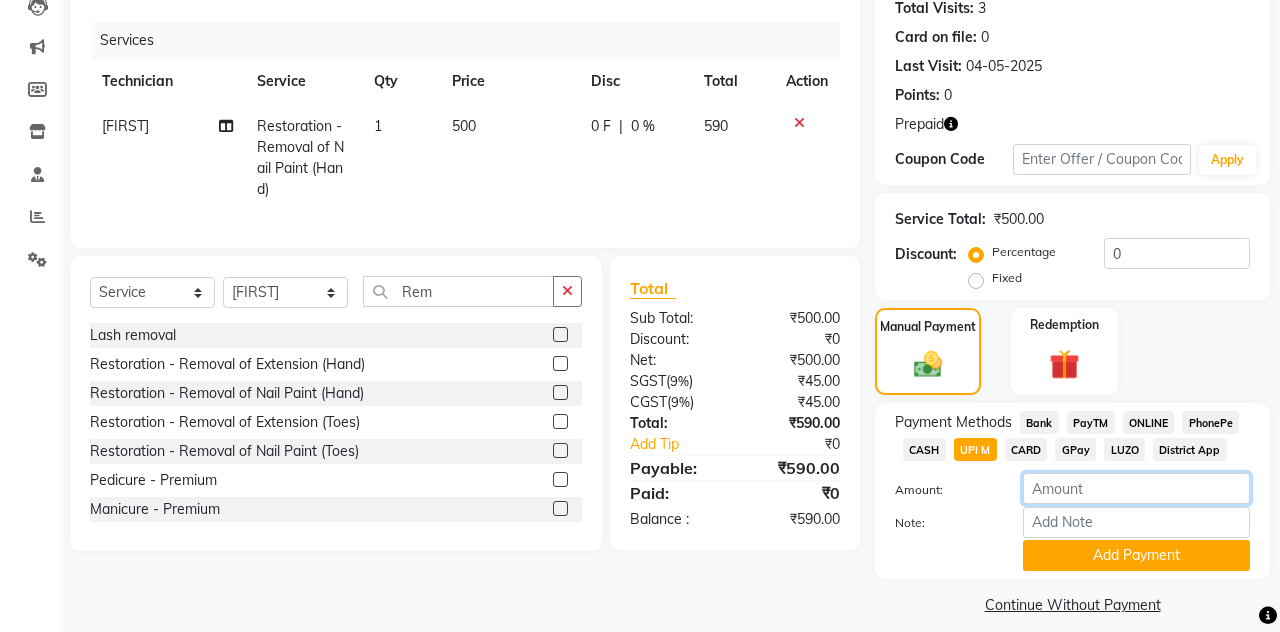 scroll, scrollTop: 226, scrollLeft: 0, axis: vertical 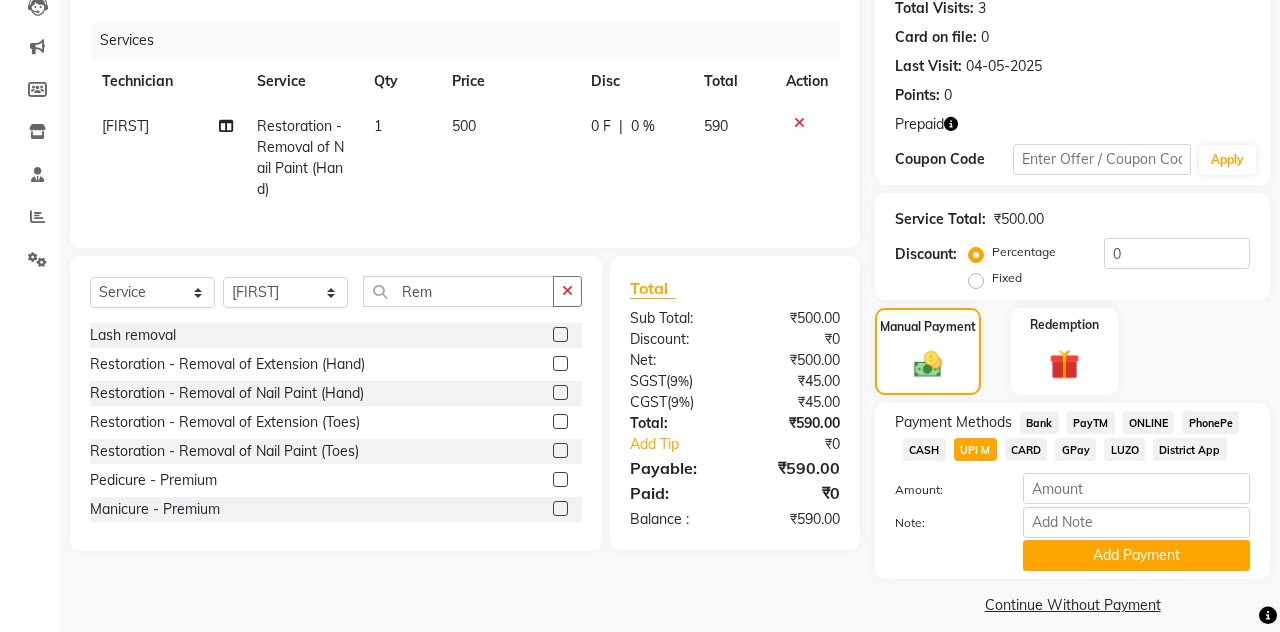 click on "CASH" 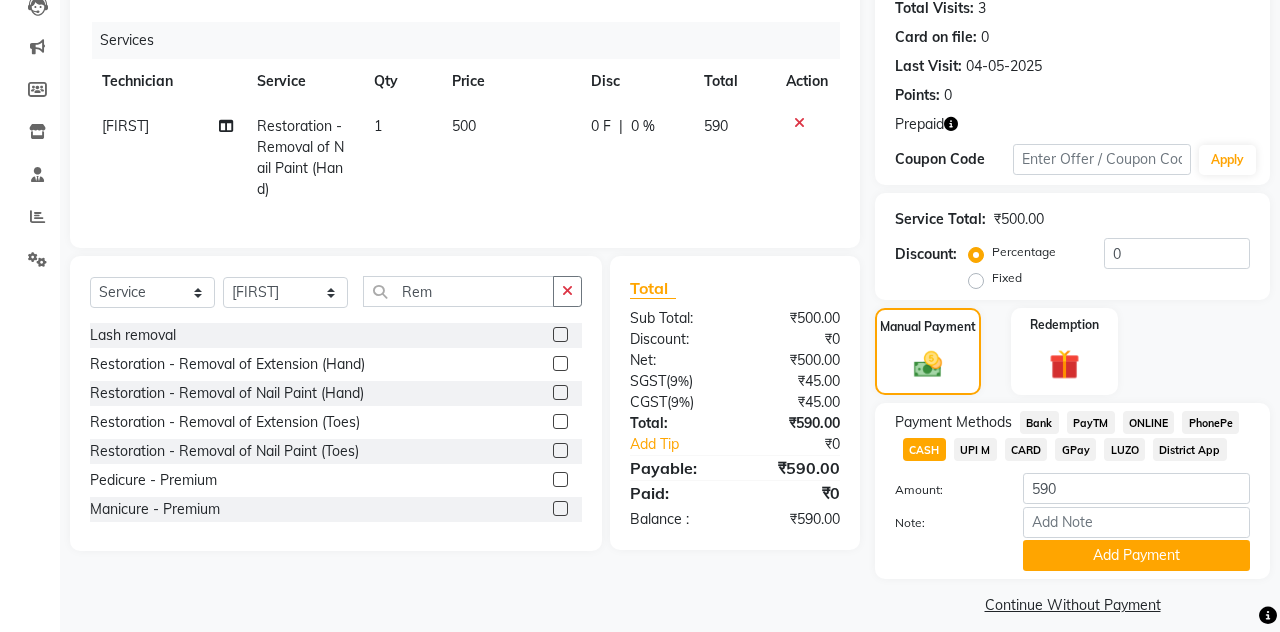click on "UPI M" 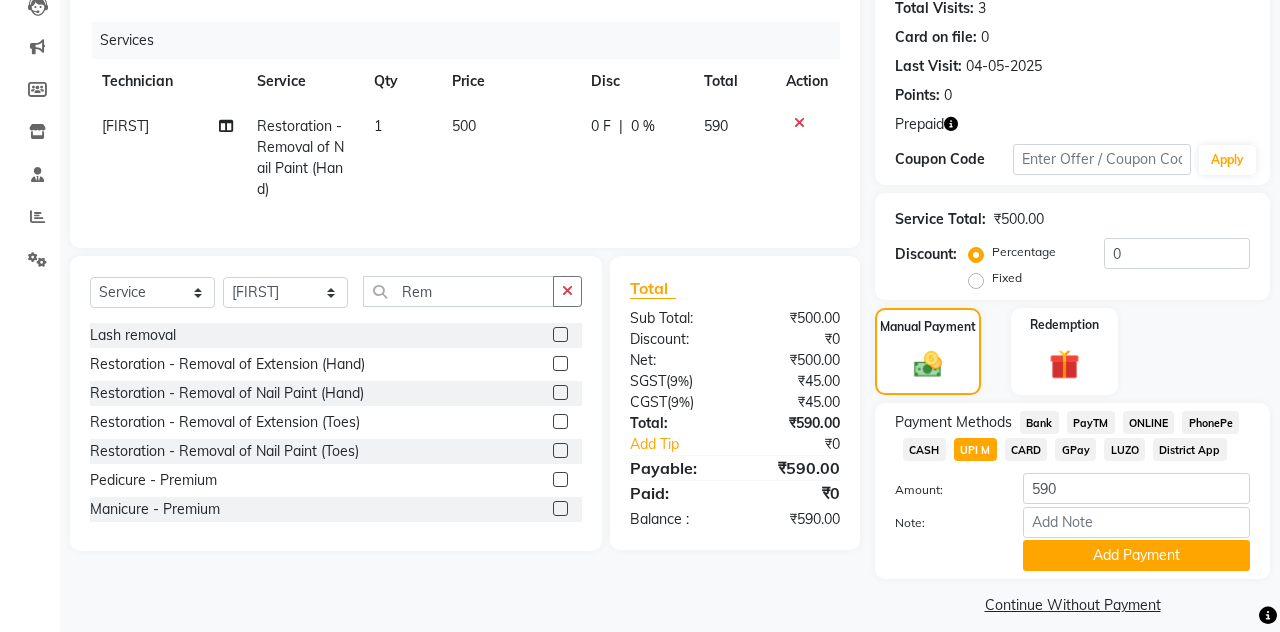 click on "Add Payment" 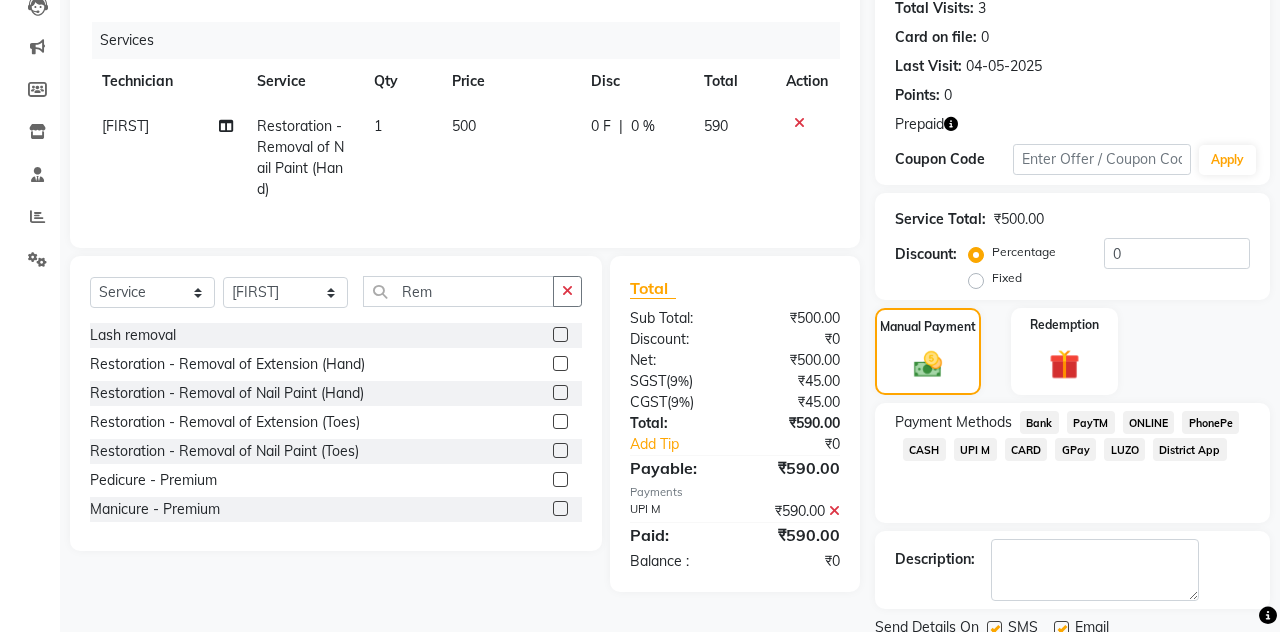 scroll, scrollTop: 204, scrollLeft: 0, axis: vertical 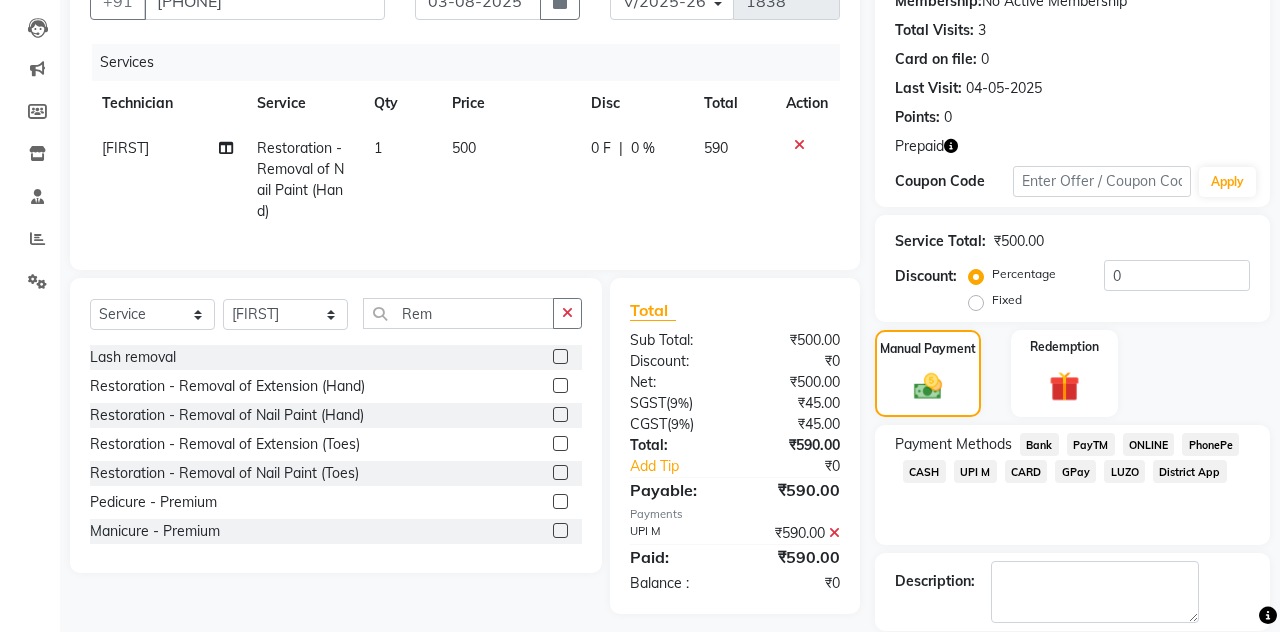 click on "Checkout" 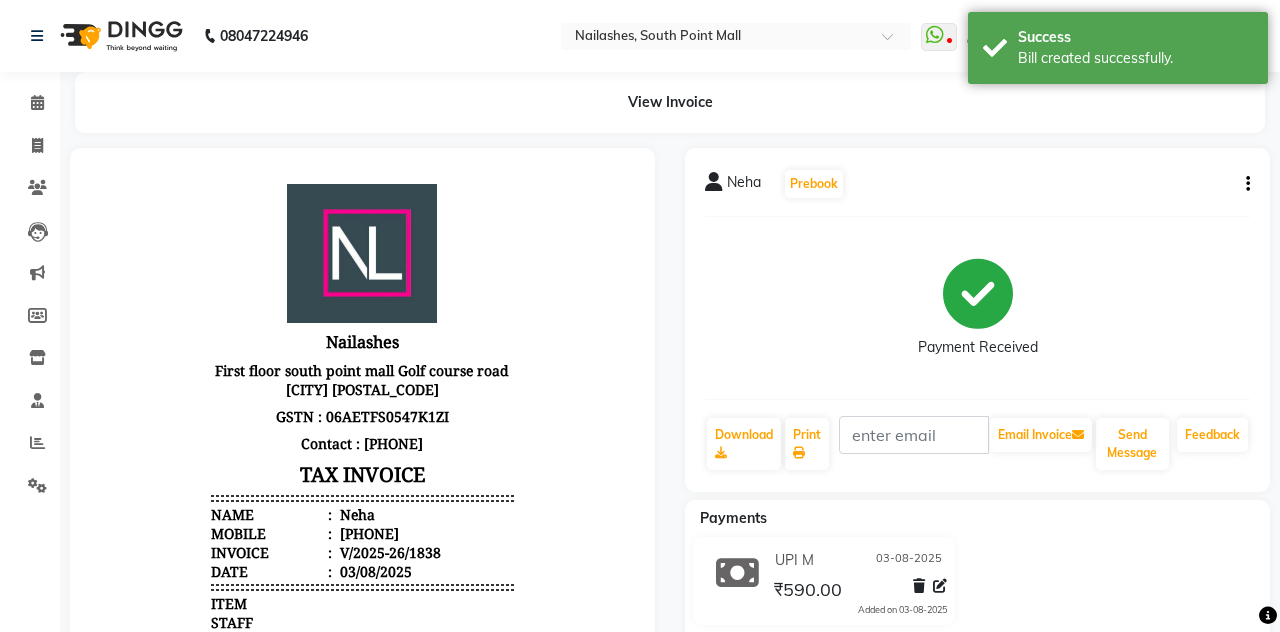 scroll, scrollTop: 0, scrollLeft: 0, axis: both 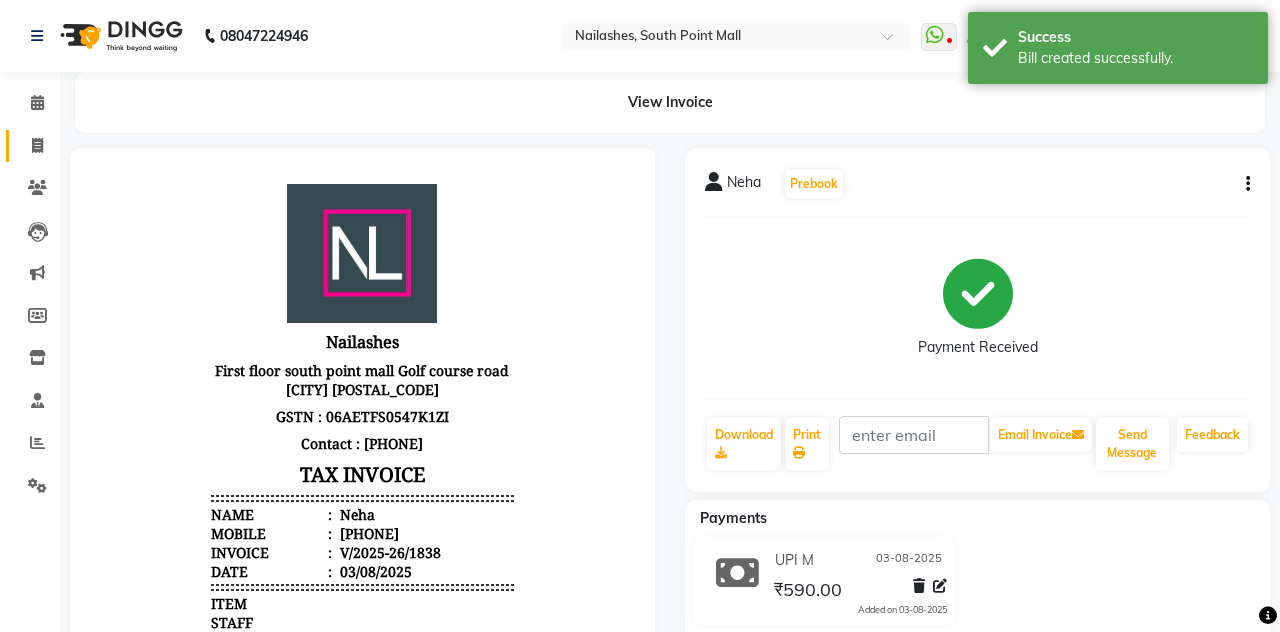click 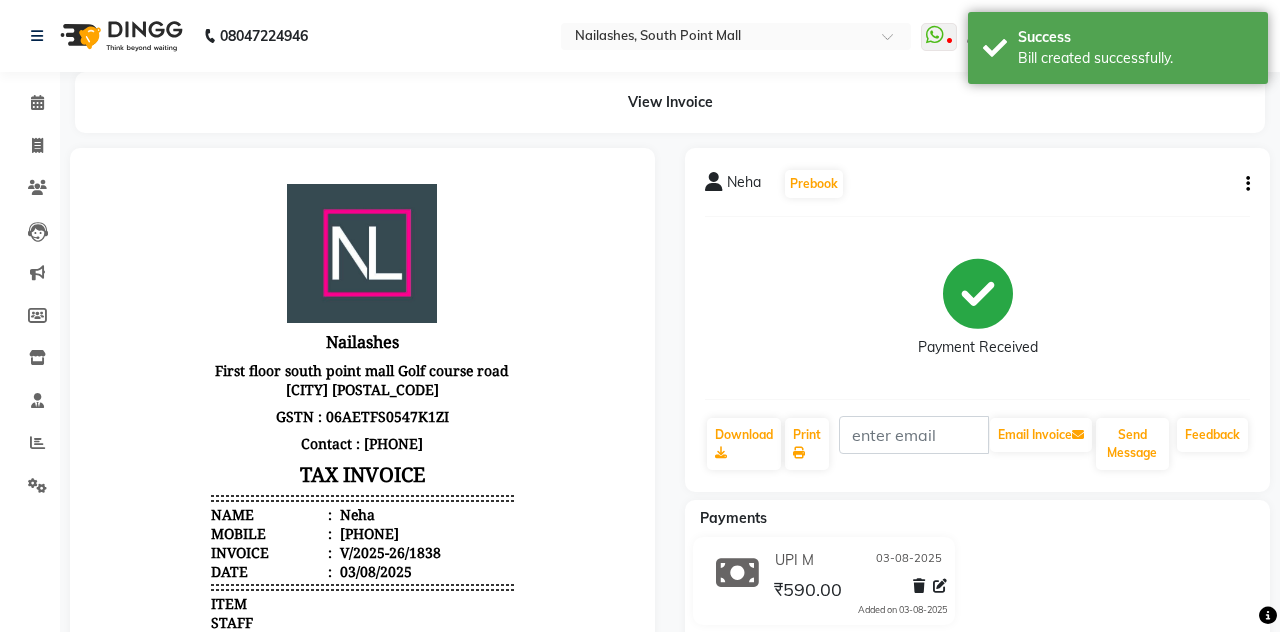 select on "service" 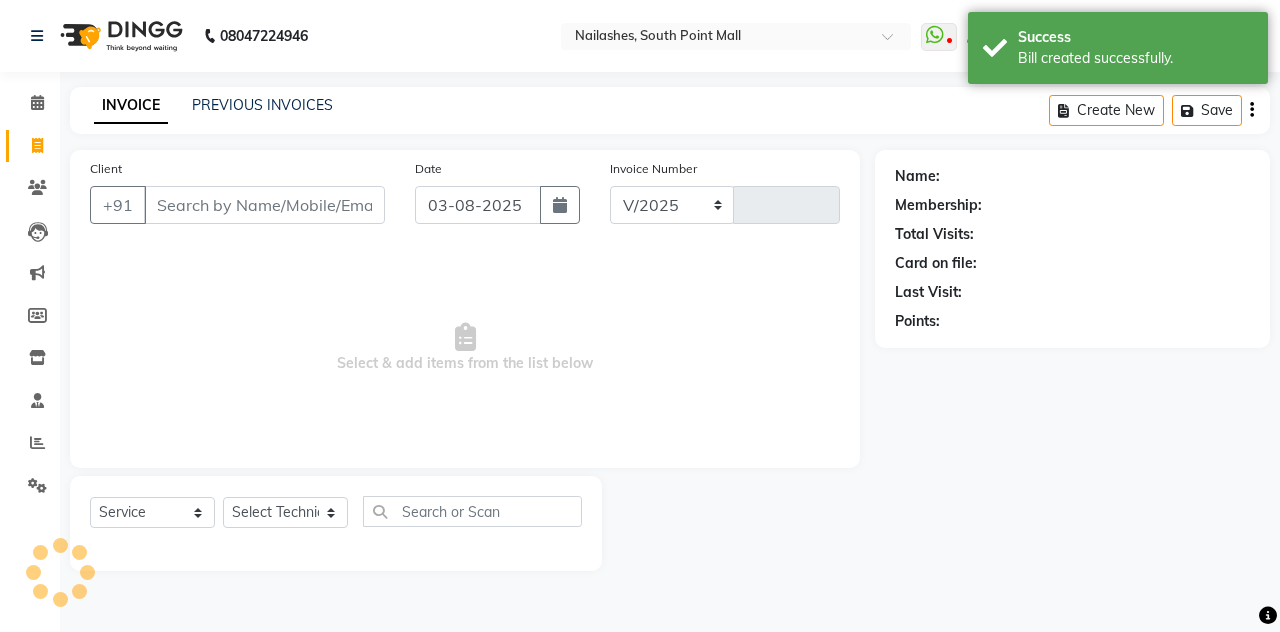 select on "3926" 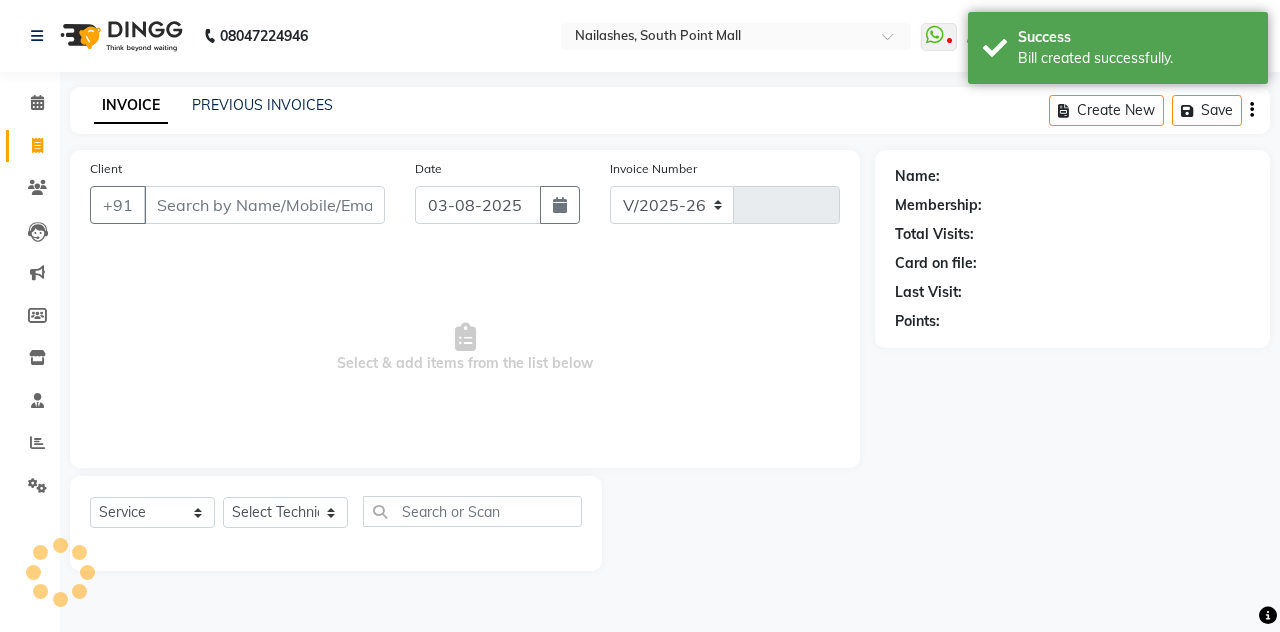 type on "1839" 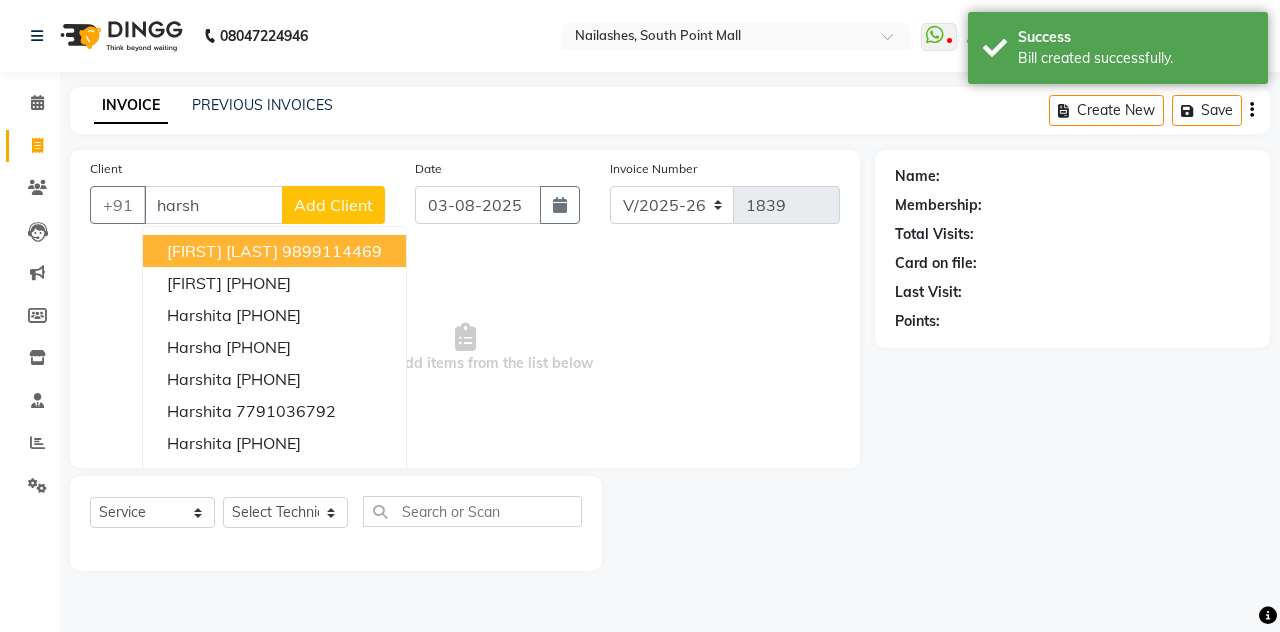 click on "[FIRST] [LAST] [PHONE]" at bounding box center (274, 251) 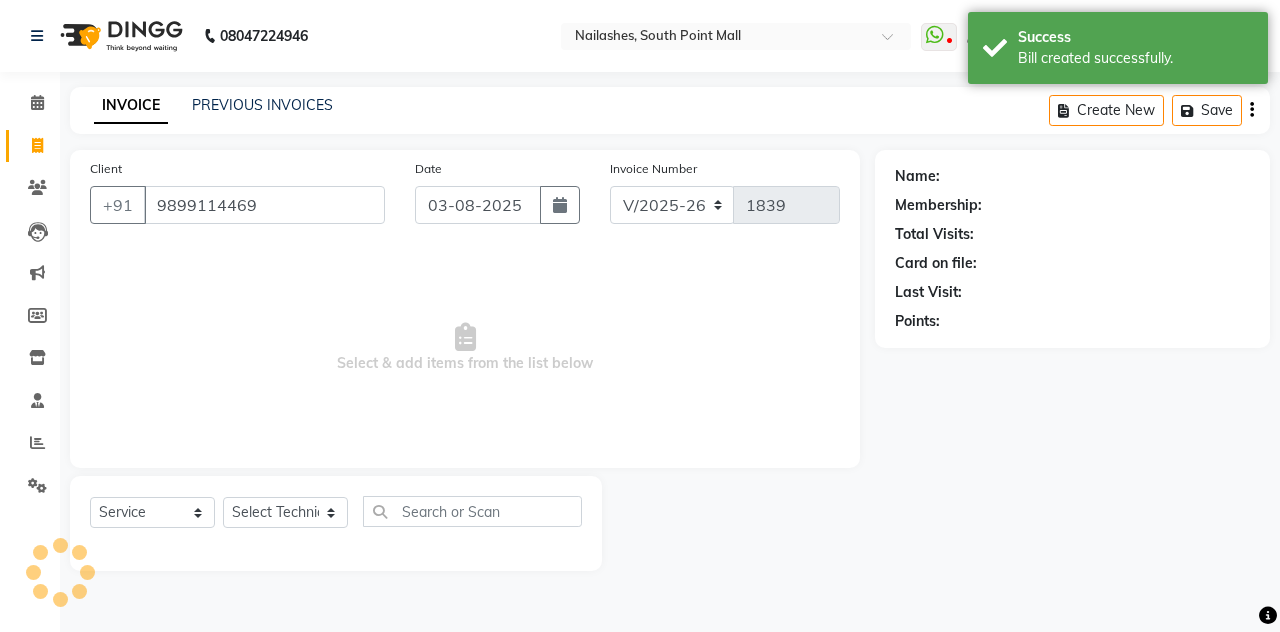 type on "9899114469" 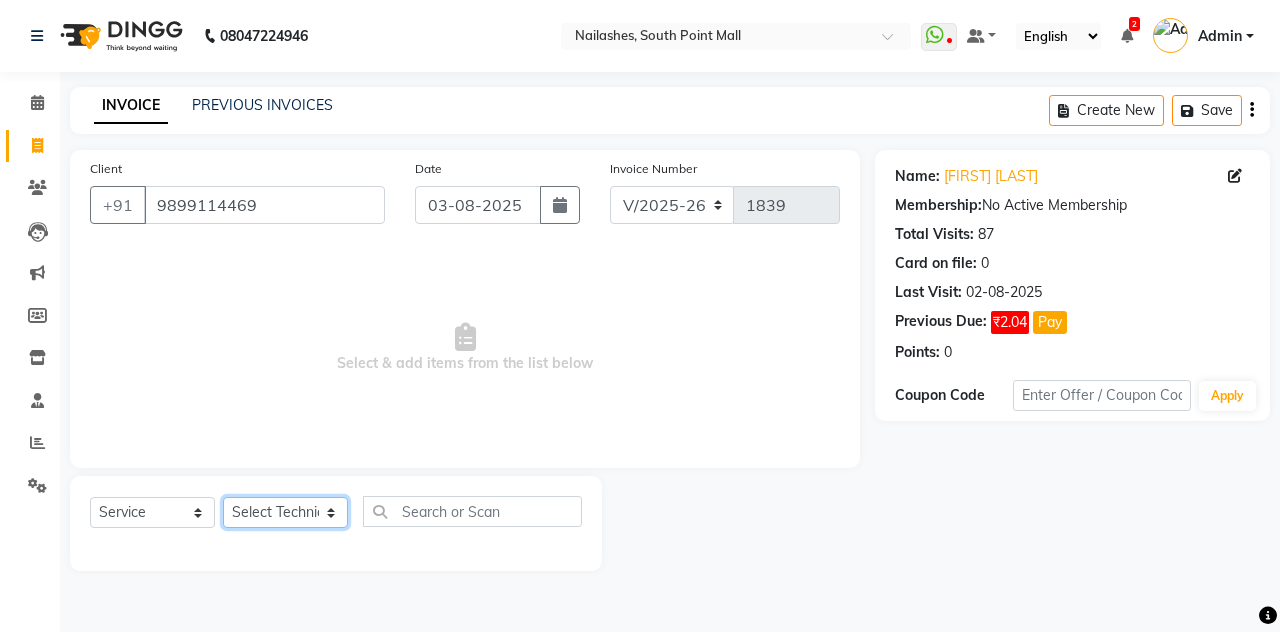 click on "Select Technician Admin [FIRST] [FIRST] [FIRST] [FIRST] Manager [FIRST] [FIRST] [FIRST] [FIRST] [FIRST]" 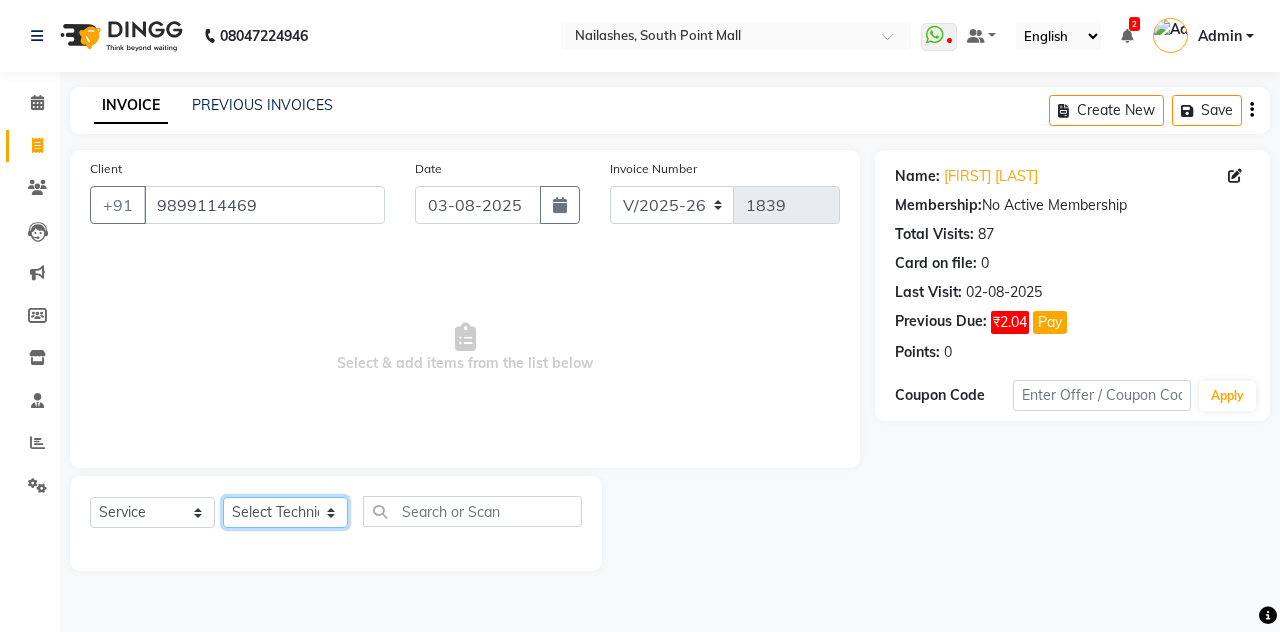 select on "[NUMBER]" 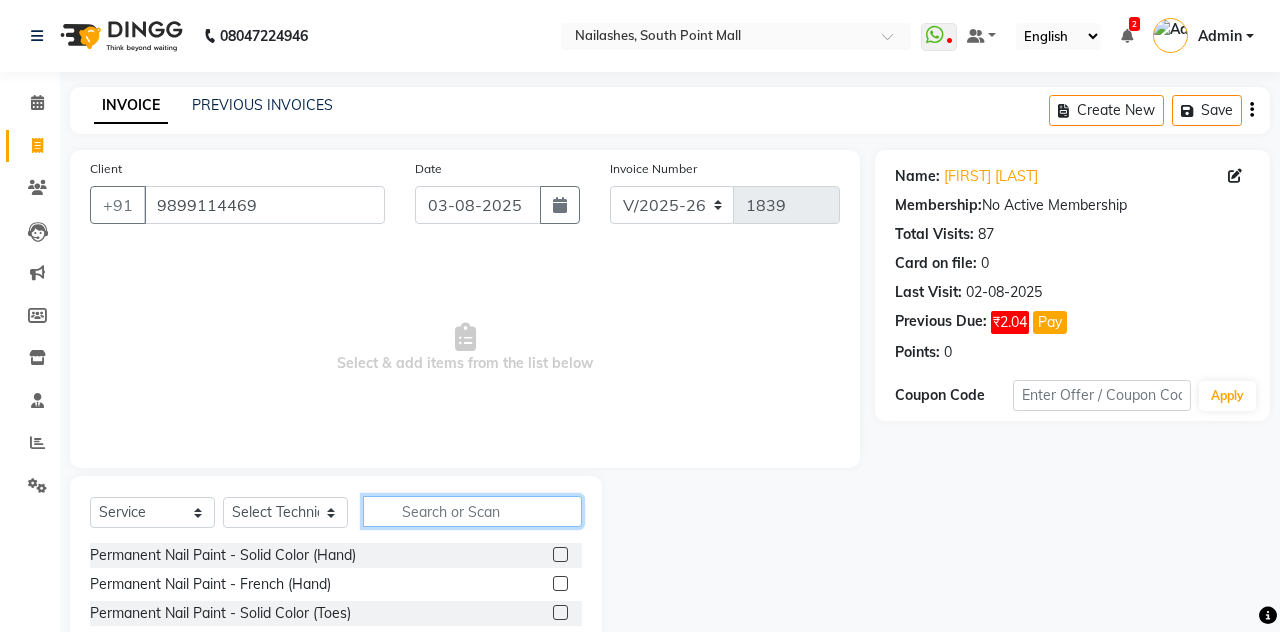 click 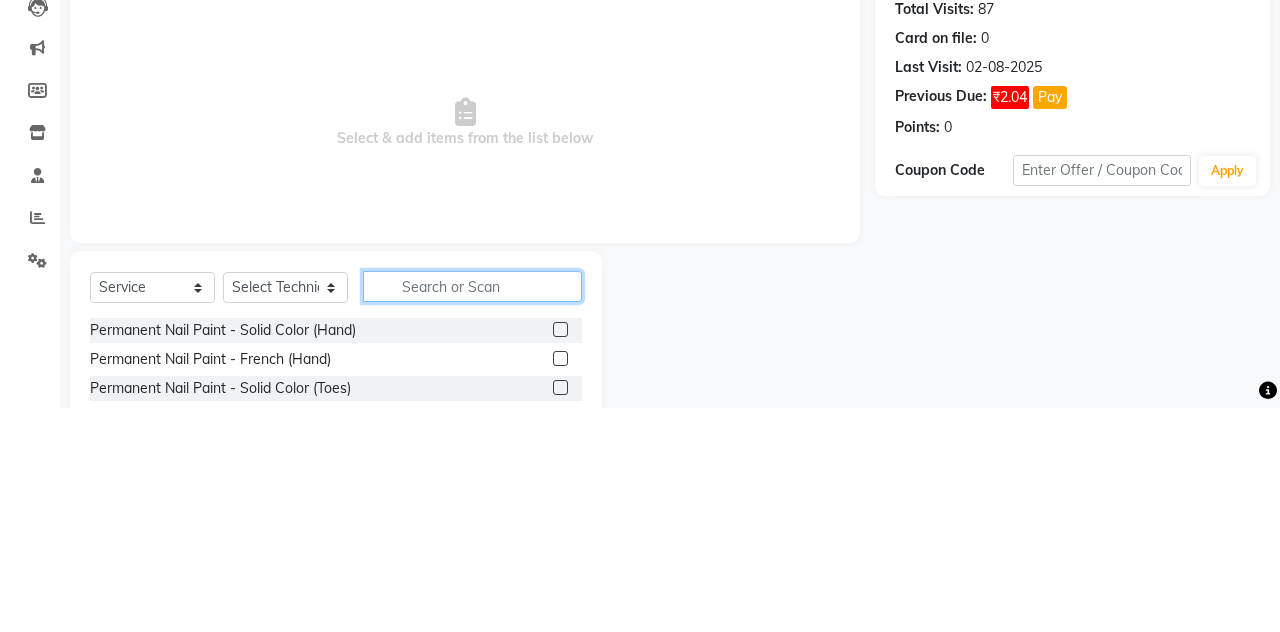 scroll, scrollTop: 31, scrollLeft: 0, axis: vertical 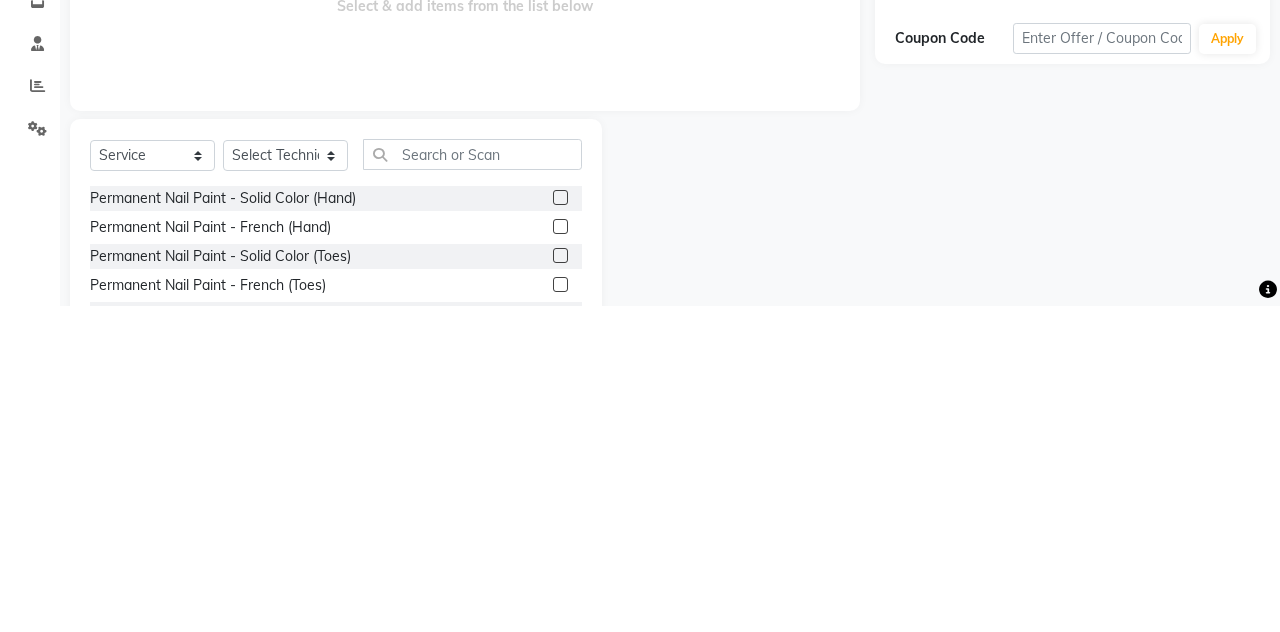click 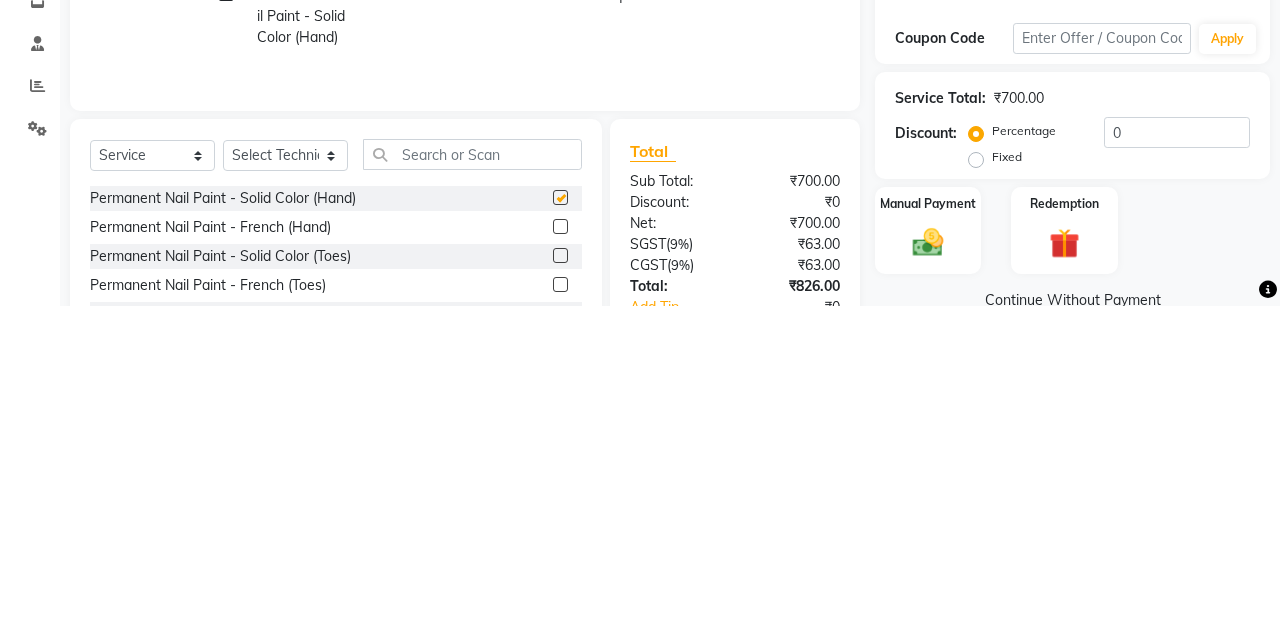 scroll, scrollTop: 31, scrollLeft: 0, axis: vertical 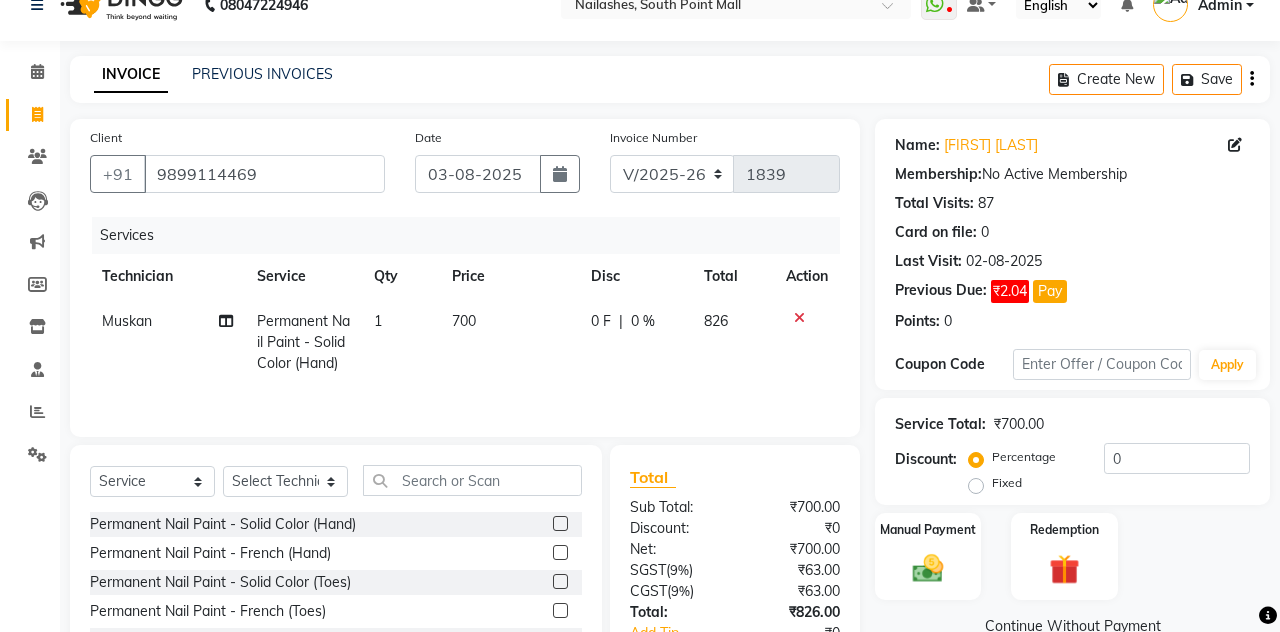 checkbox on "false" 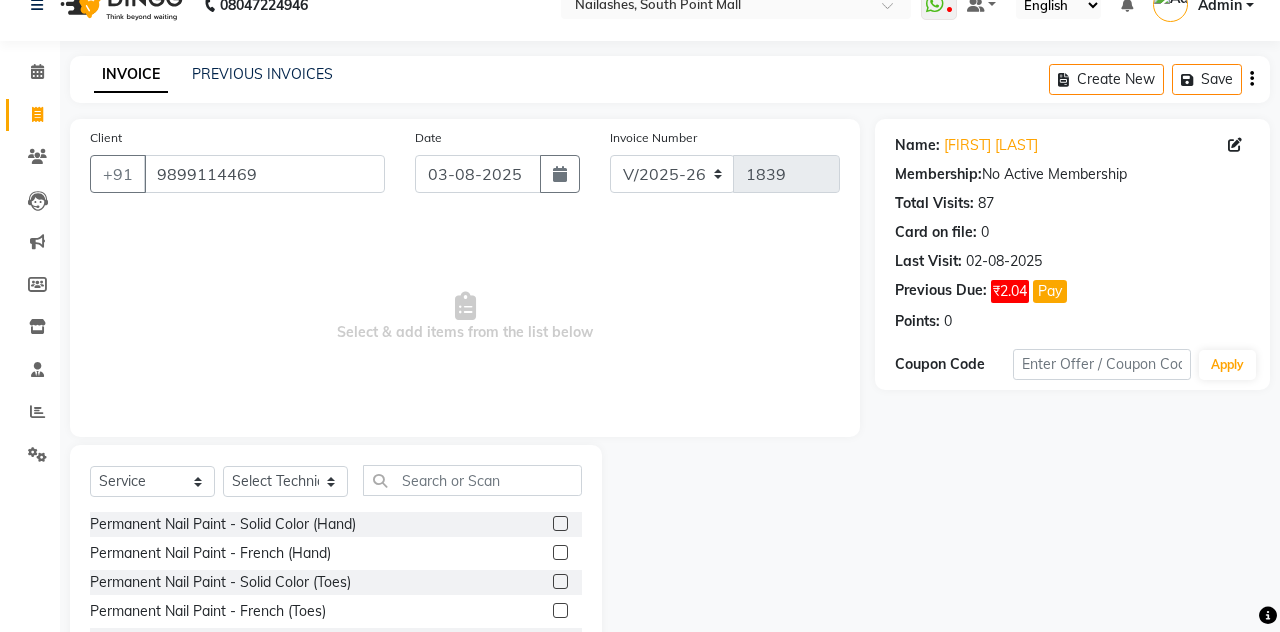 click 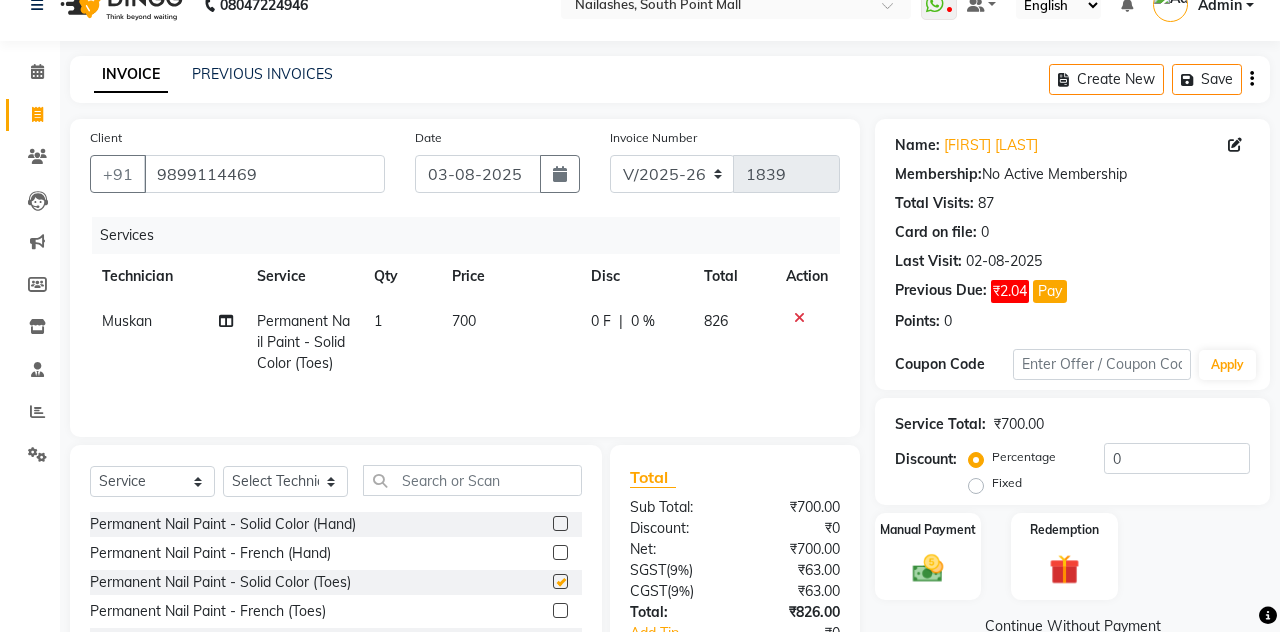 checkbox on "false" 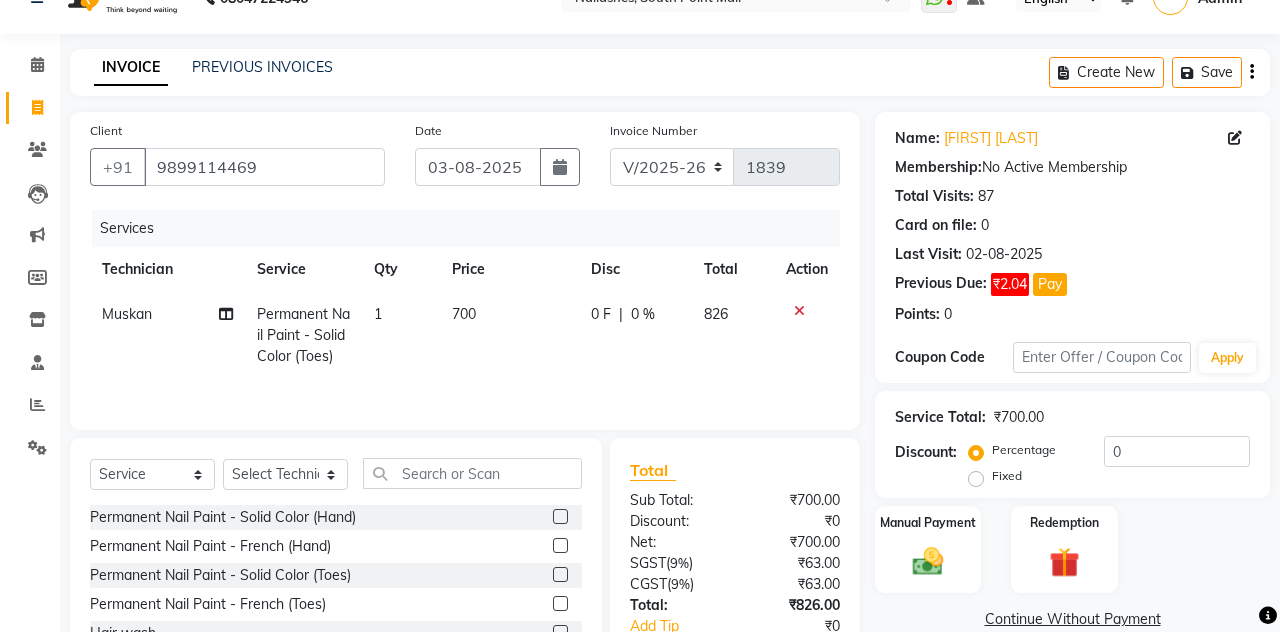 scroll, scrollTop: 72, scrollLeft: 0, axis: vertical 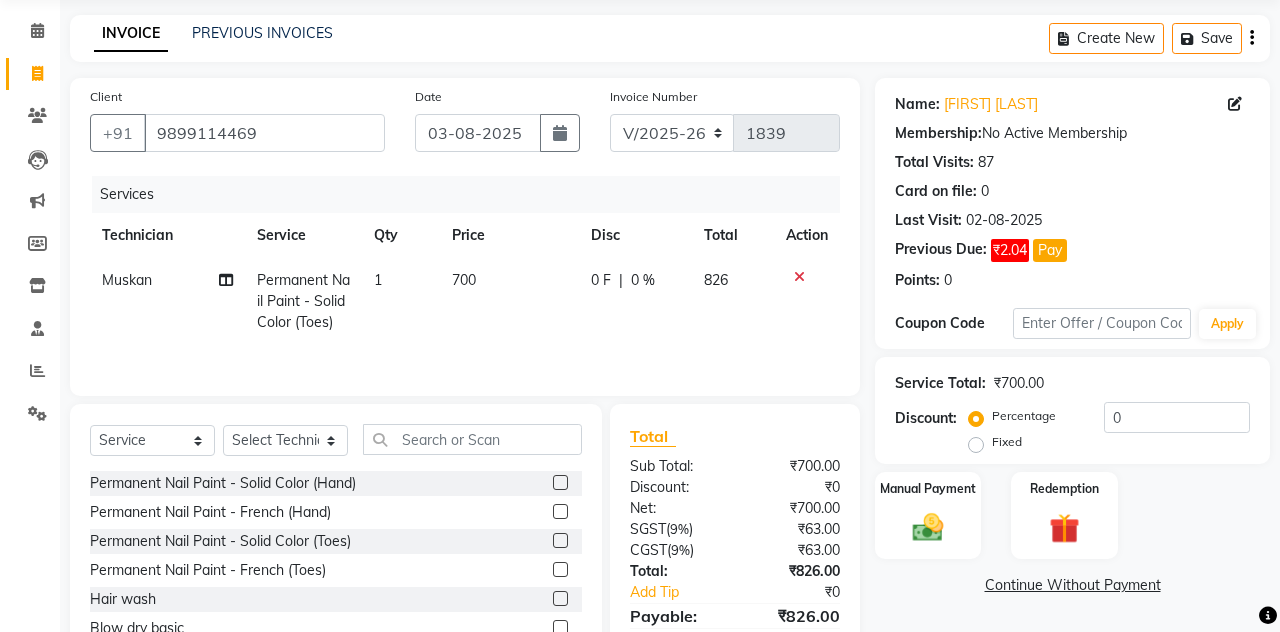 click 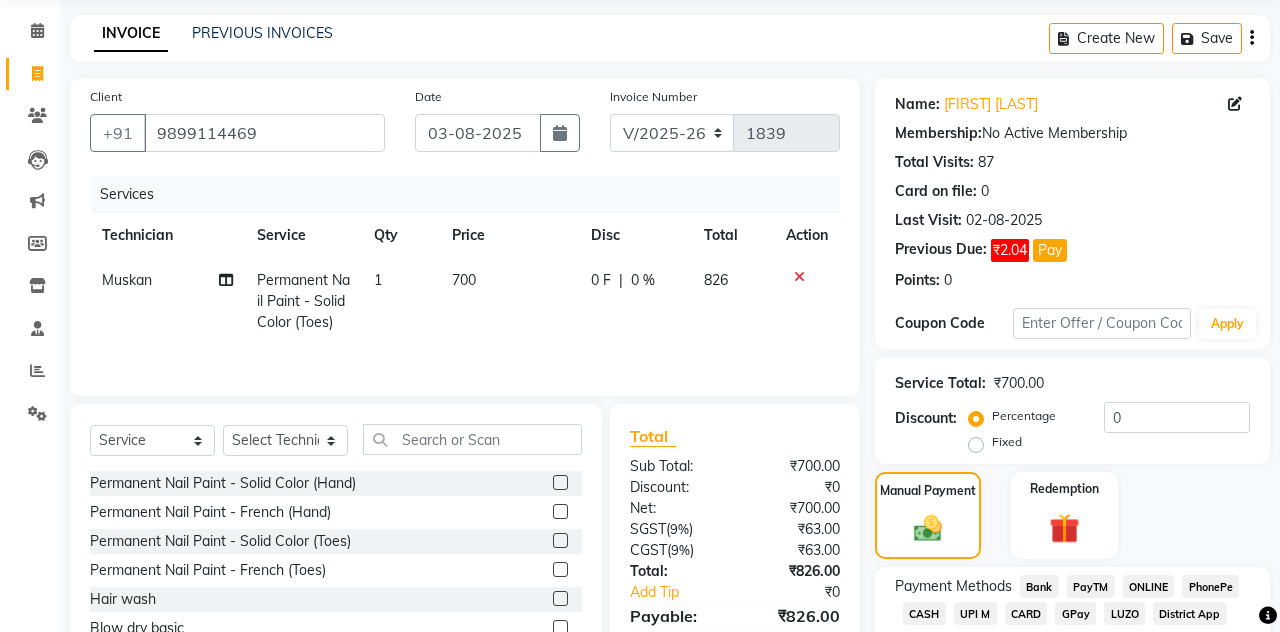 click on "UPI M" 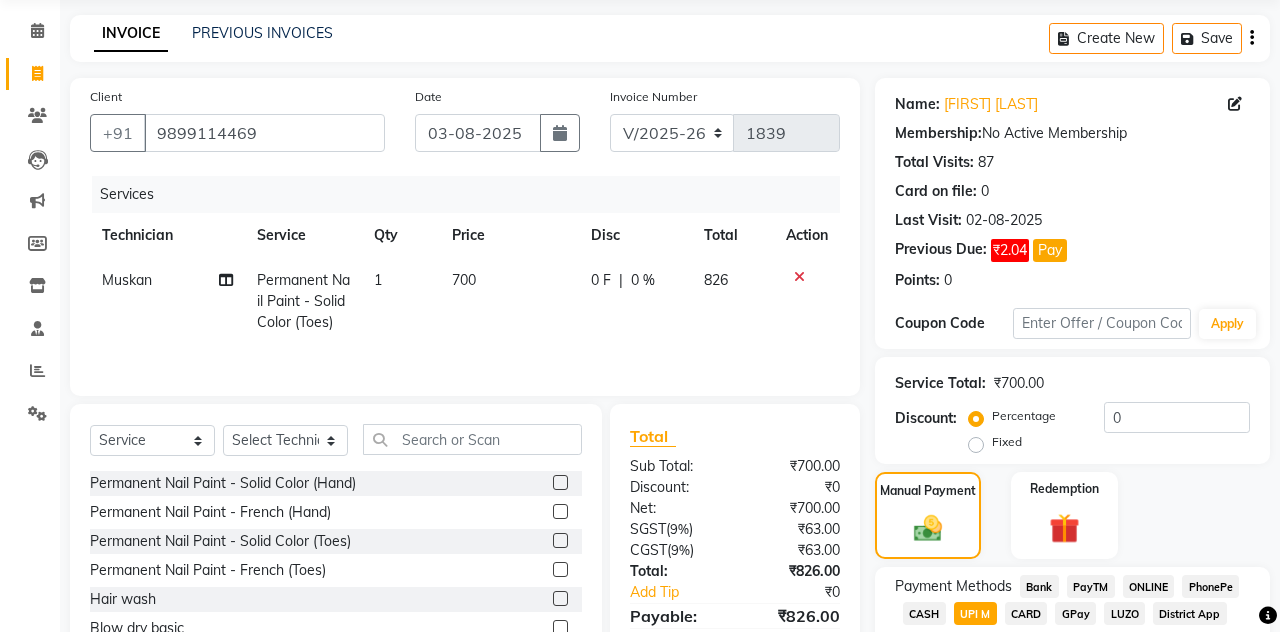 click on "Add Payment" 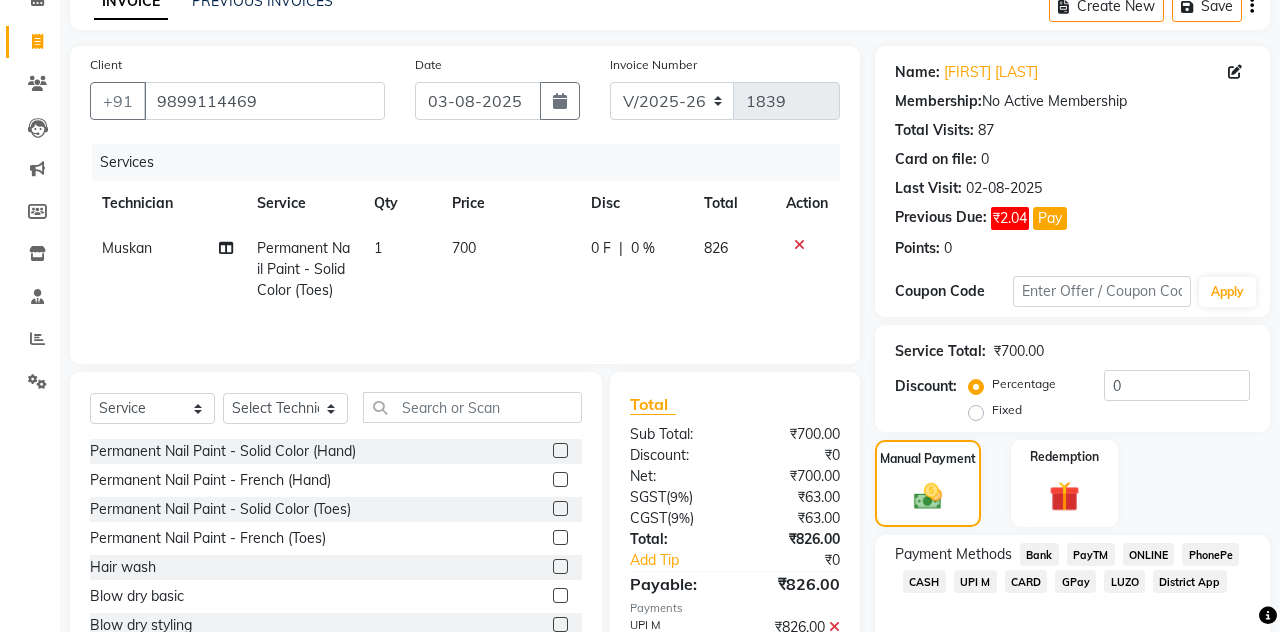 scroll, scrollTop: 214, scrollLeft: 0, axis: vertical 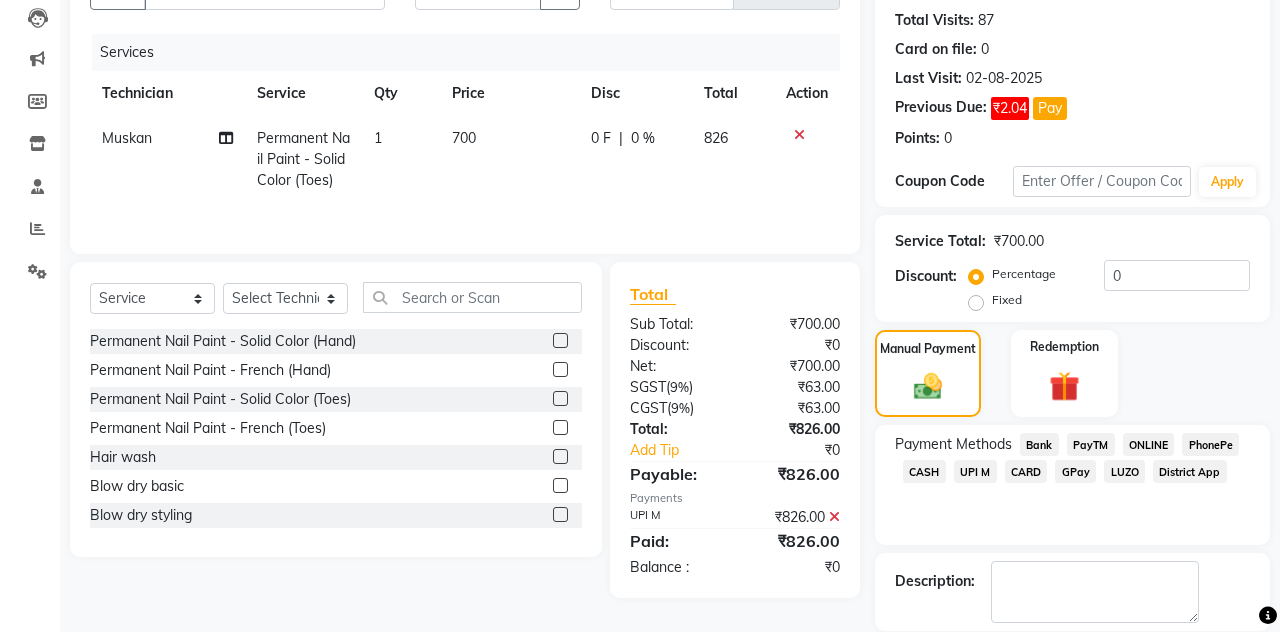 click on "Checkout" 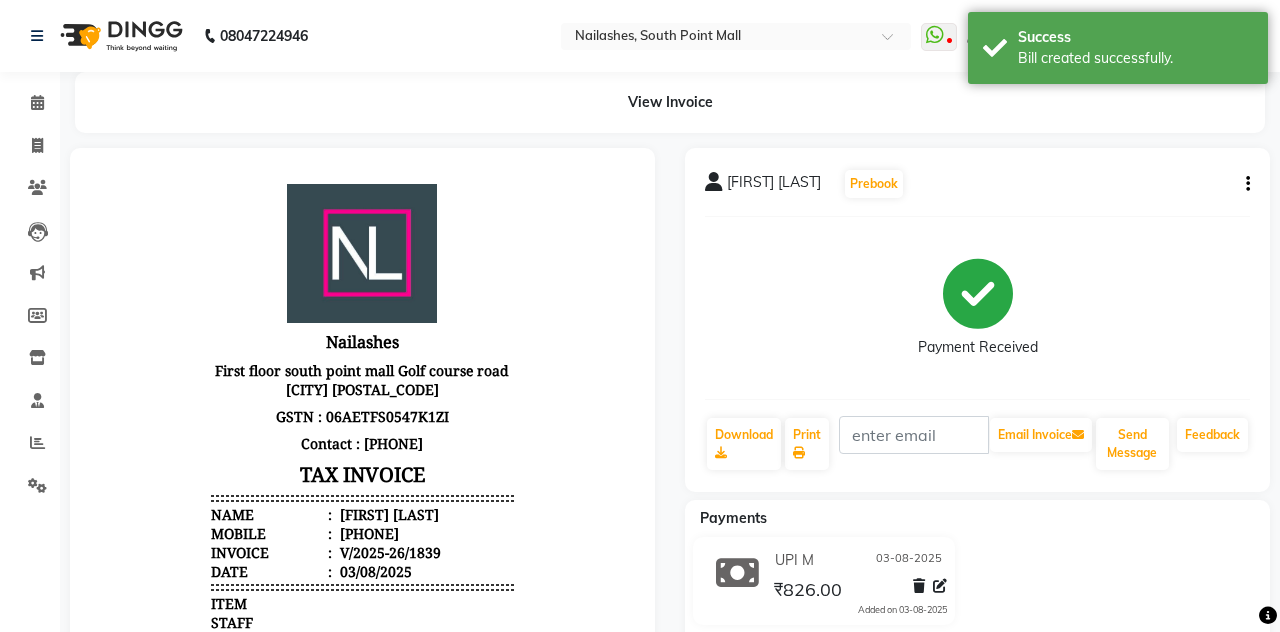 scroll, scrollTop: 0, scrollLeft: 0, axis: both 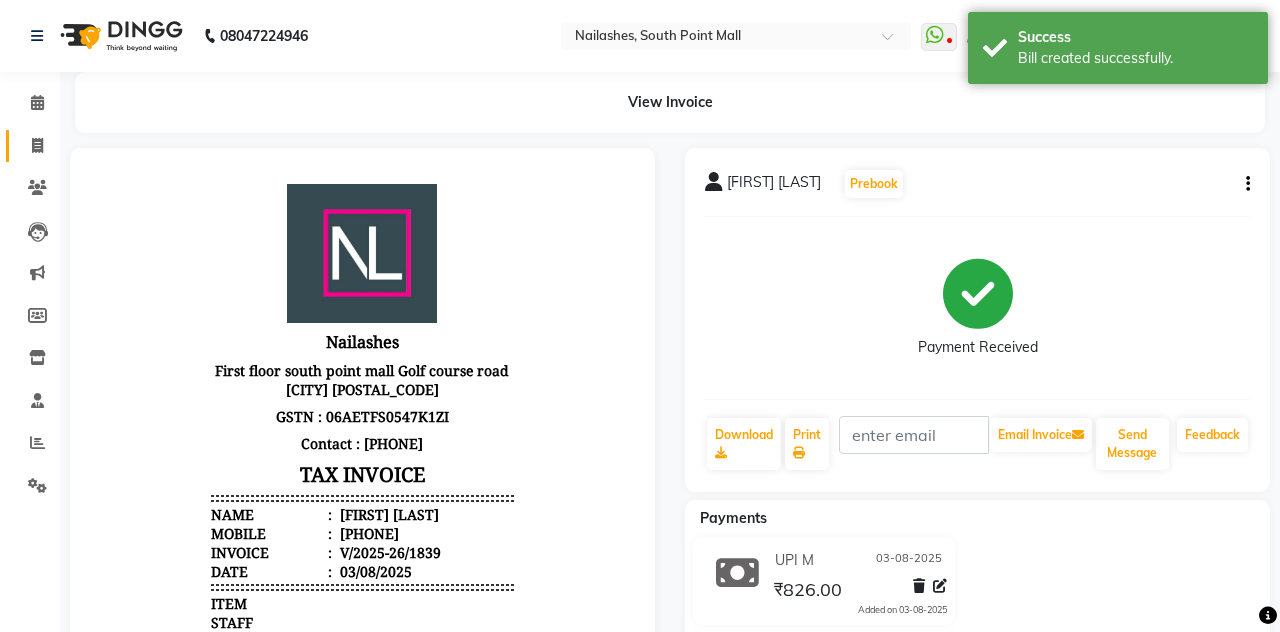 click on "Invoice" 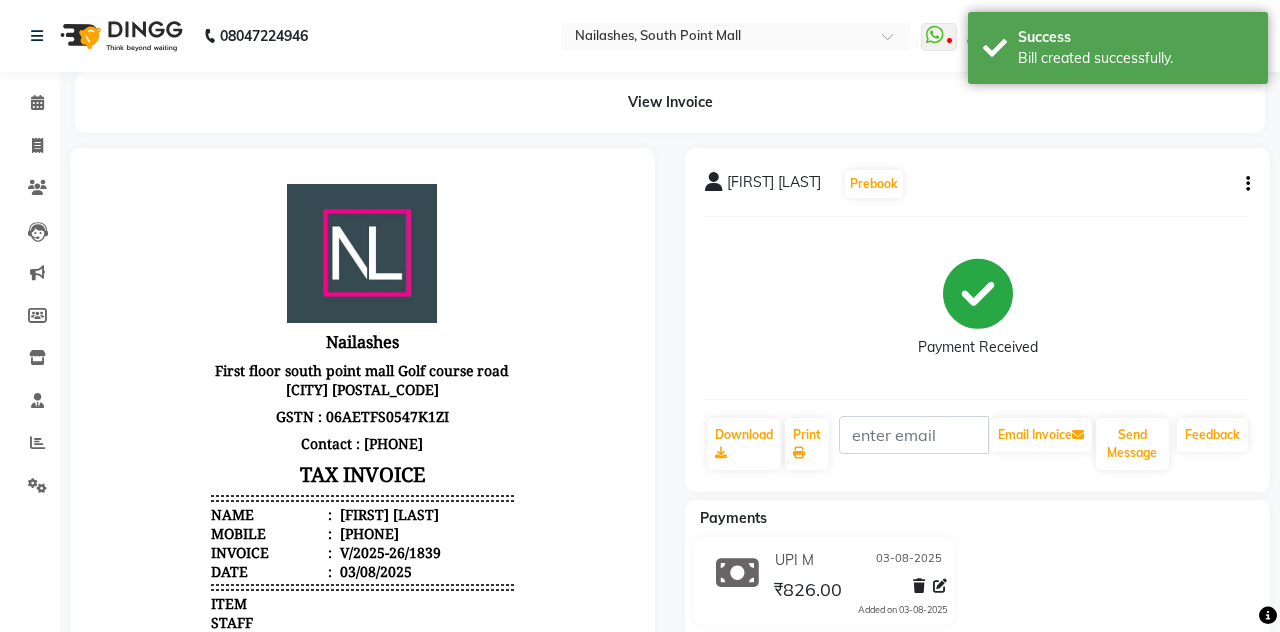 select on "service" 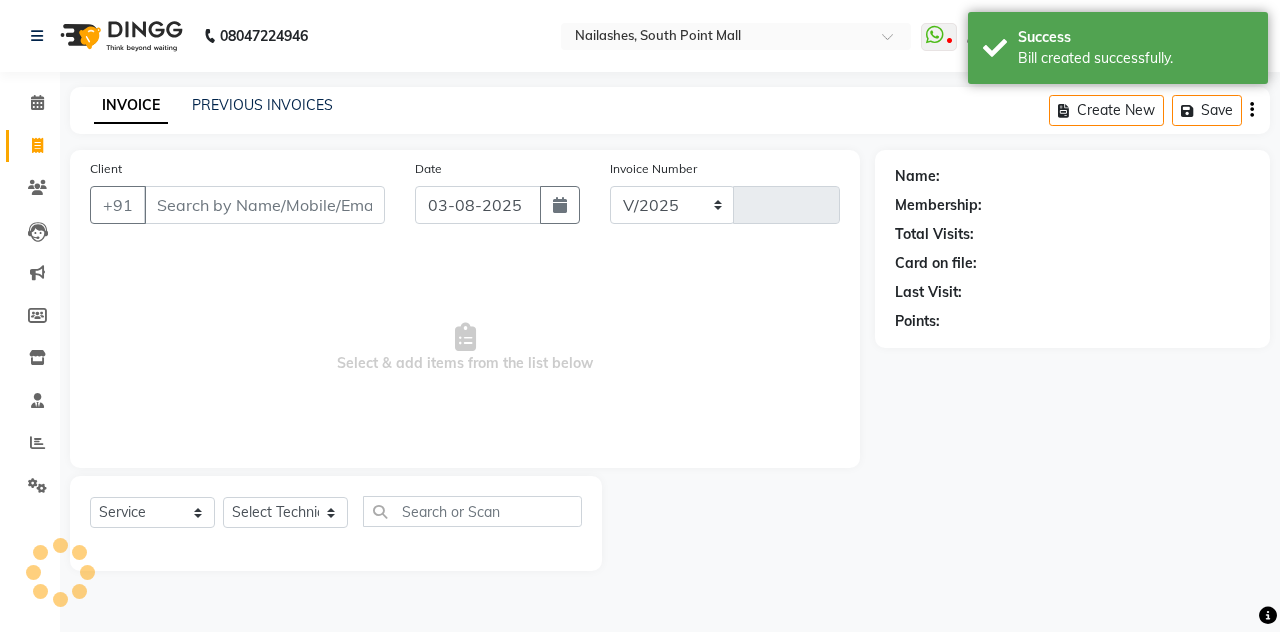 select on "3926" 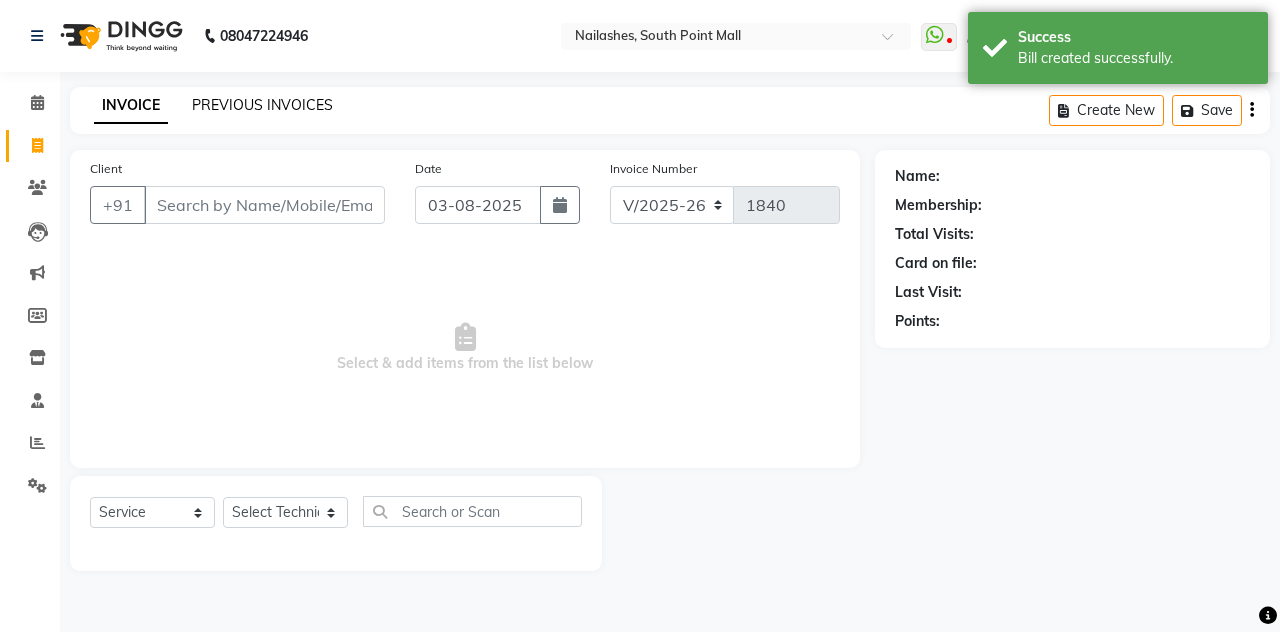 click on "PREVIOUS INVOICES" 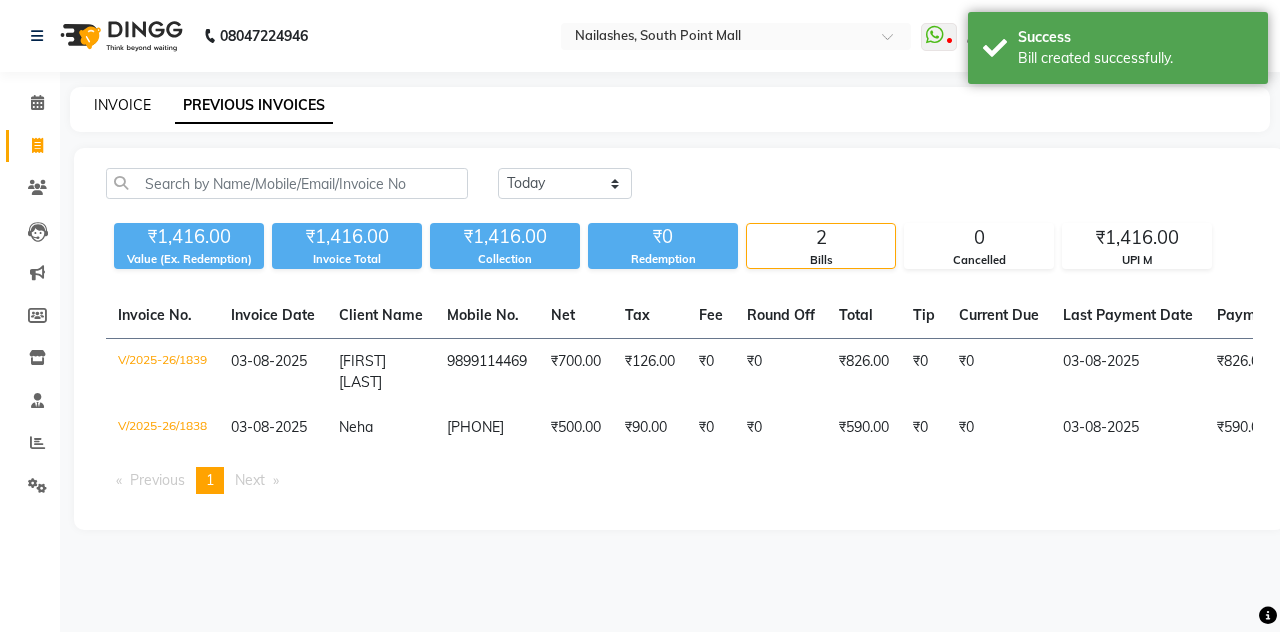 click on "INVOICE" 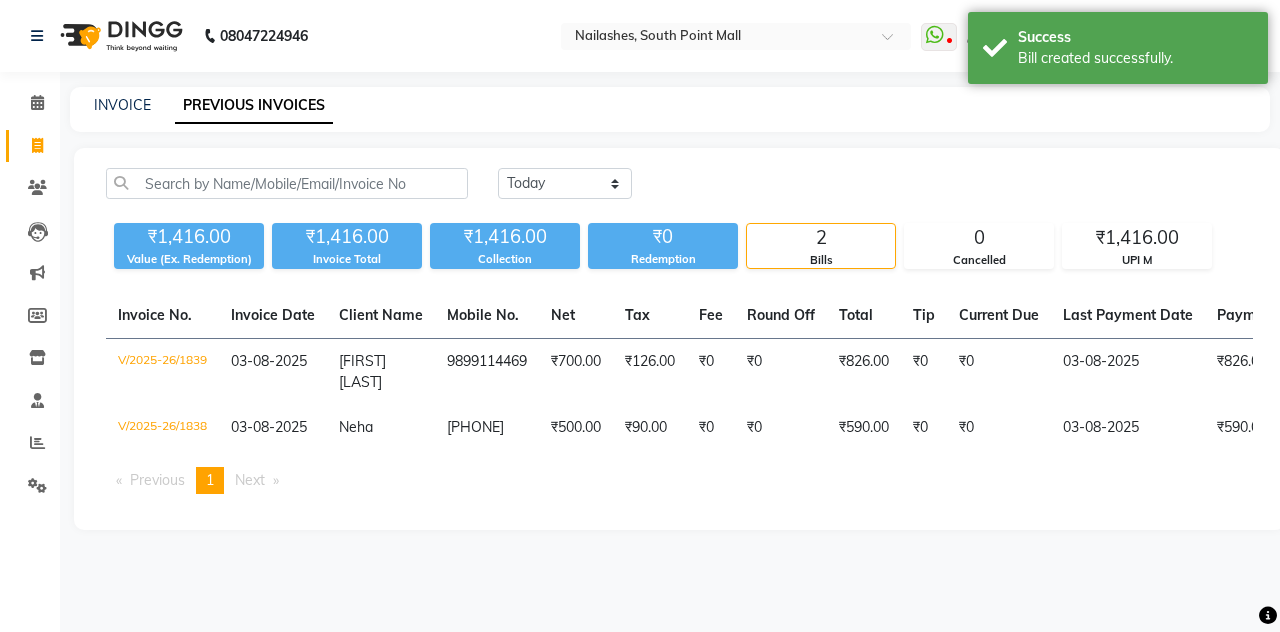 select on "service" 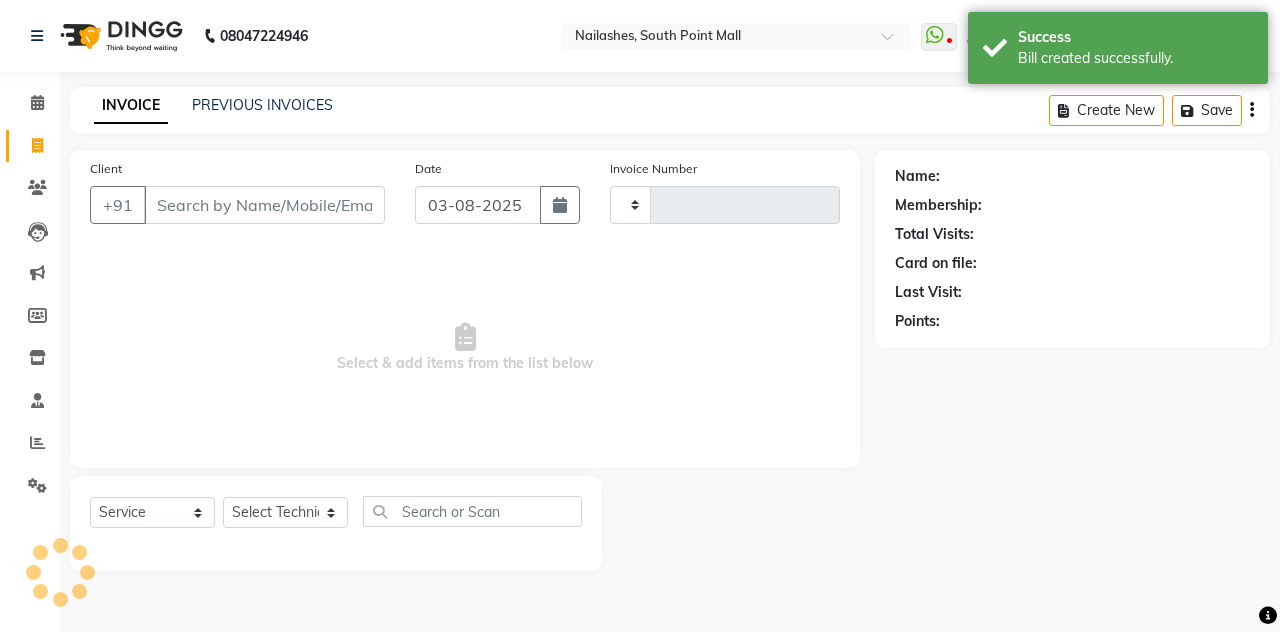 type on "1840" 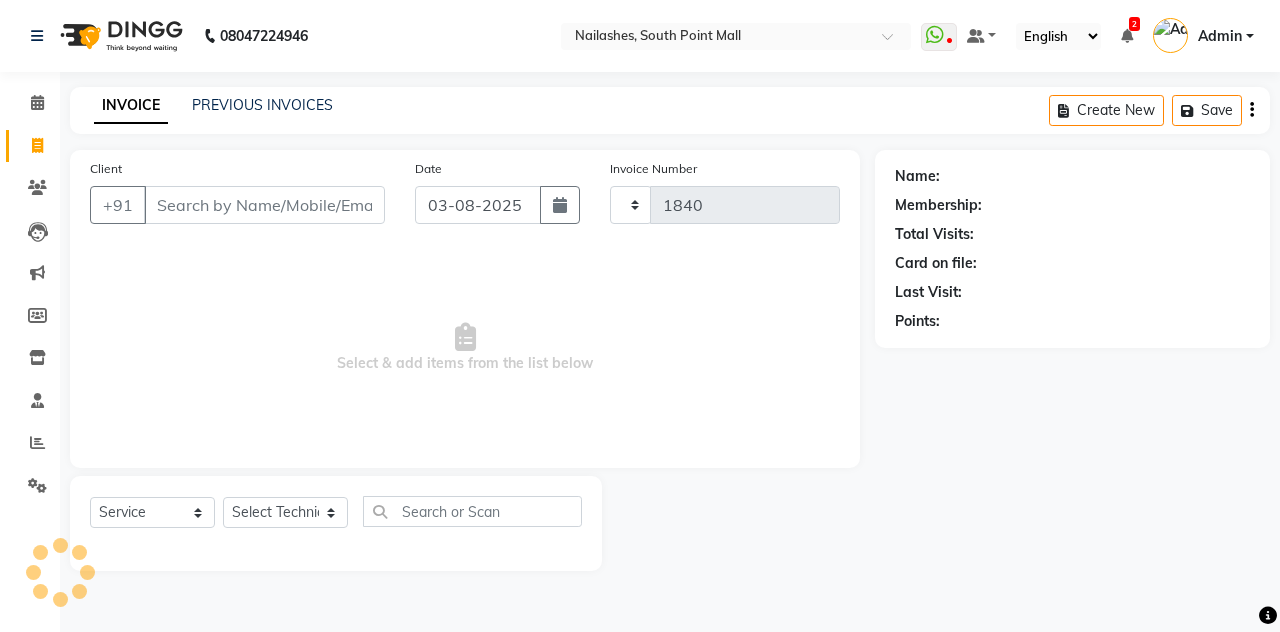 select on "3926" 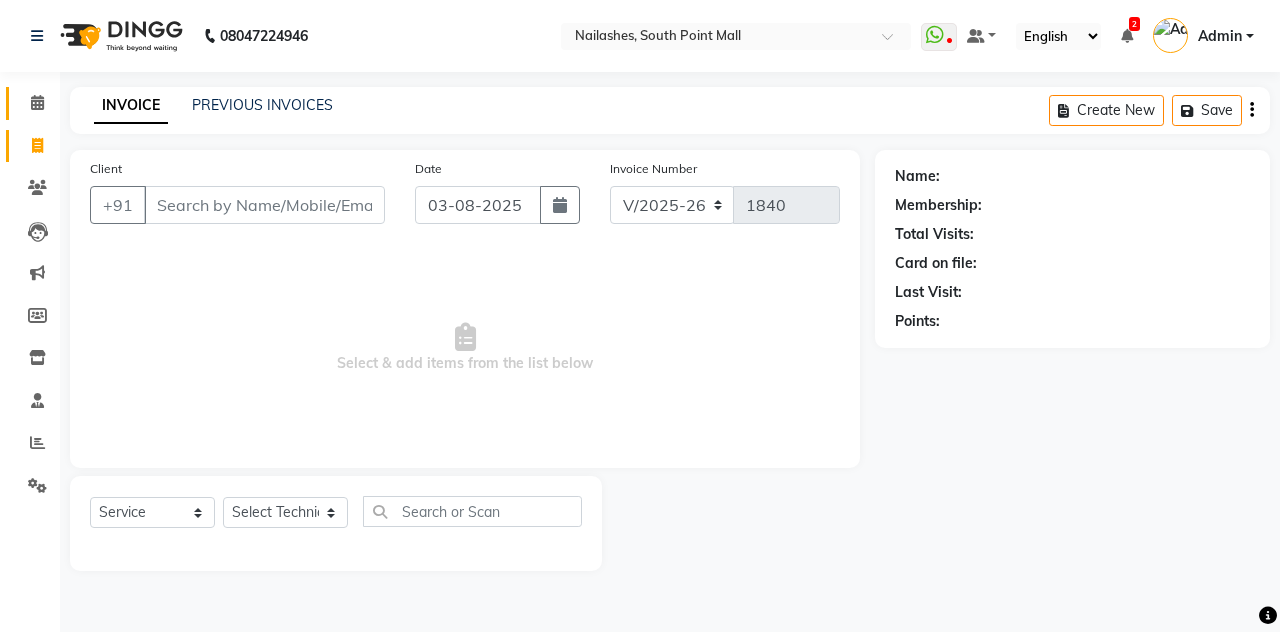 click on "Calendar" 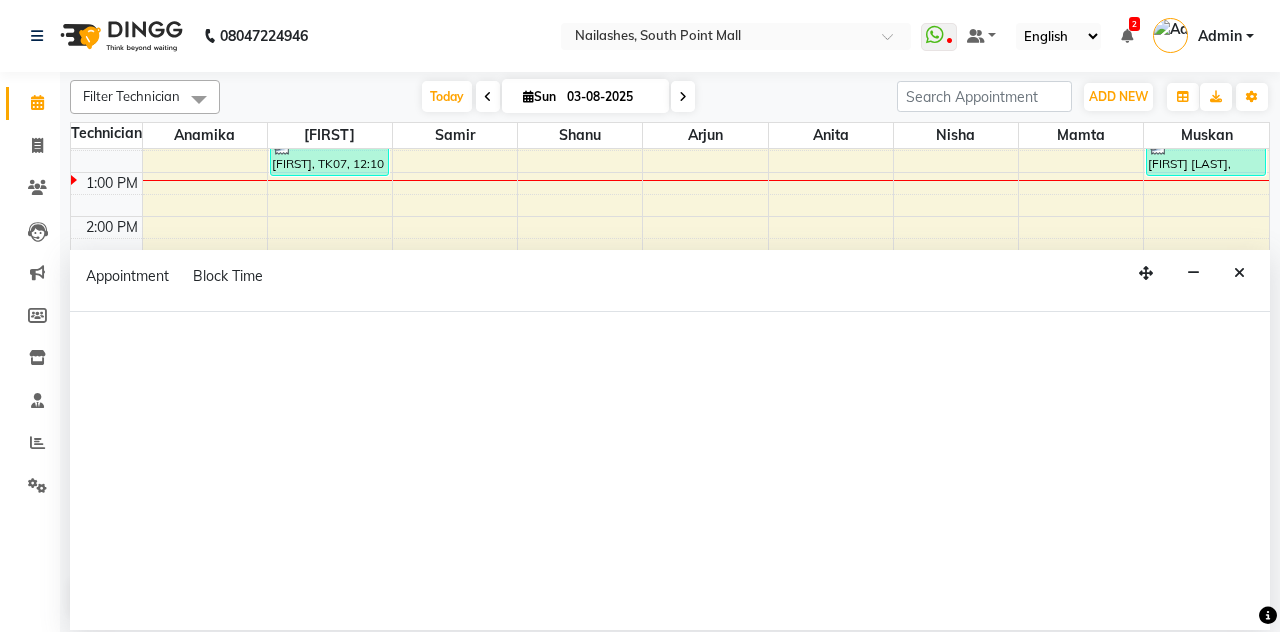 scroll, scrollTop: 0, scrollLeft: 0, axis: both 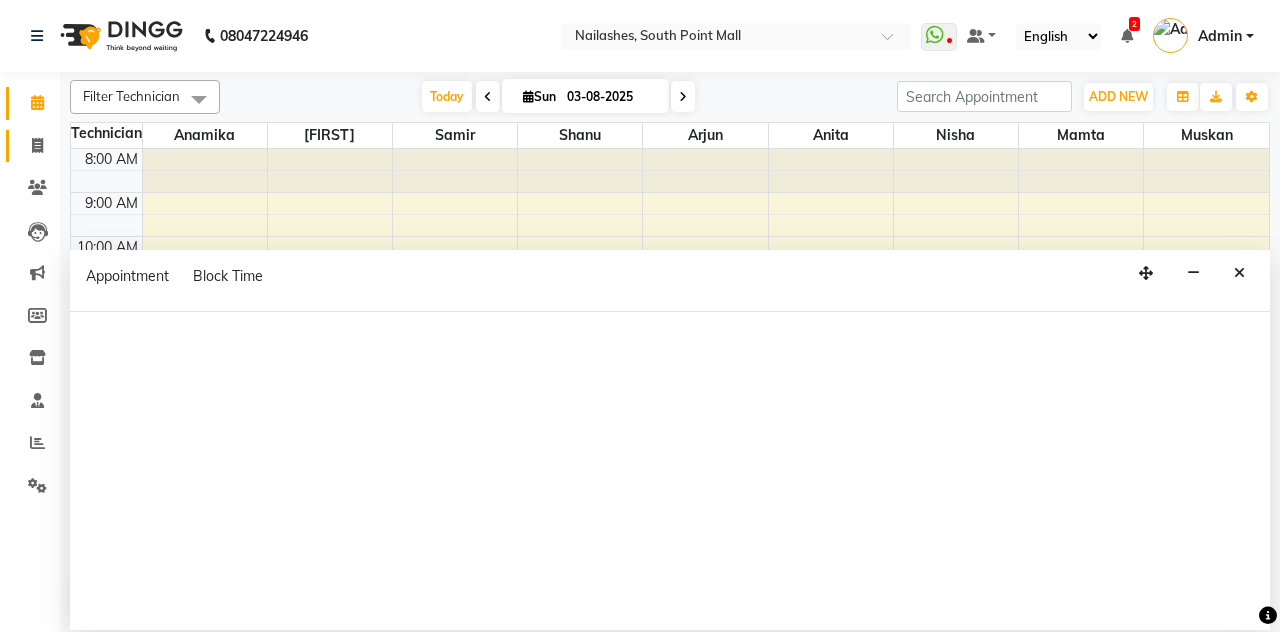 click 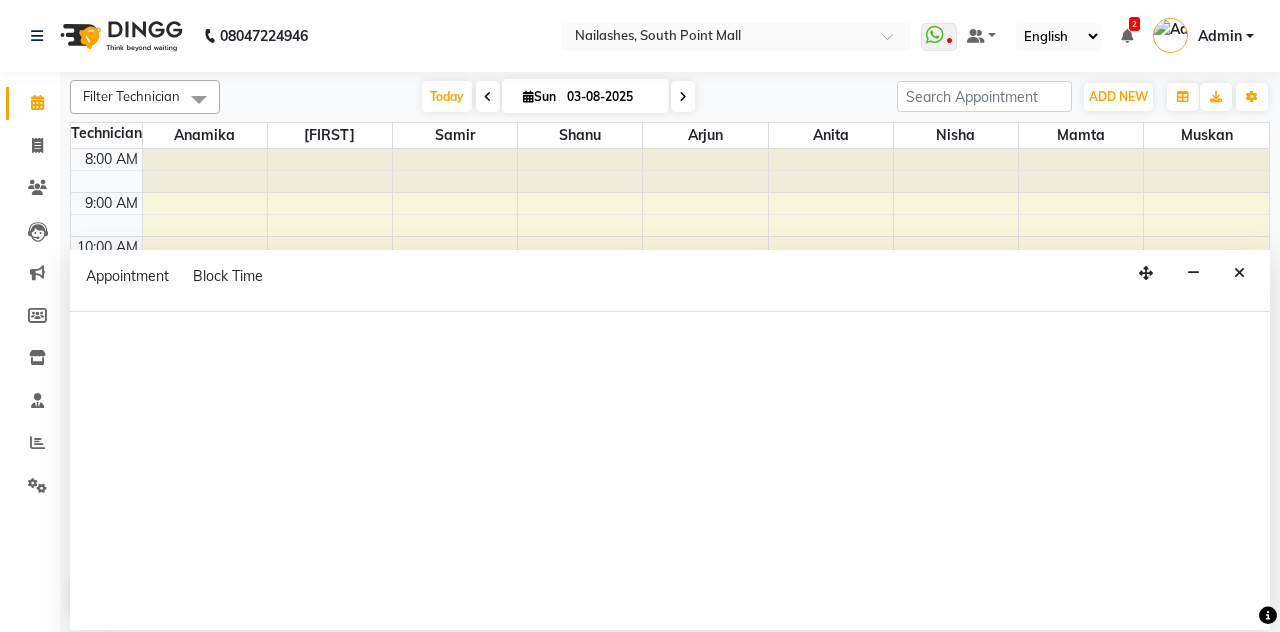 select on "service" 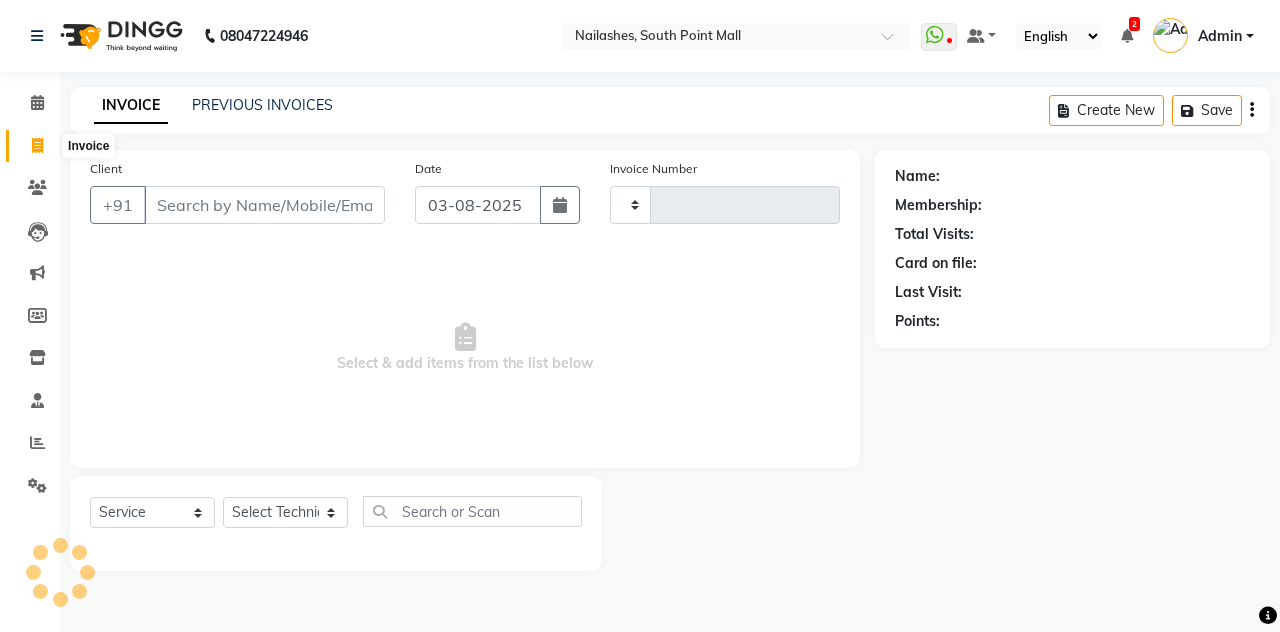 type on "1840" 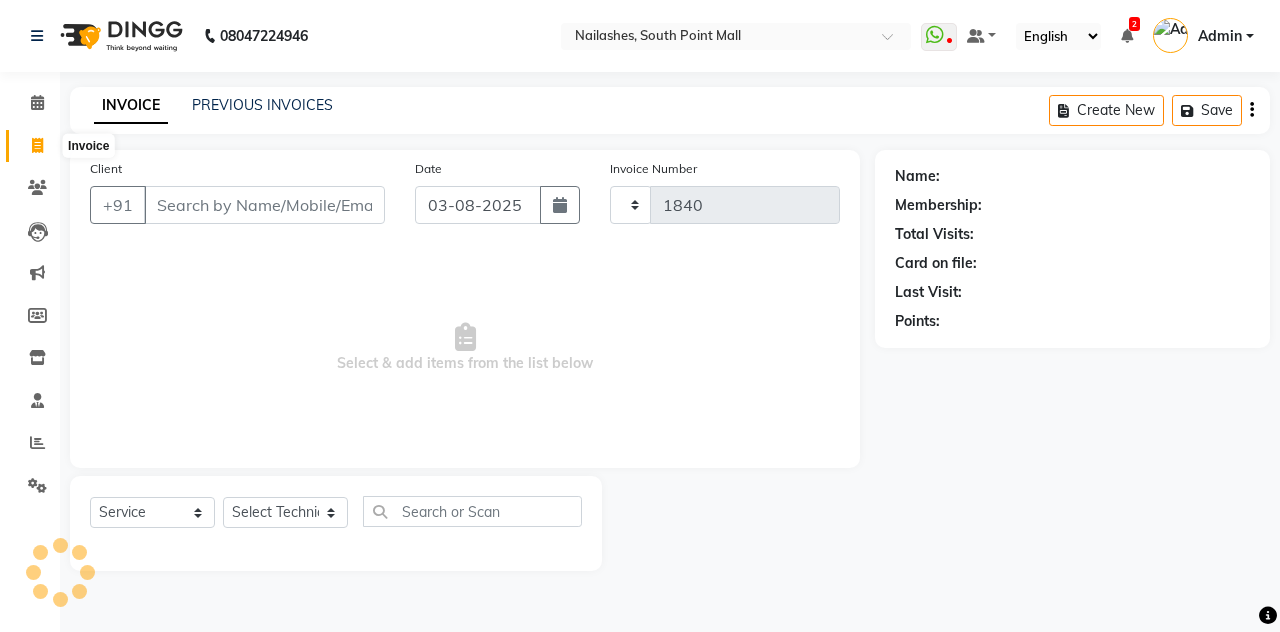 select on "3926" 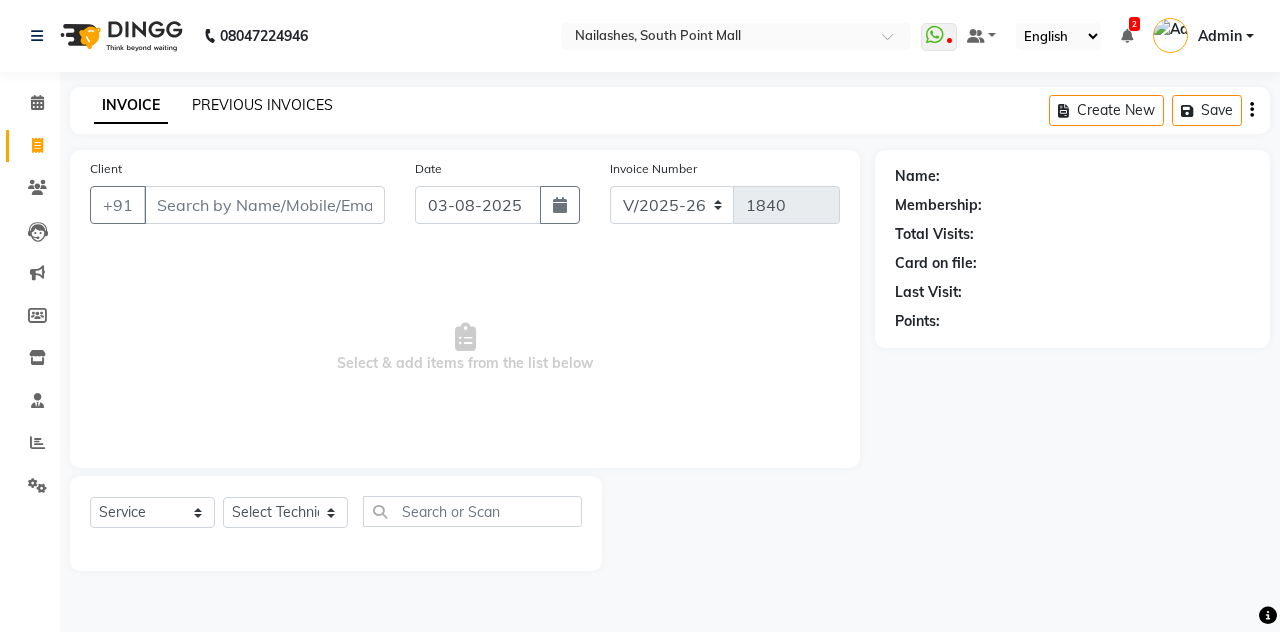 click on "PREVIOUS INVOICES" 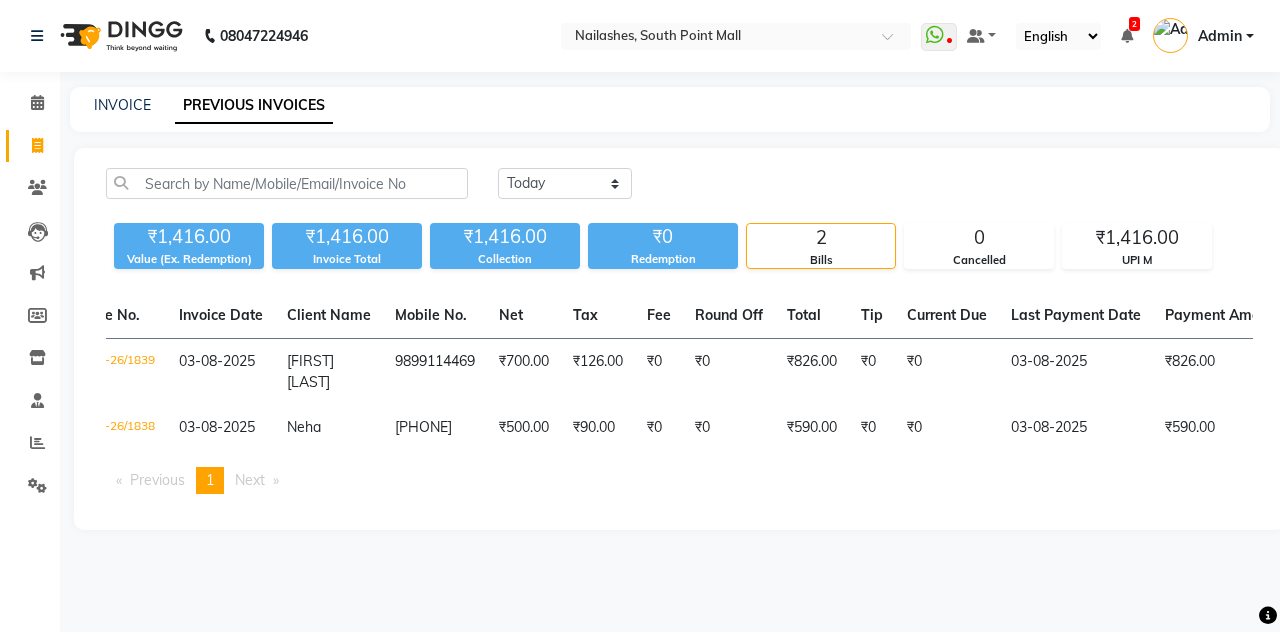 scroll, scrollTop: 0, scrollLeft: 0, axis: both 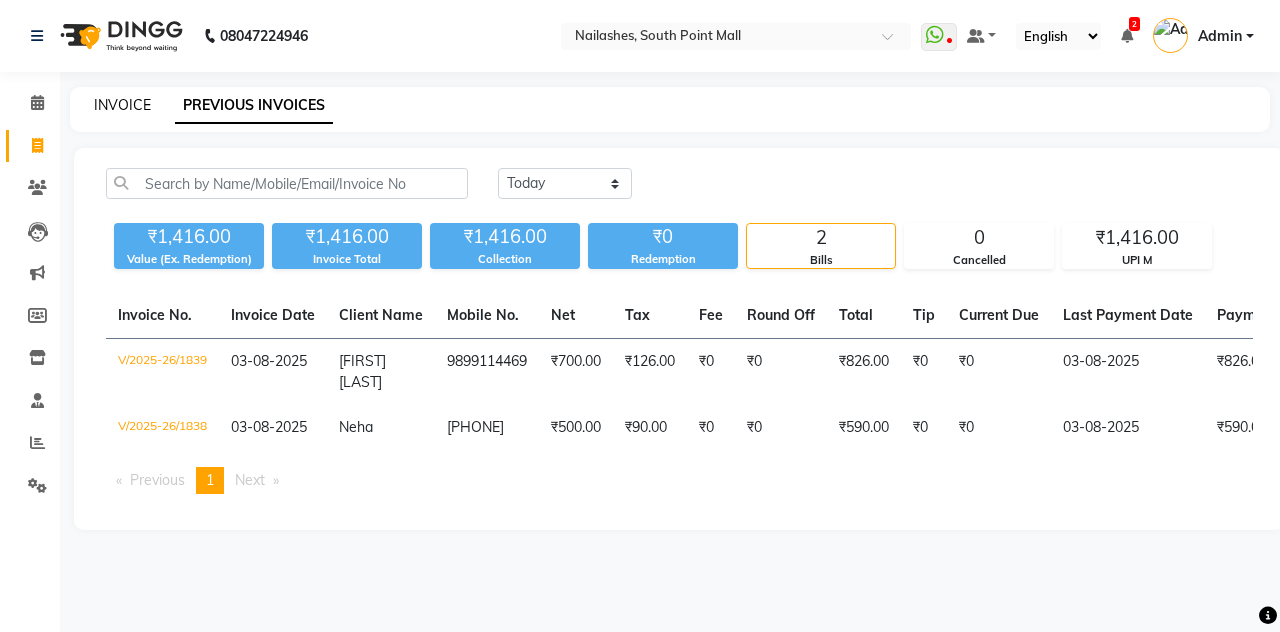 click on "INVOICE" 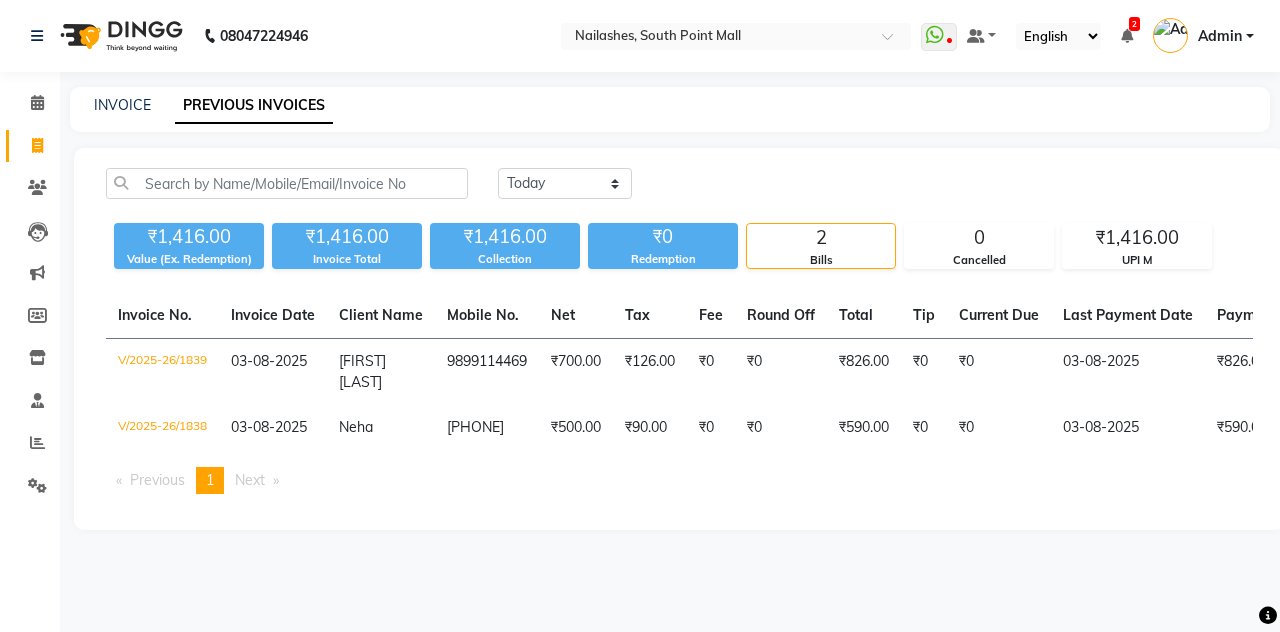 select on "service" 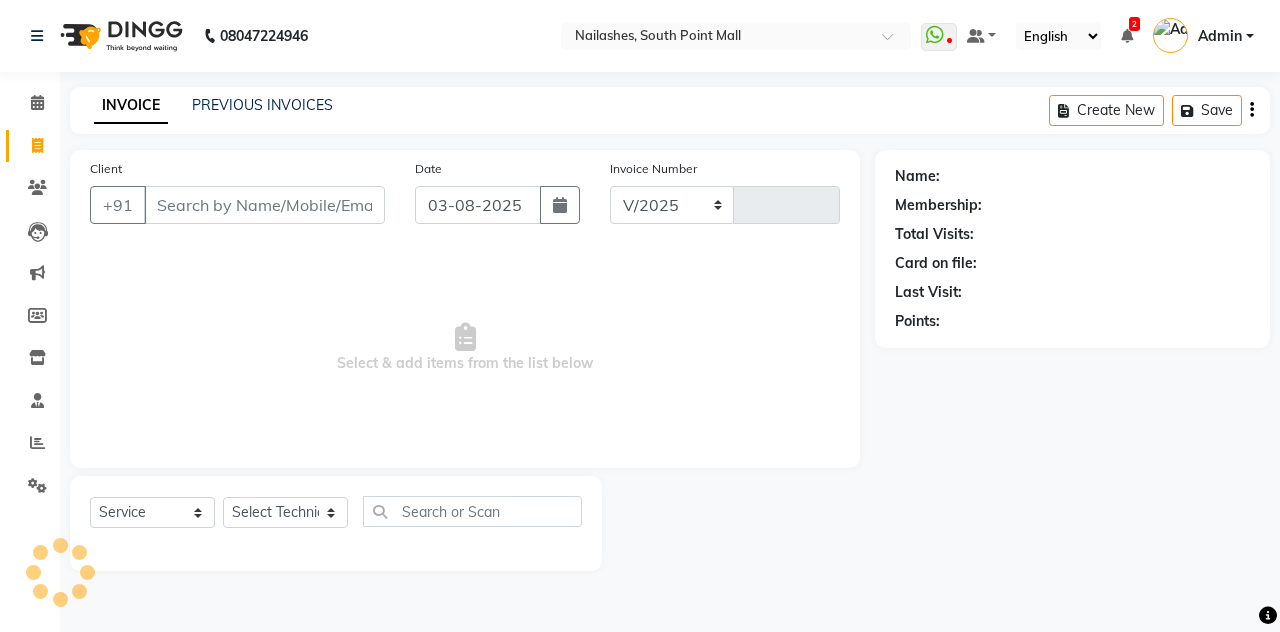select on "3926" 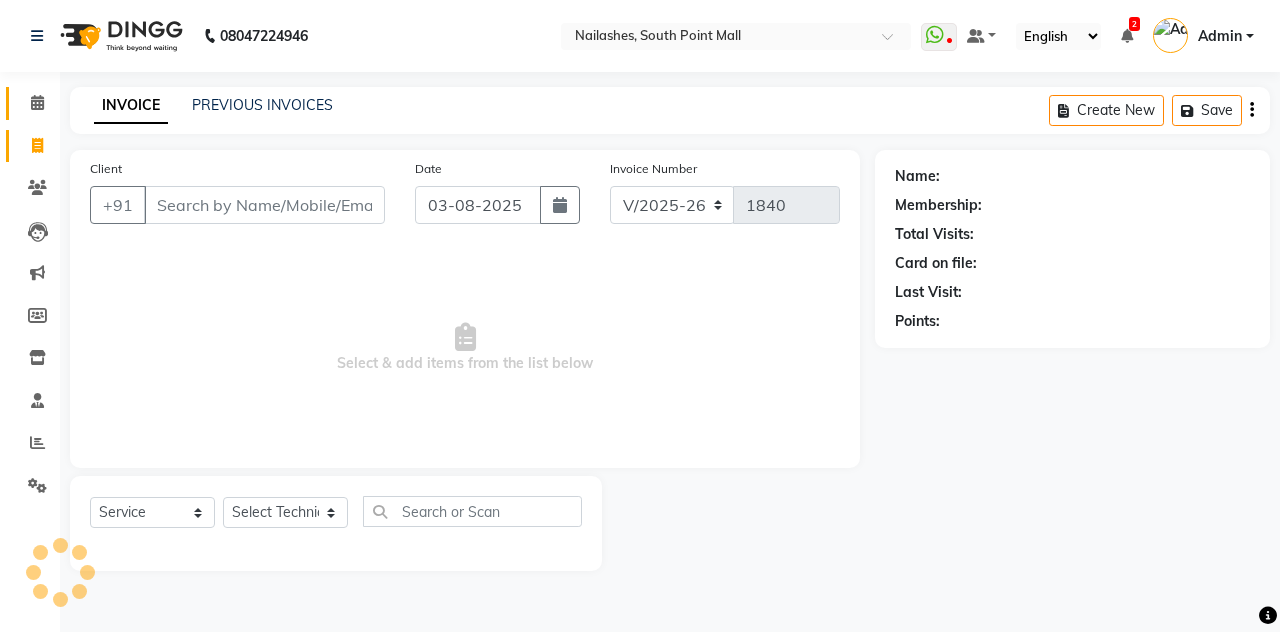 click 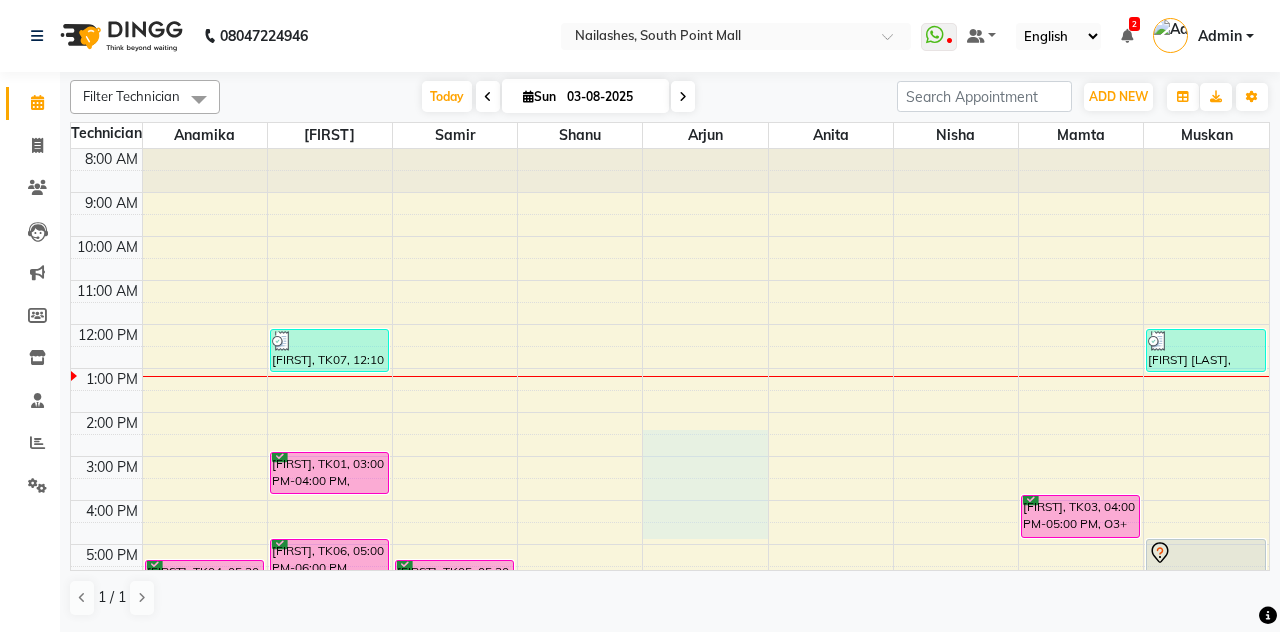 scroll, scrollTop: 86, scrollLeft: 0, axis: vertical 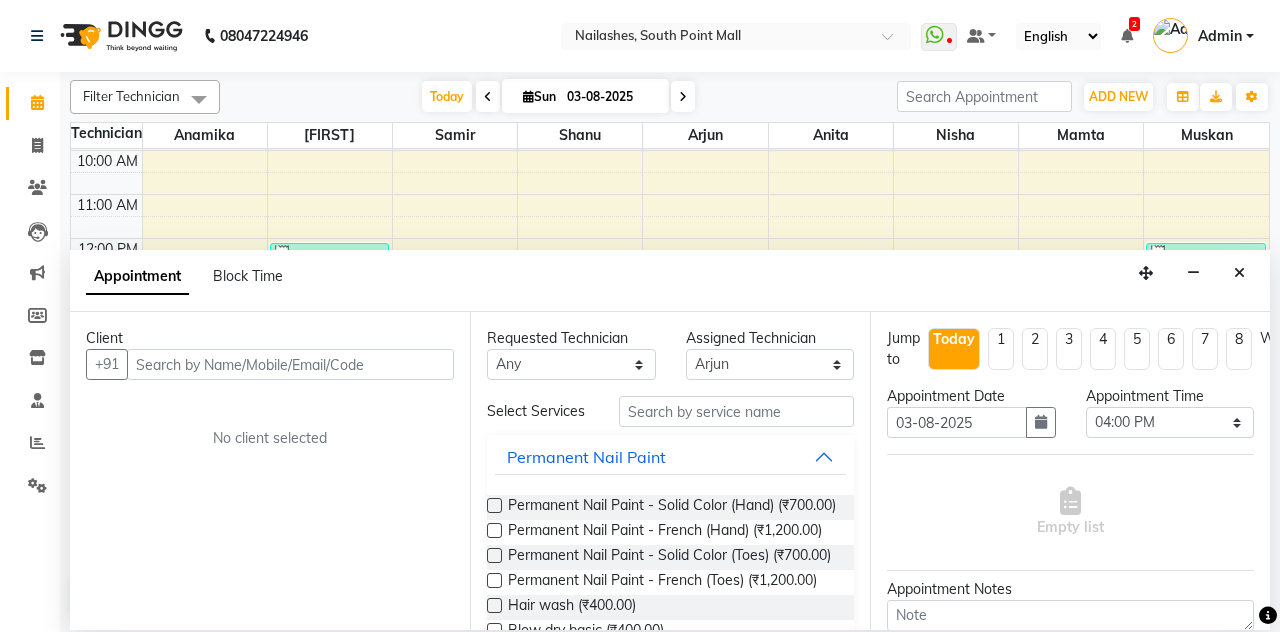 click at bounding box center (1239, 273) 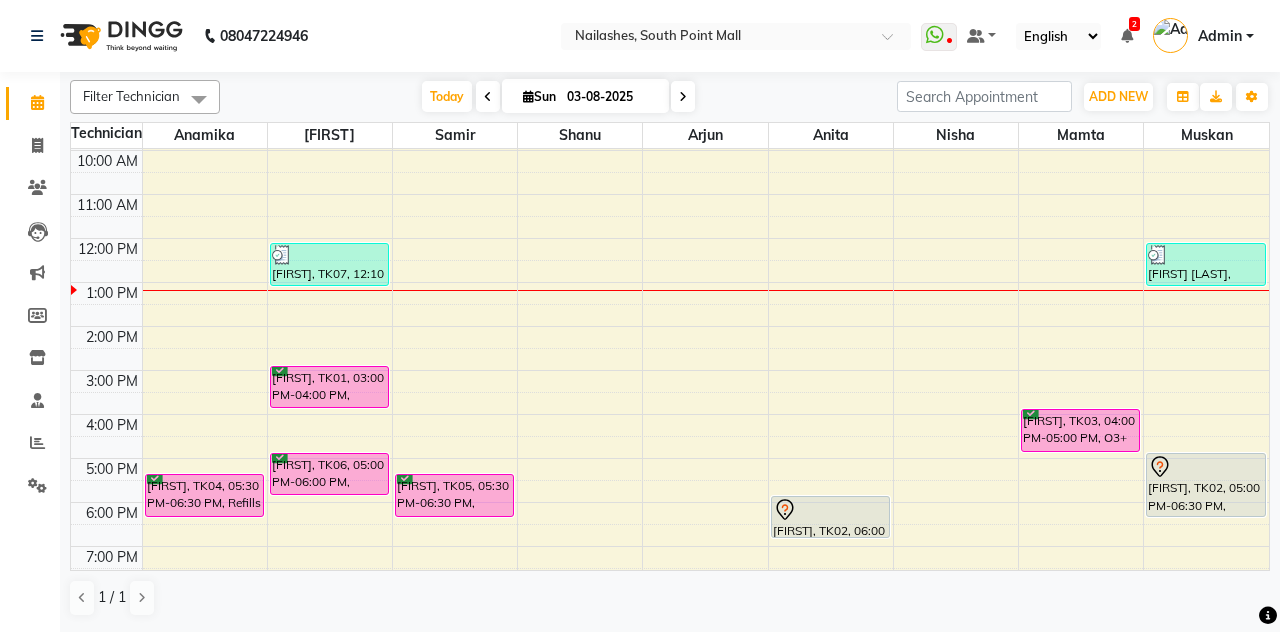 scroll, scrollTop: 0, scrollLeft: 0, axis: both 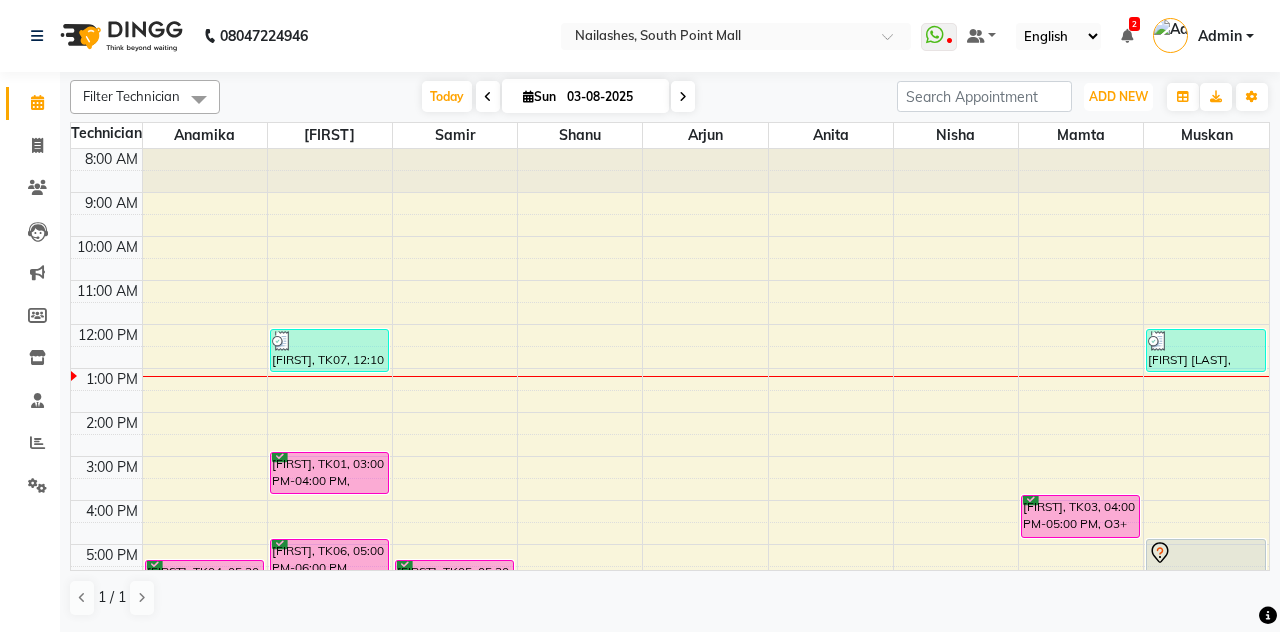 click on "ADD NEW" at bounding box center (1118, 96) 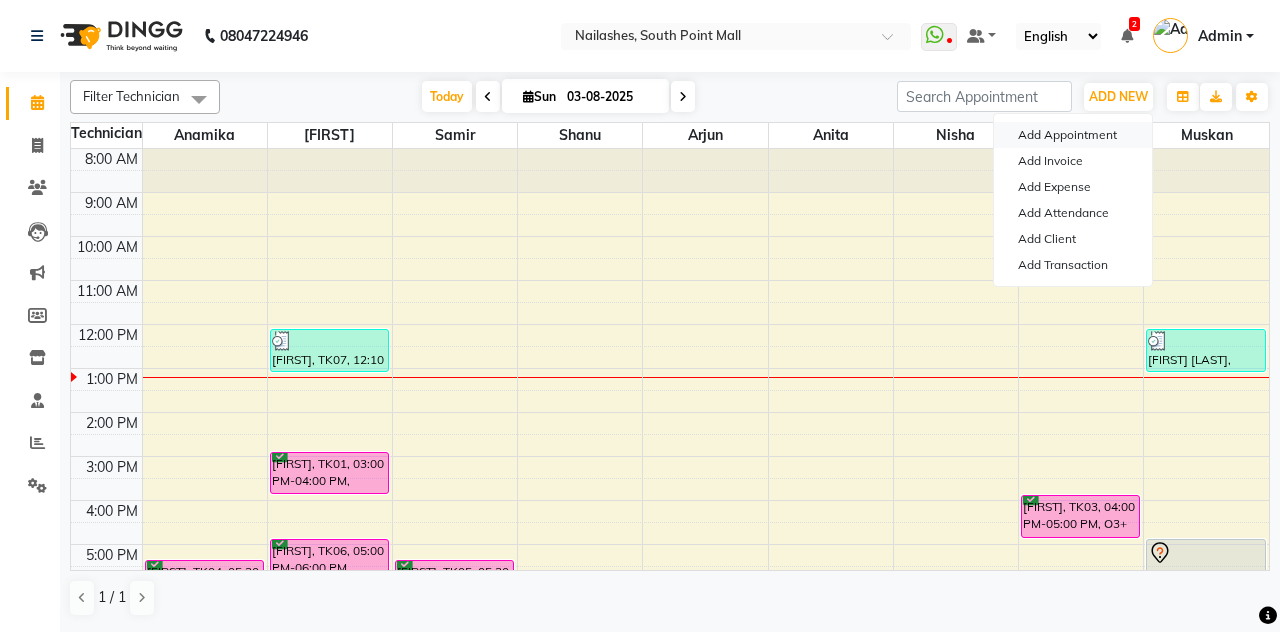 click on "Add Appointment" at bounding box center (1073, 135) 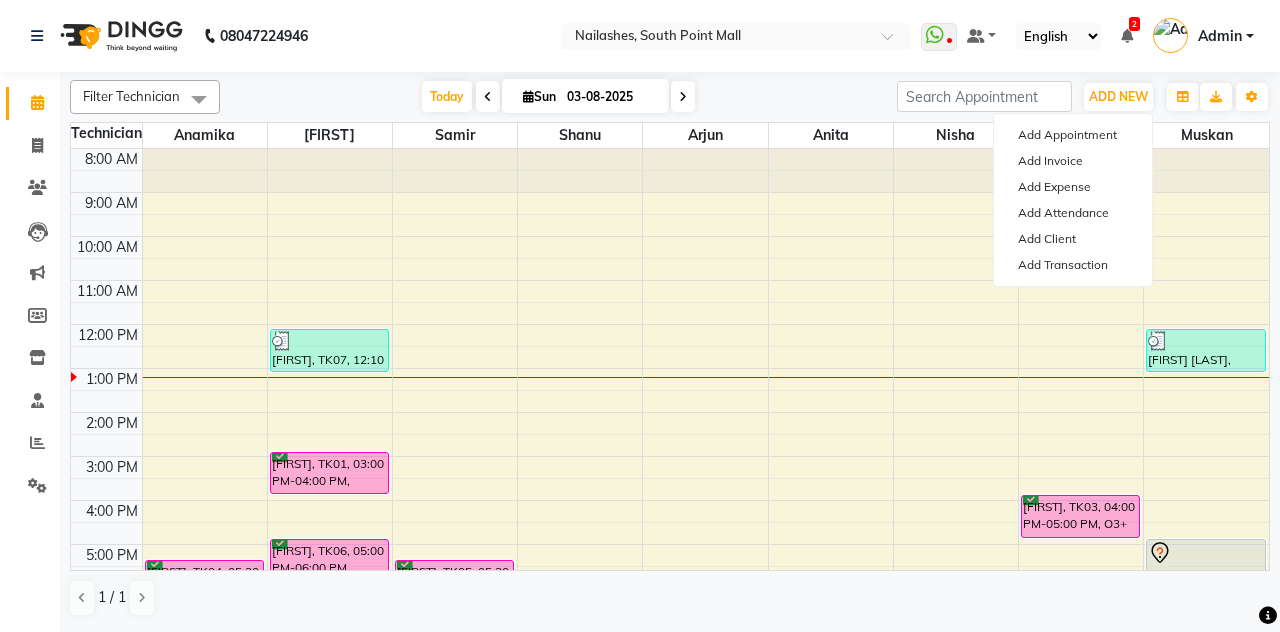 select on "tentative" 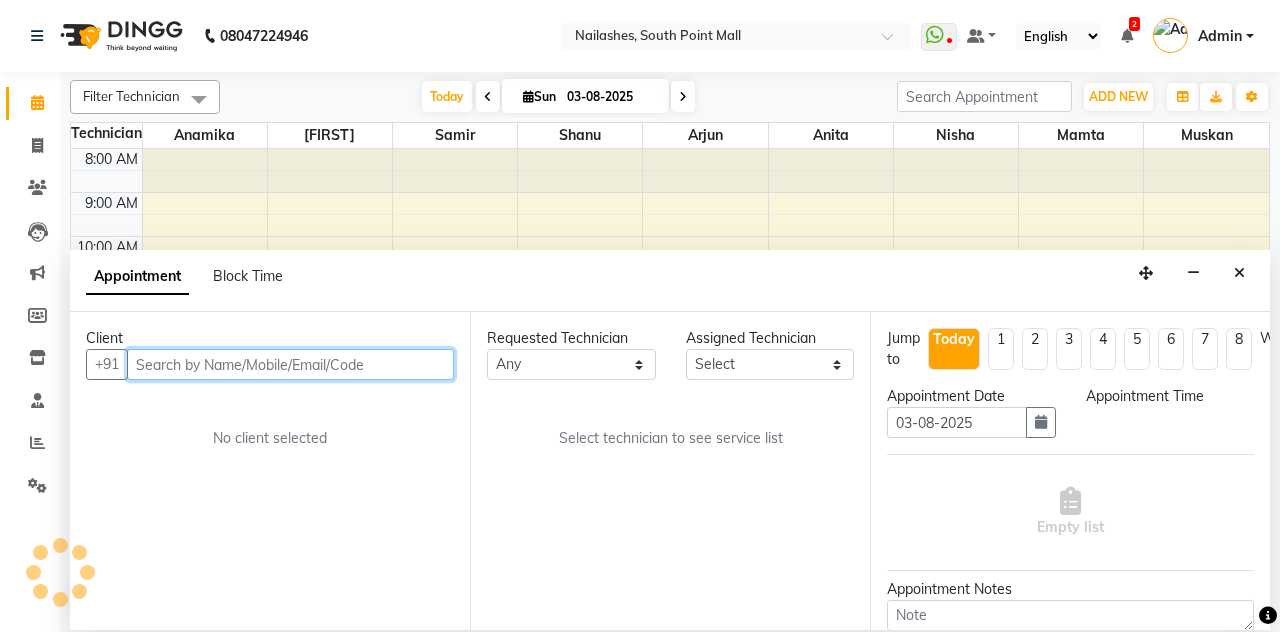 select on "540" 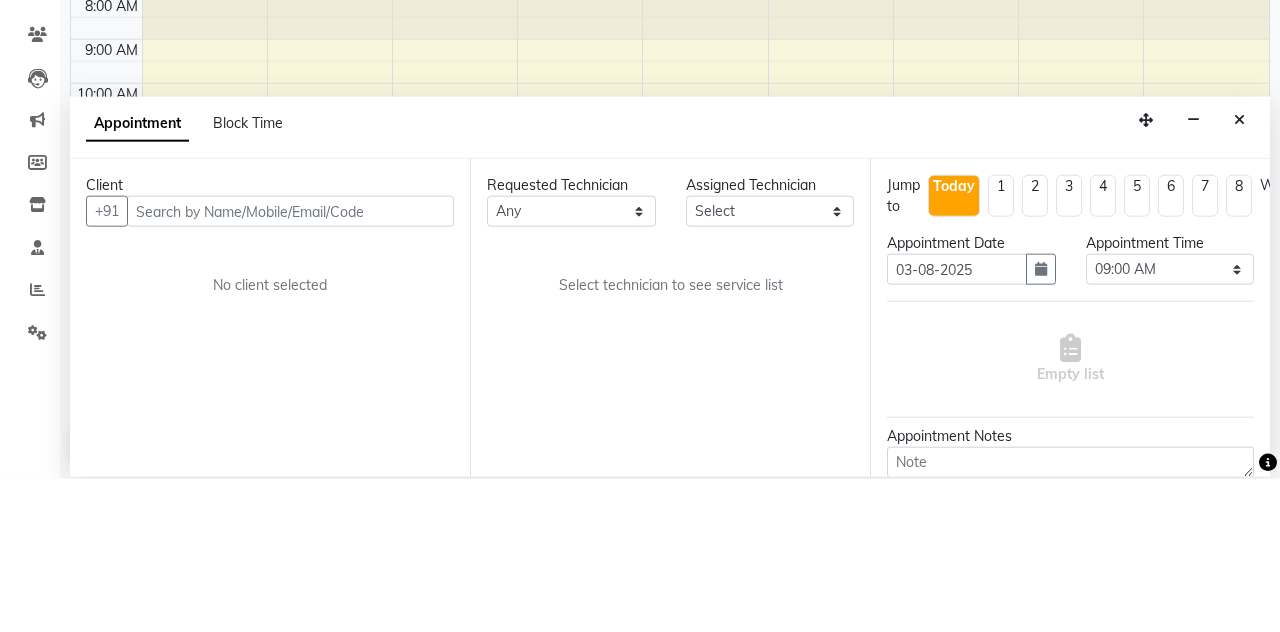 click at bounding box center (1239, 273) 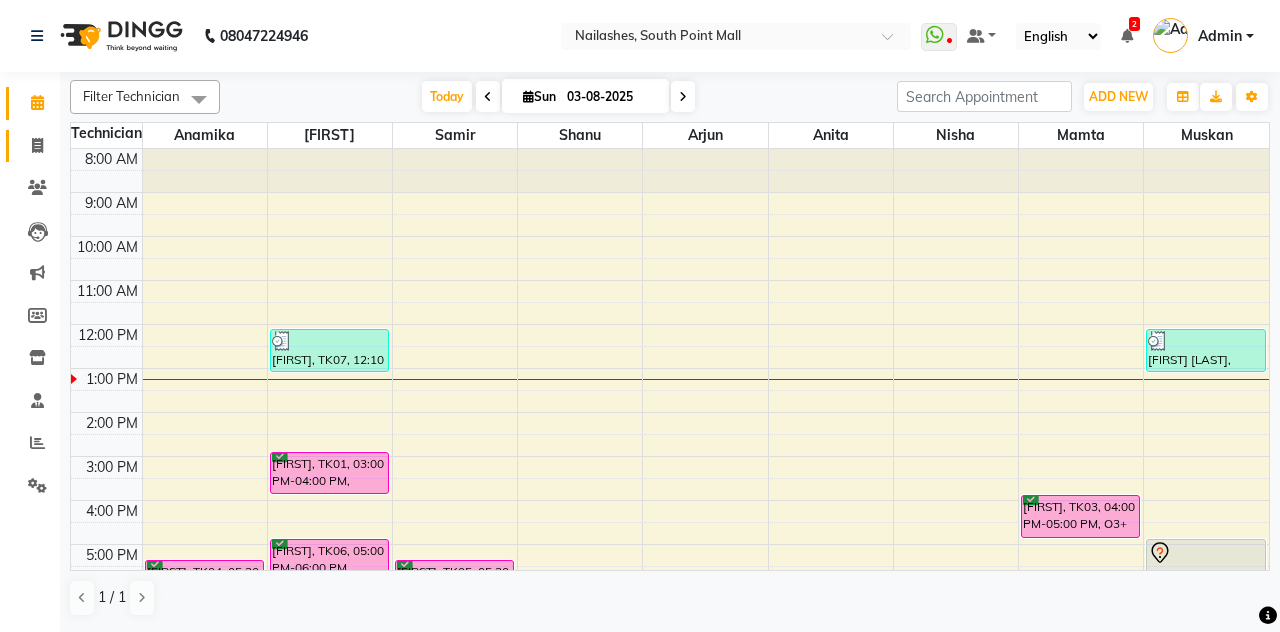 click 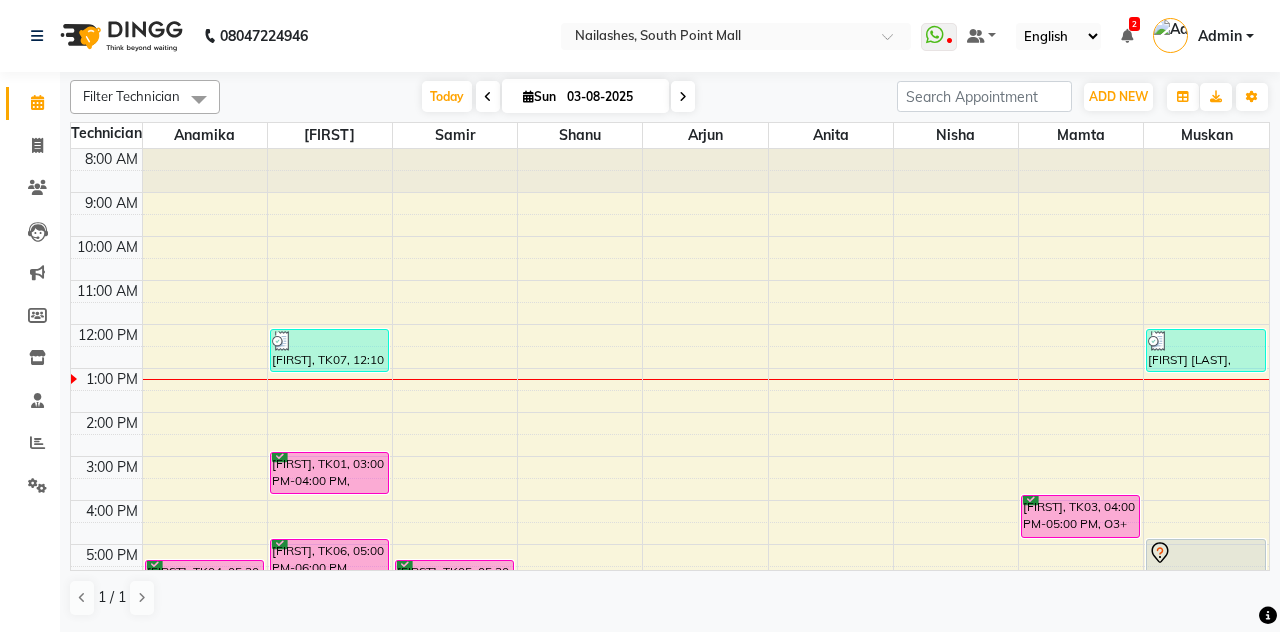 select on "service" 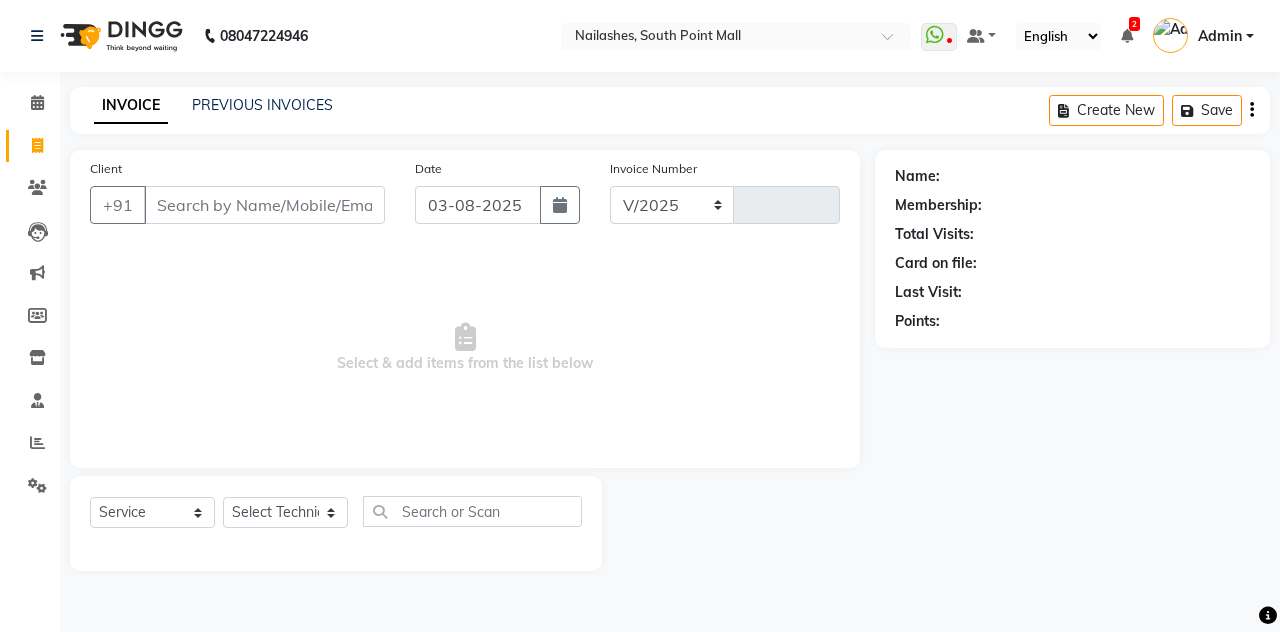select on "3926" 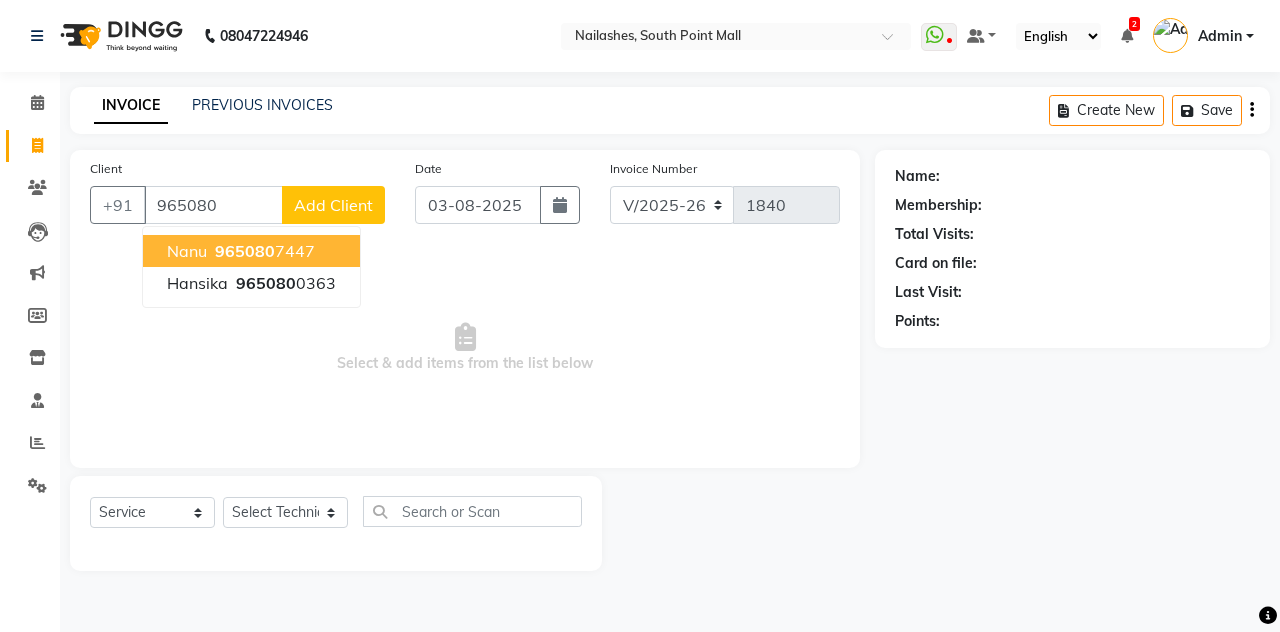 click on "Nanu" at bounding box center (187, 251) 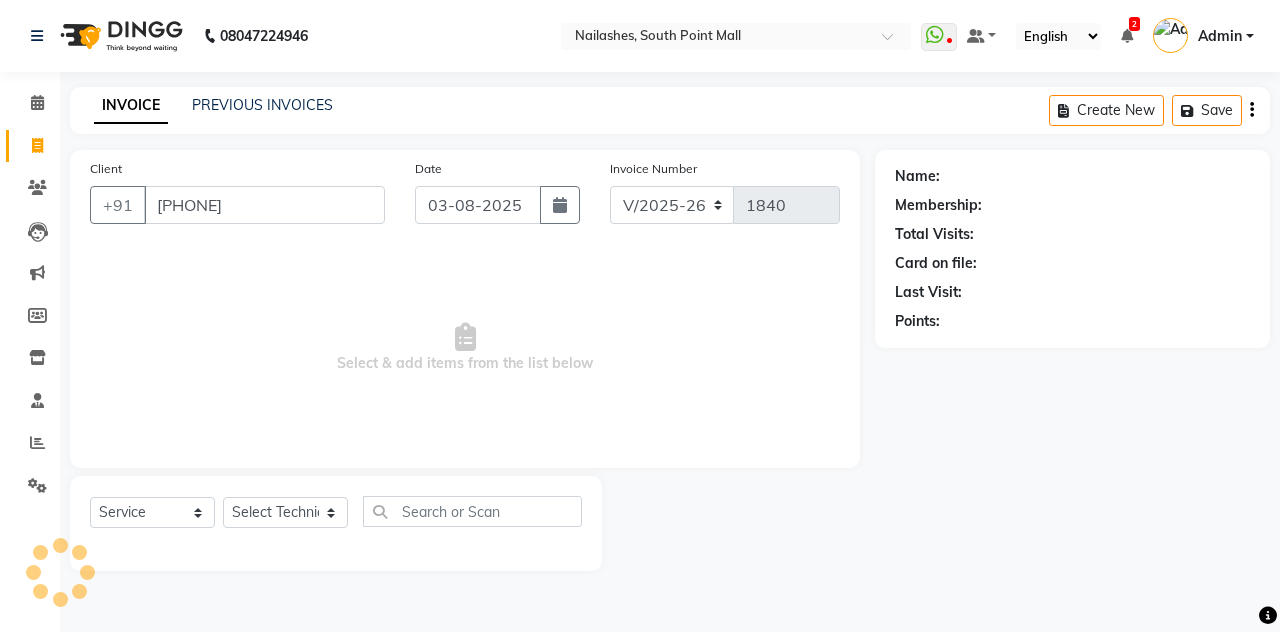 type on "[PHONE]" 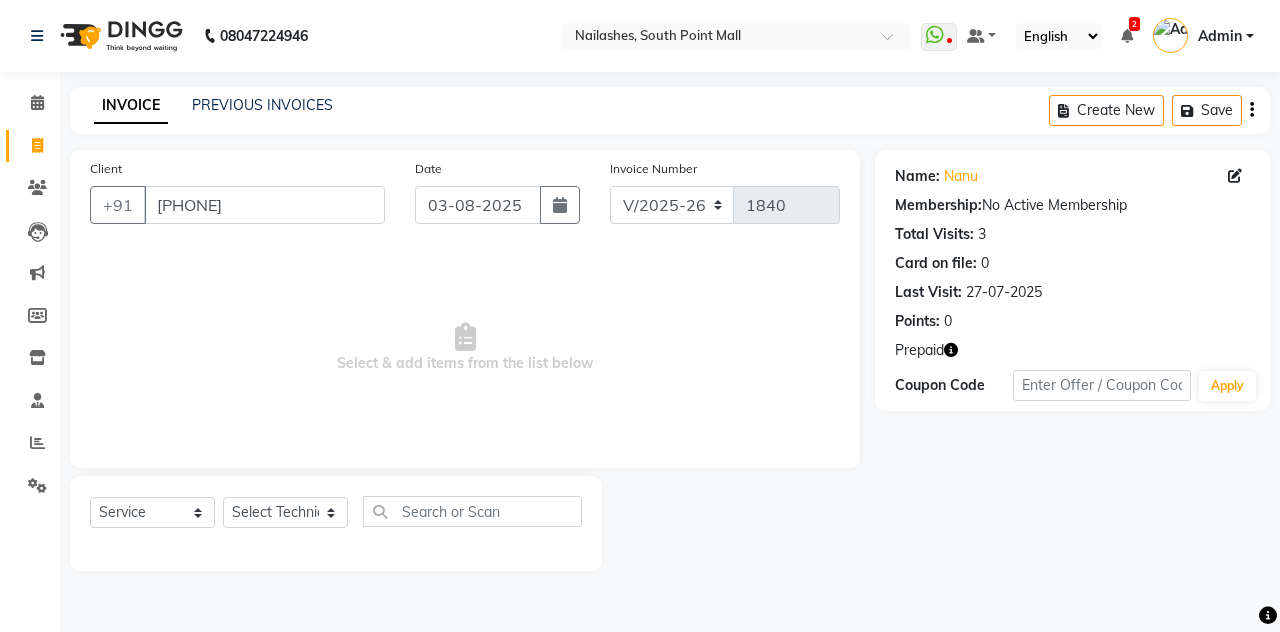 click 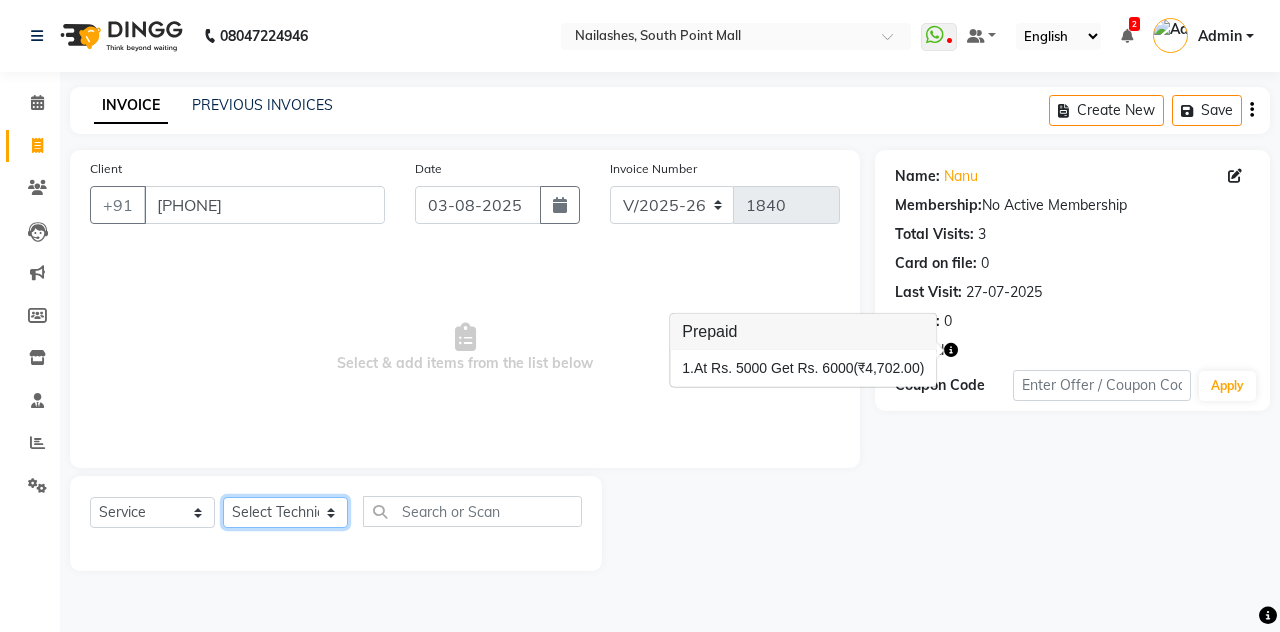 click on "Select Technician Admin [FIRST] [FIRST] [FIRST] [FIRST] Manager [FIRST] [FIRST] [FIRST] [FIRST] [FIRST]" 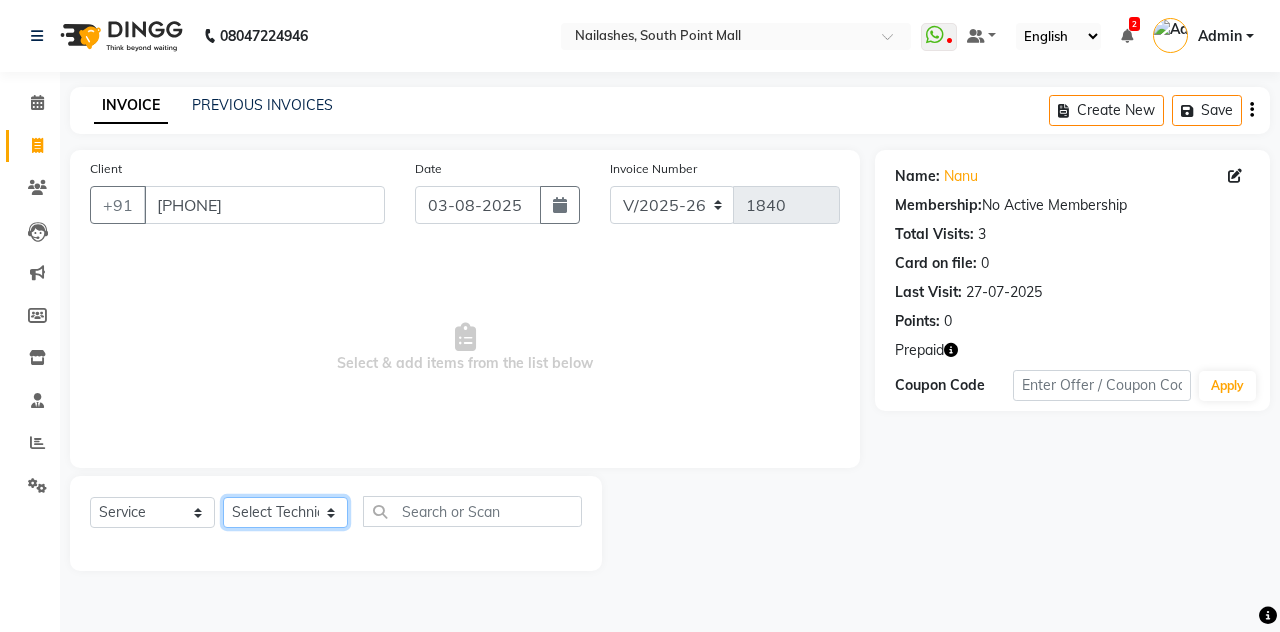 select on "52460" 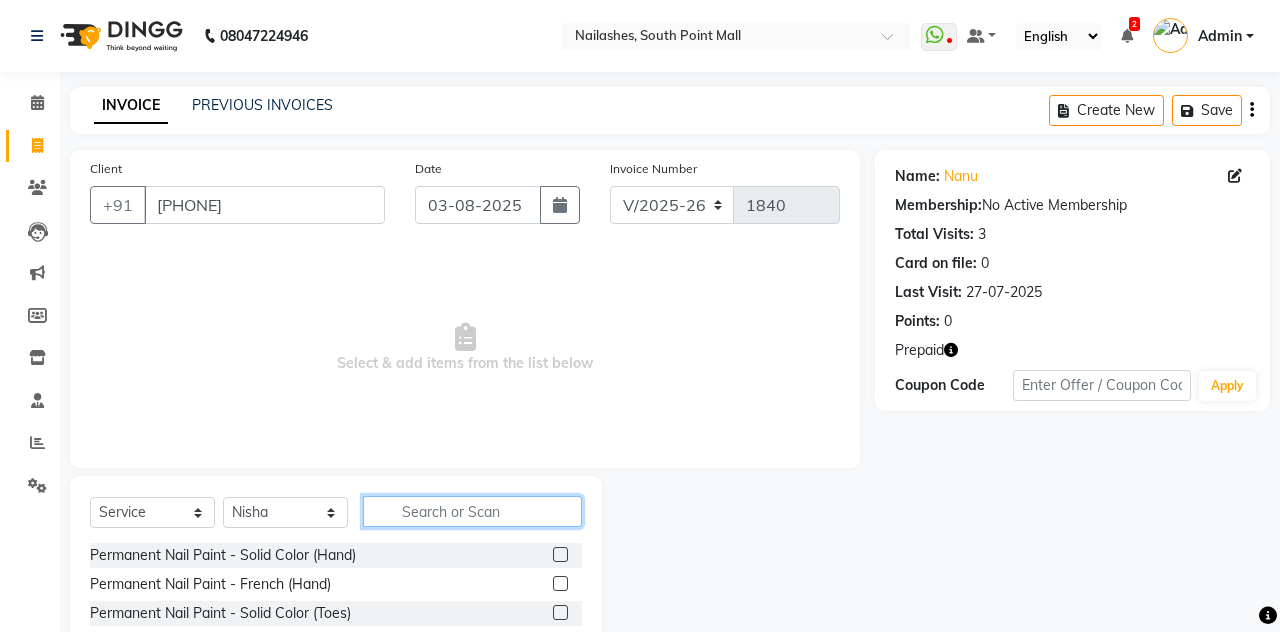 click 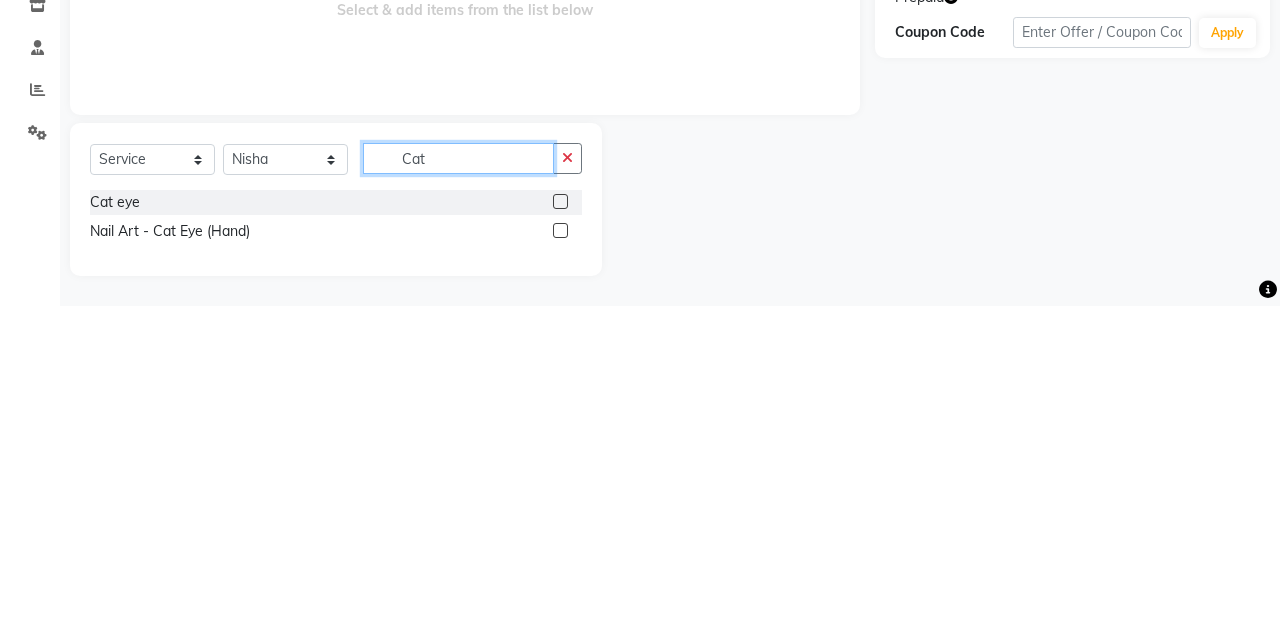 scroll, scrollTop: 28, scrollLeft: 0, axis: vertical 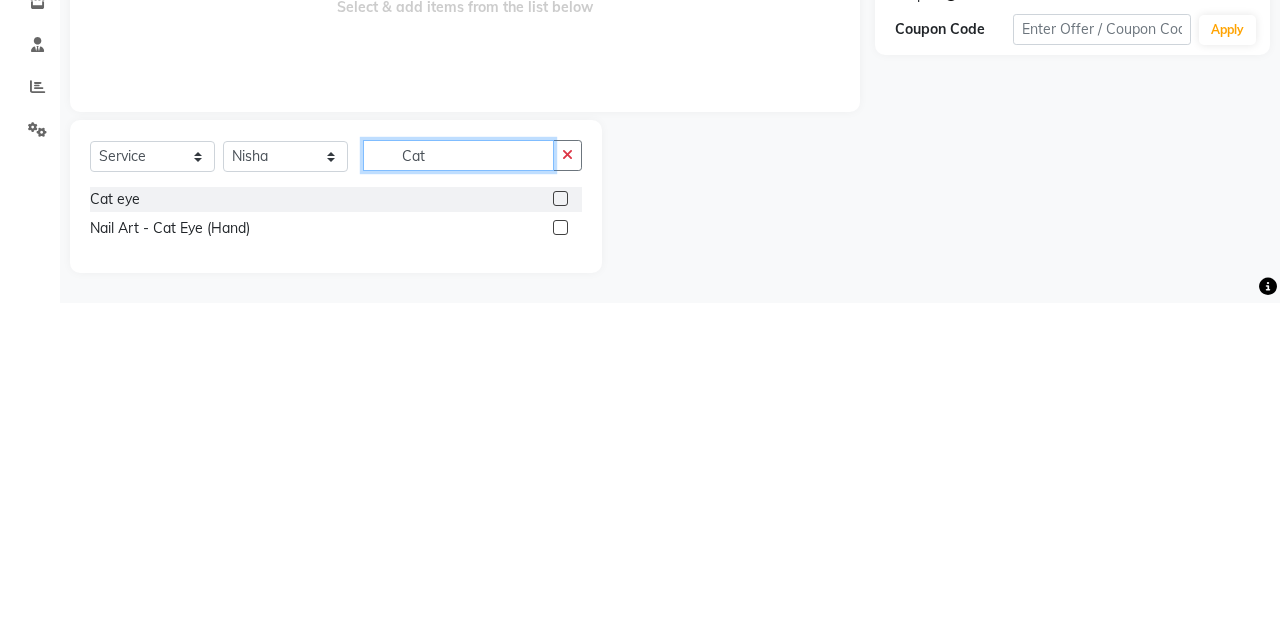 type on "Cat" 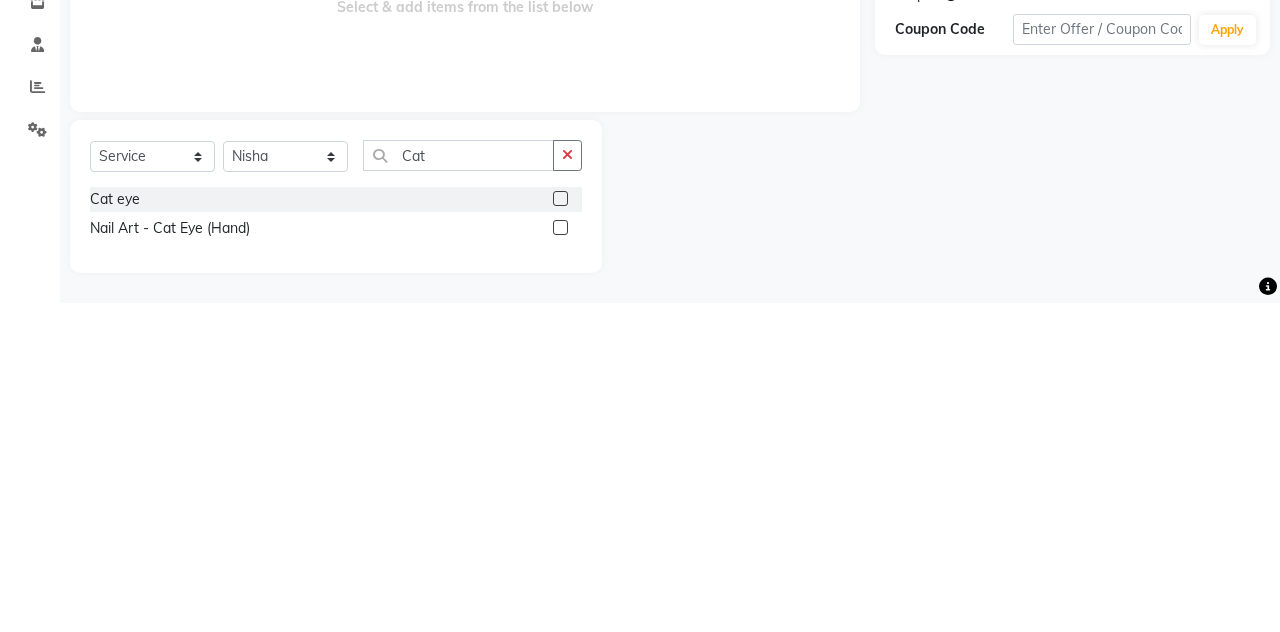 click 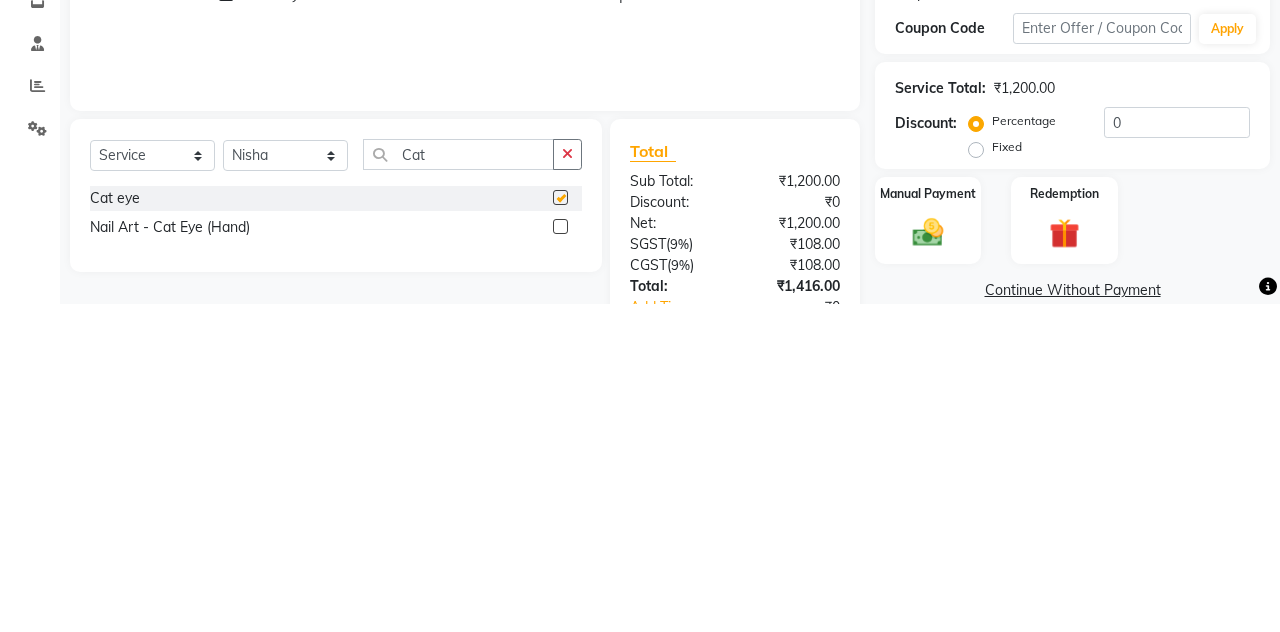 scroll, scrollTop: 28, scrollLeft: 0, axis: vertical 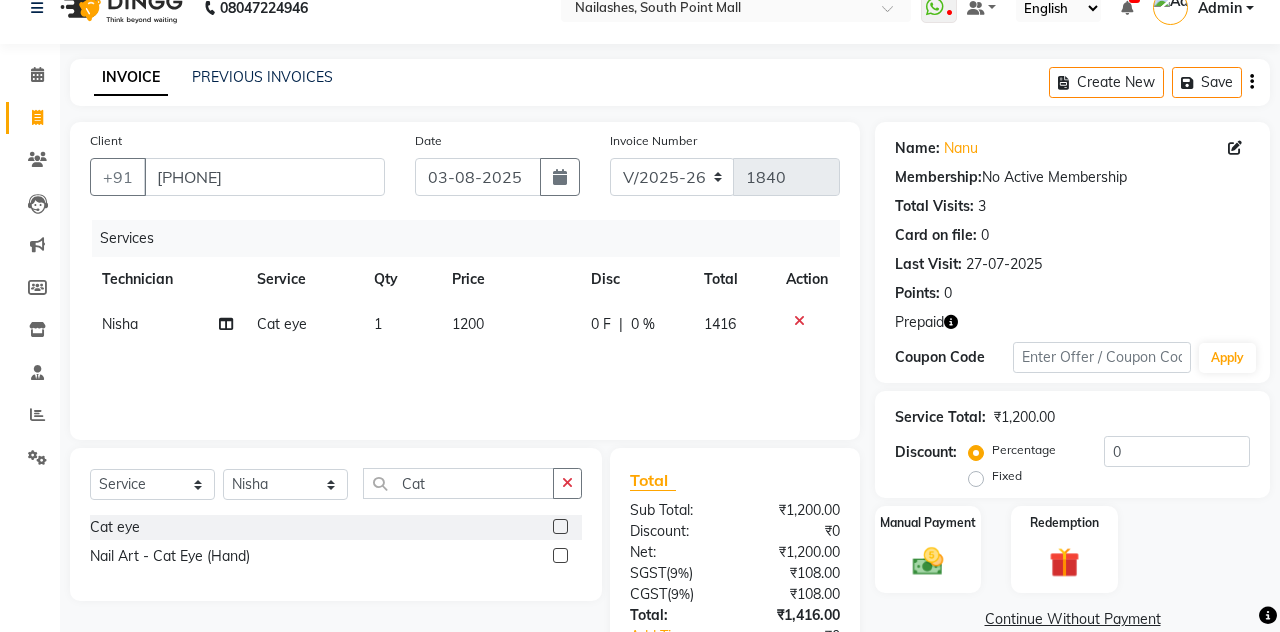 checkbox on "false" 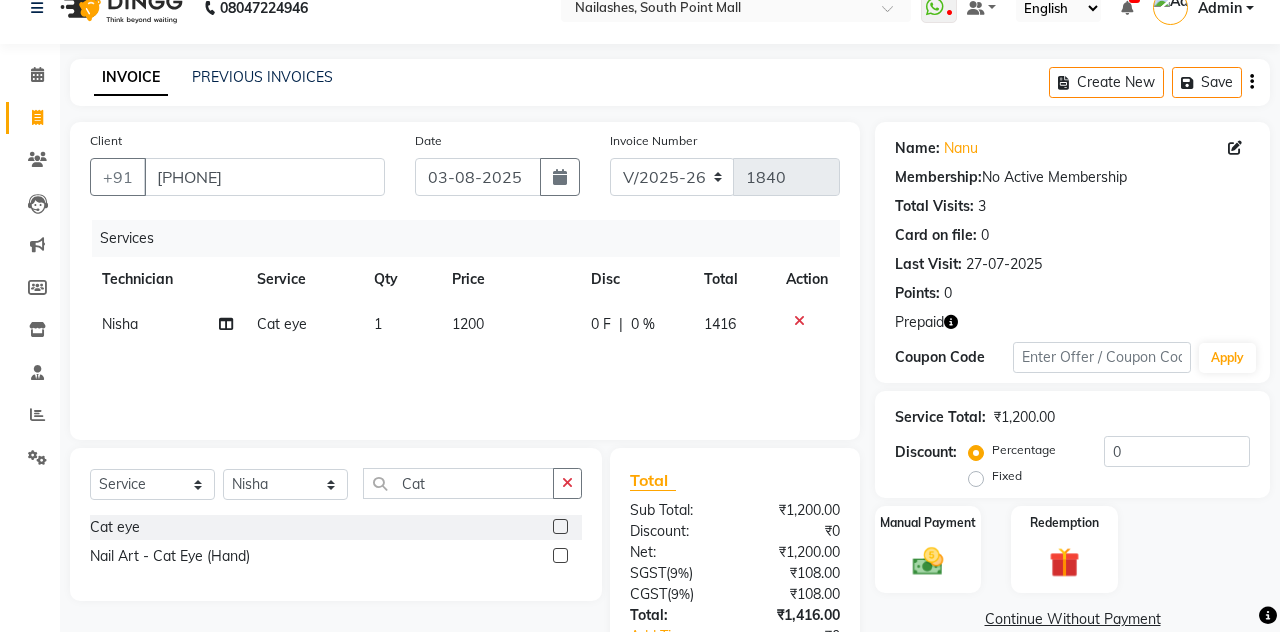 click 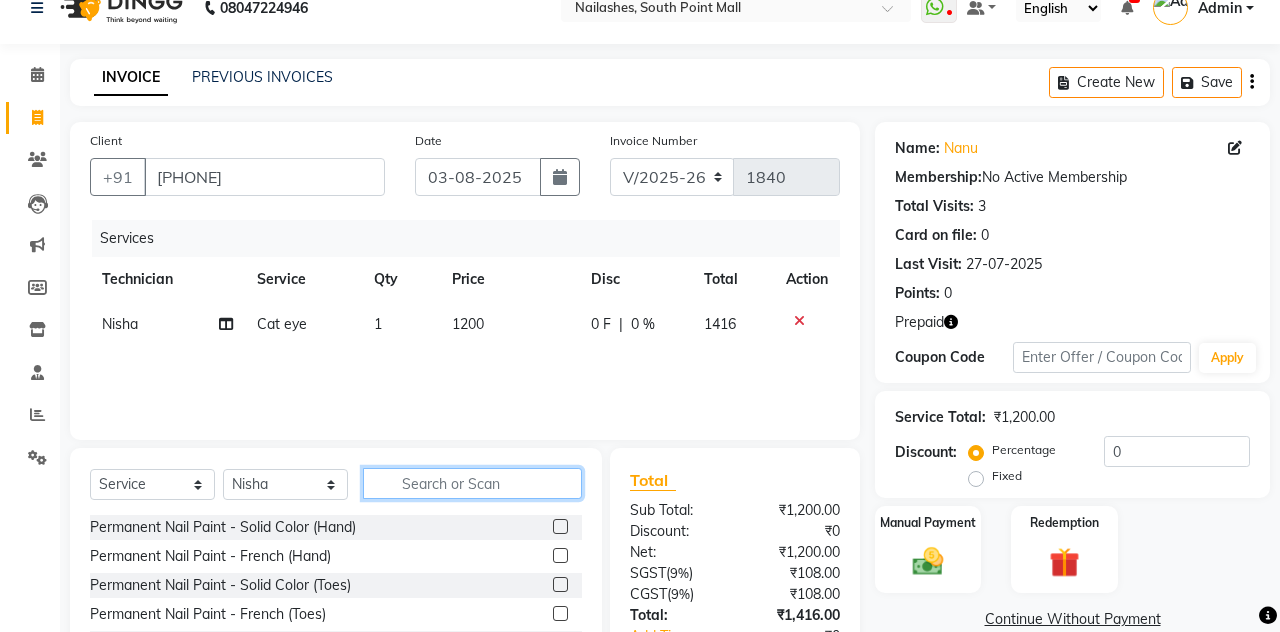 click 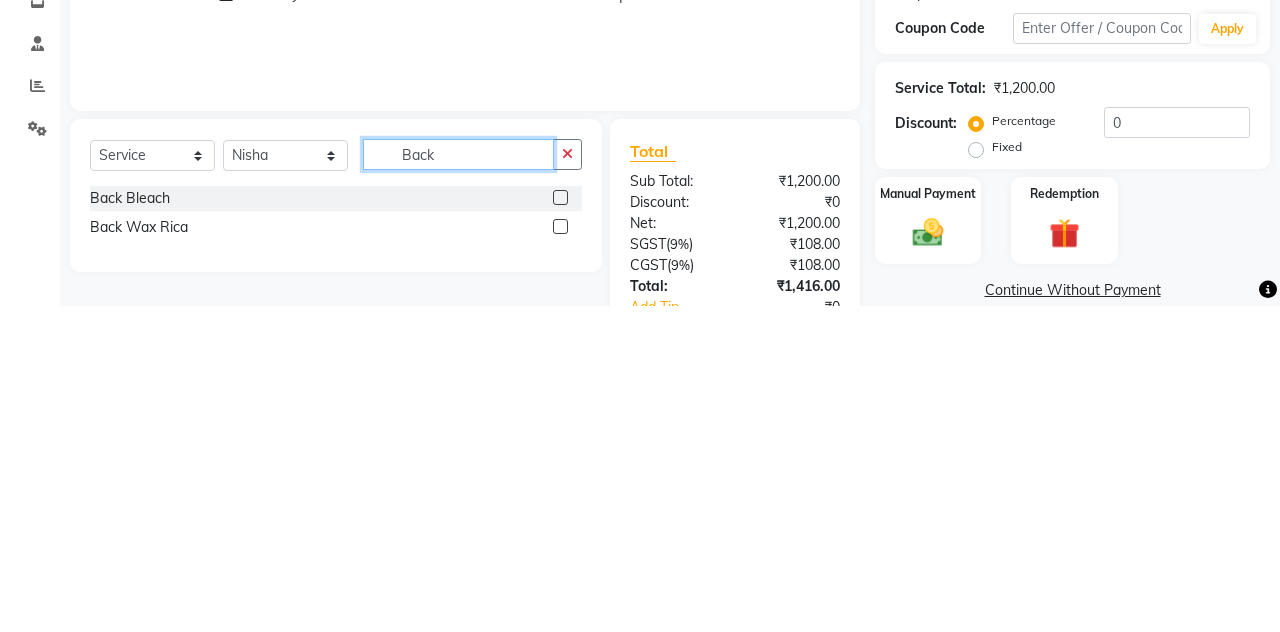 type on "Back" 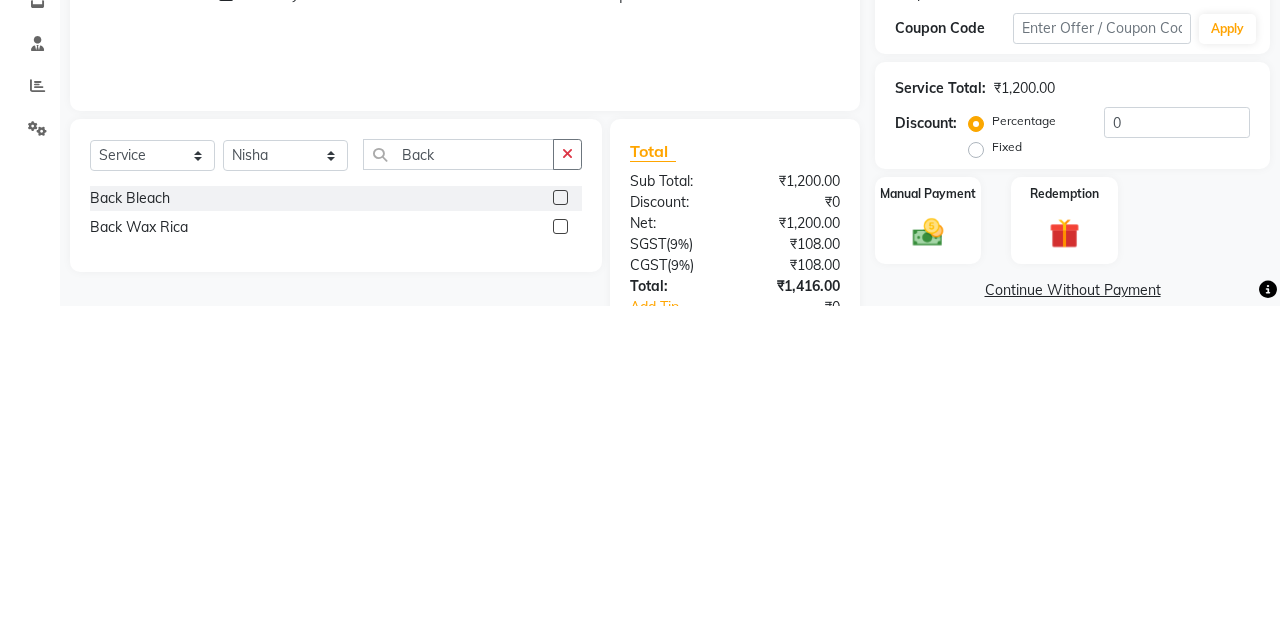 click 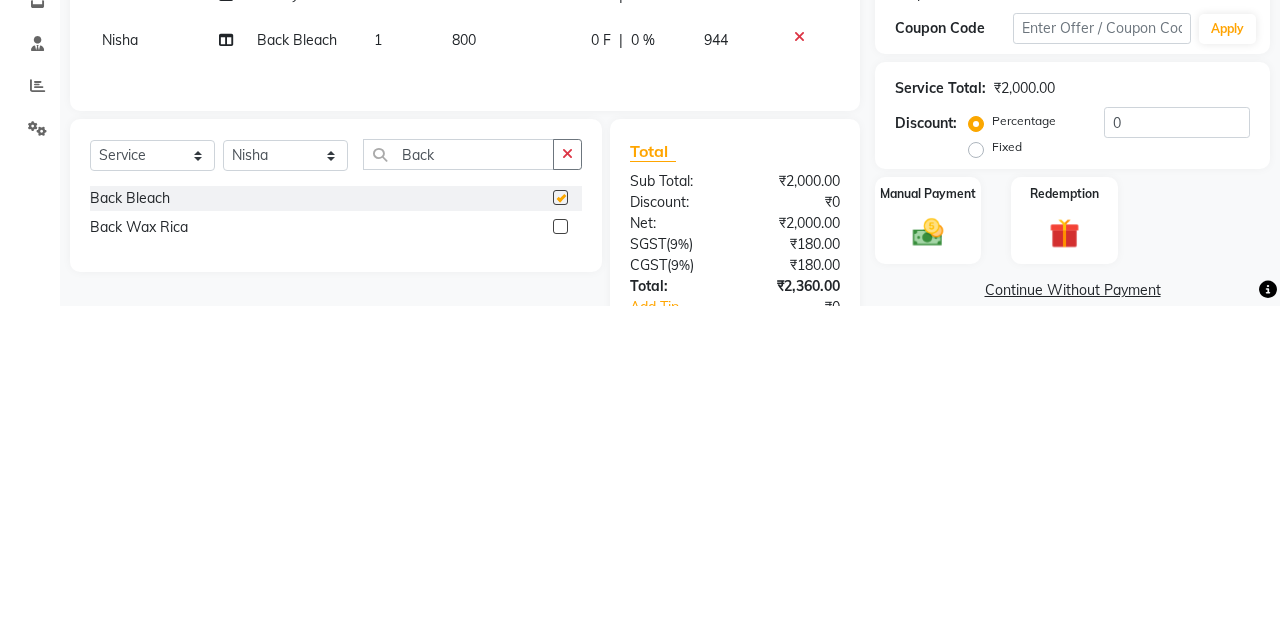 scroll, scrollTop: 31, scrollLeft: 0, axis: vertical 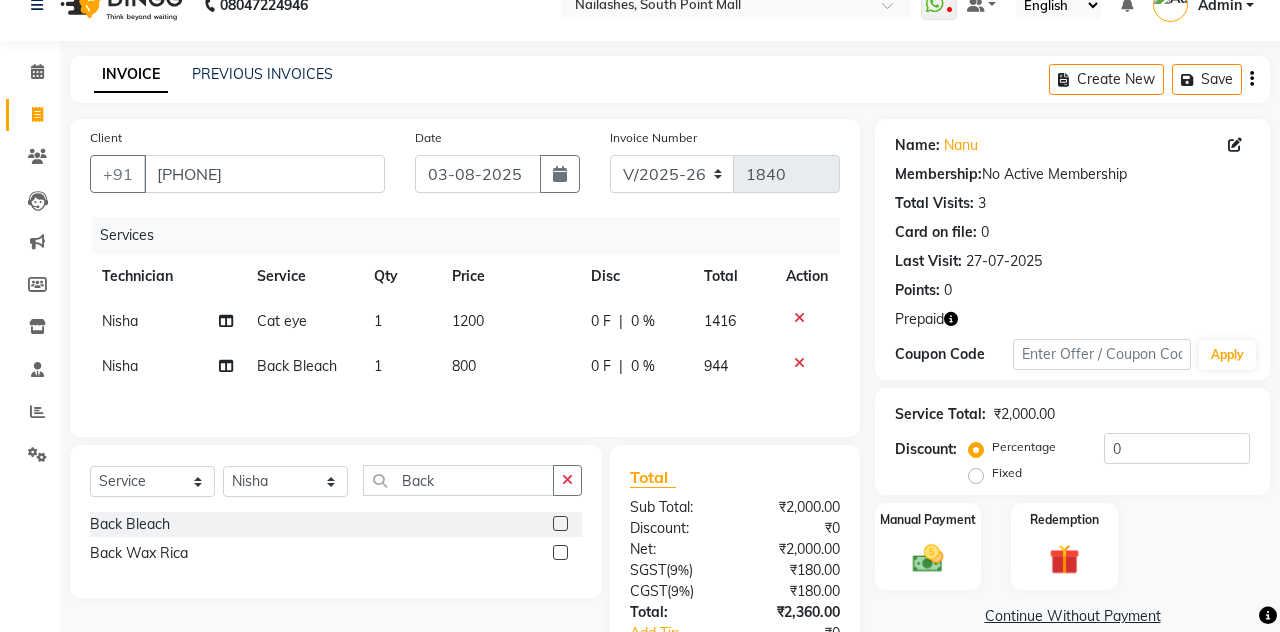 checkbox on "false" 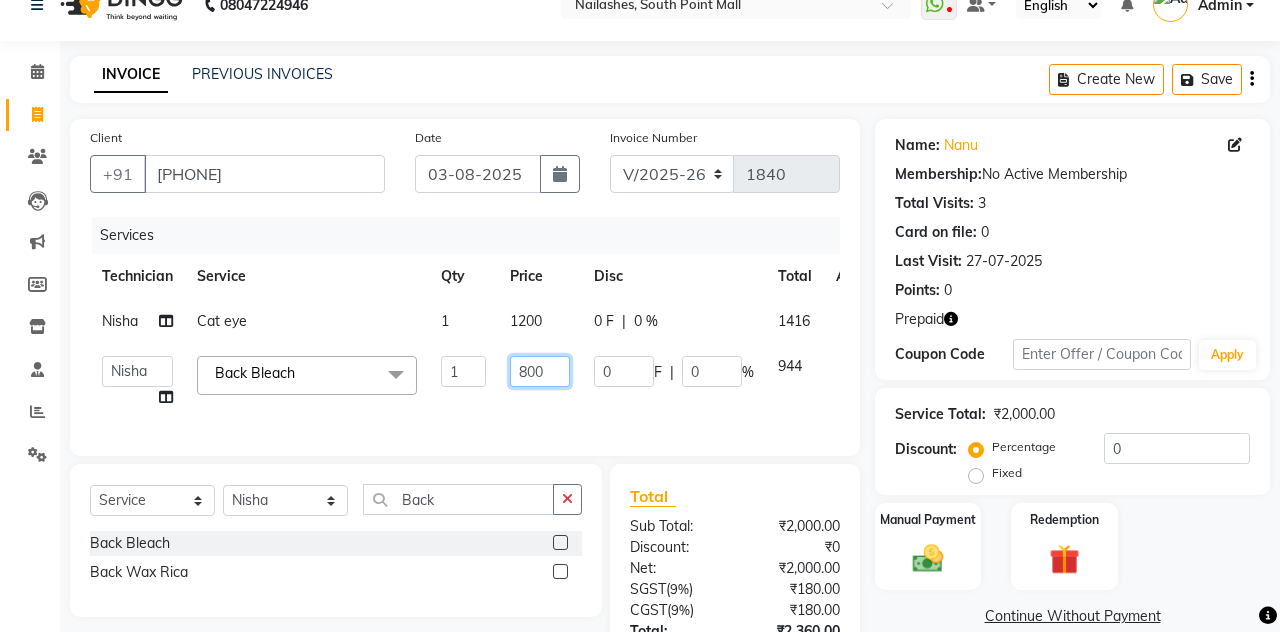 click on "800" 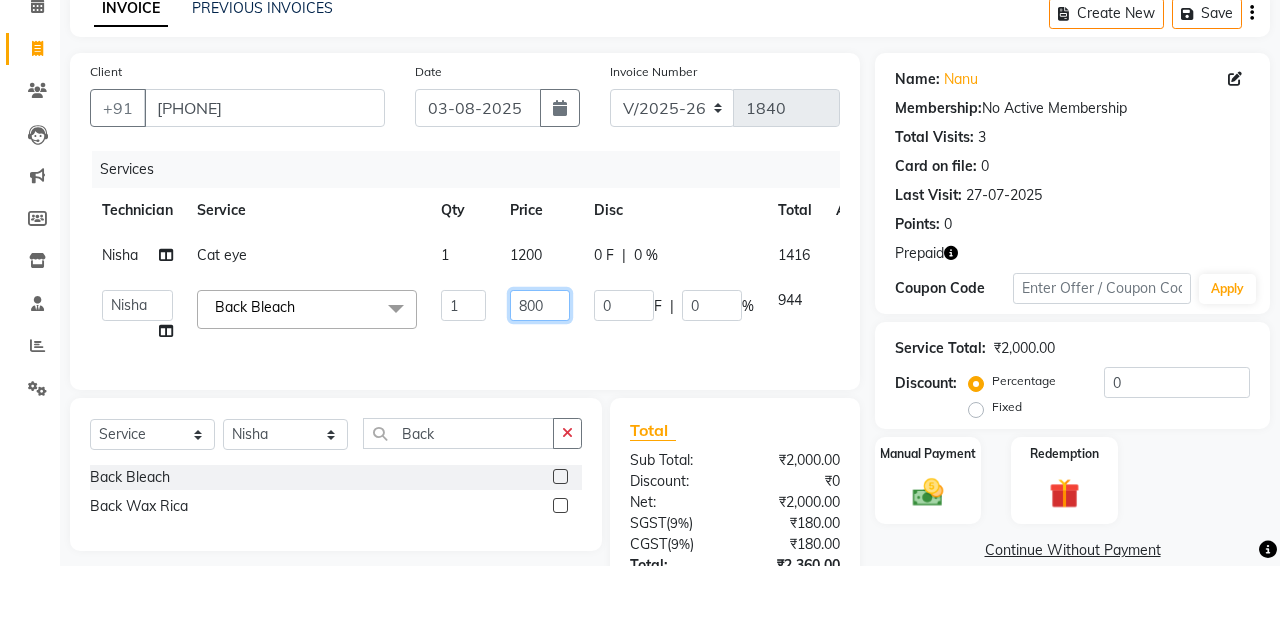 scroll, scrollTop: 31, scrollLeft: 0, axis: vertical 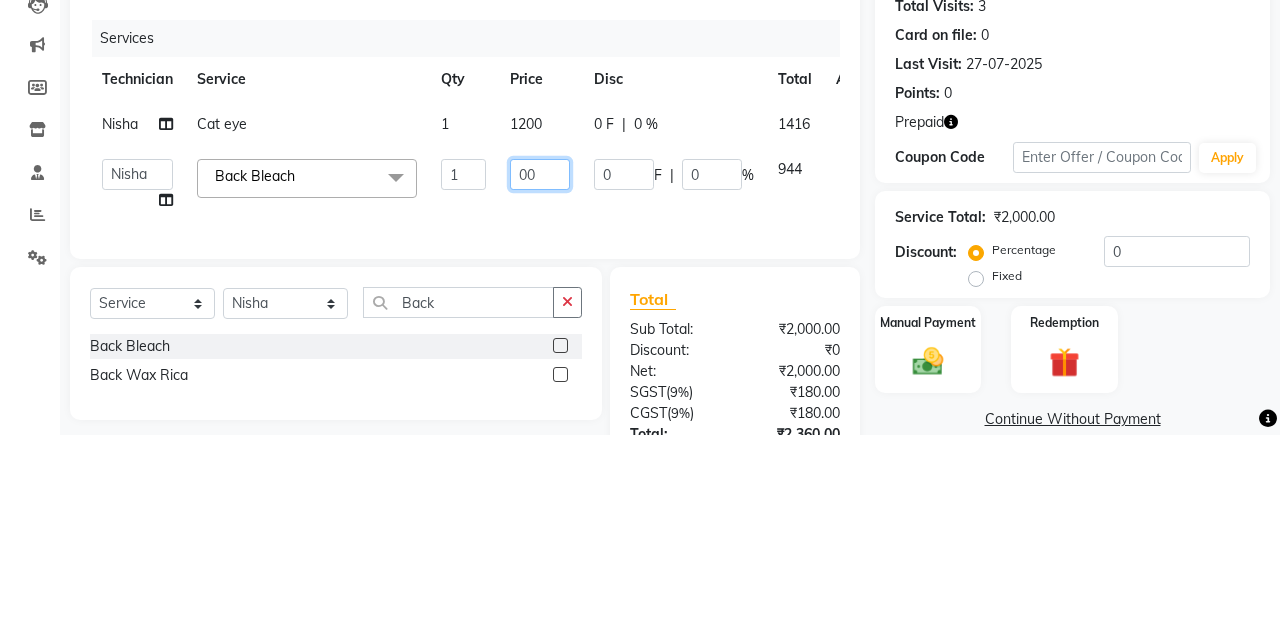 type on "700" 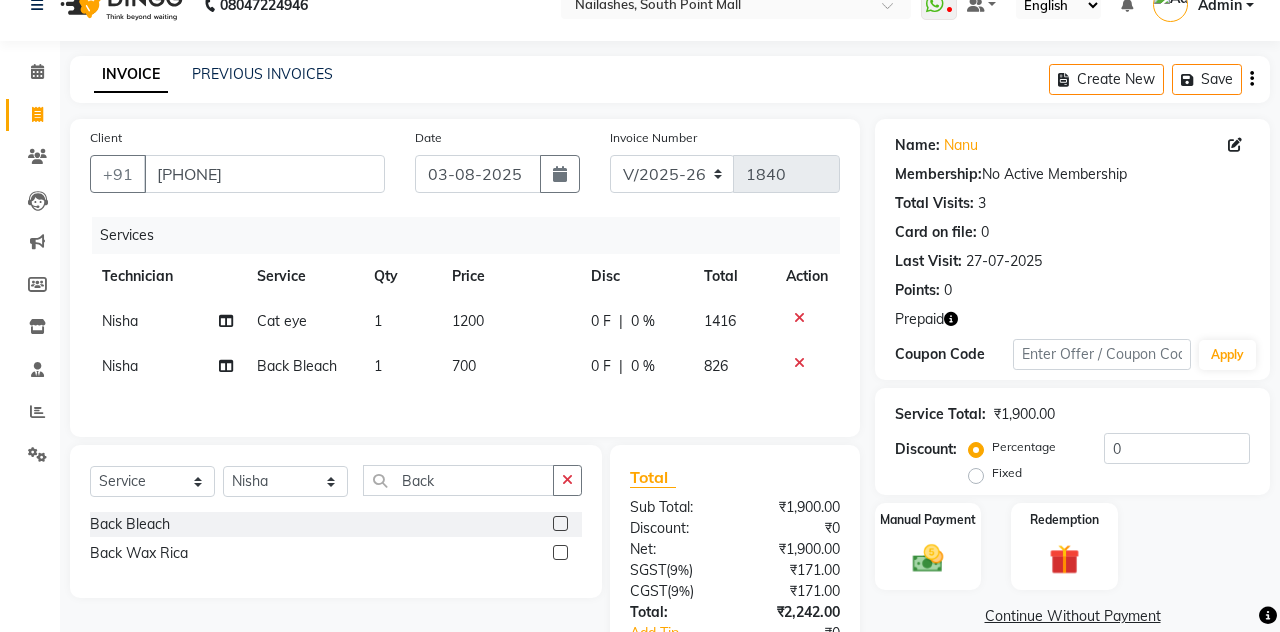 scroll, scrollTop: 70, scrollLeft: 0, axis: vertical 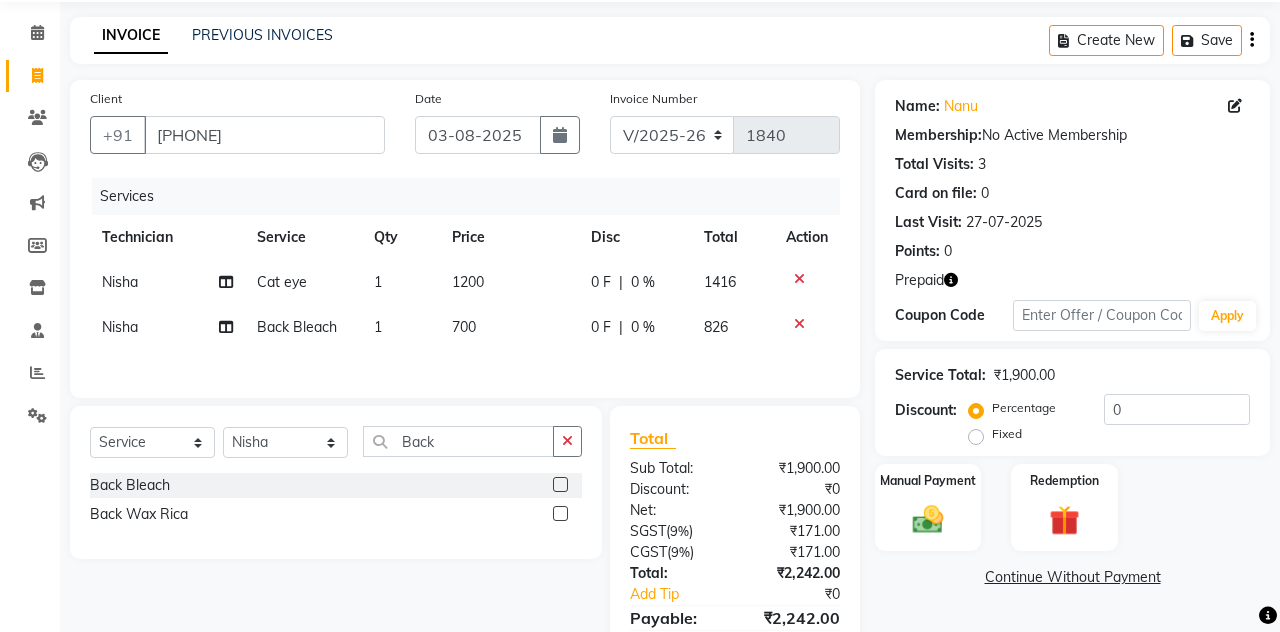 click on "Redemption" 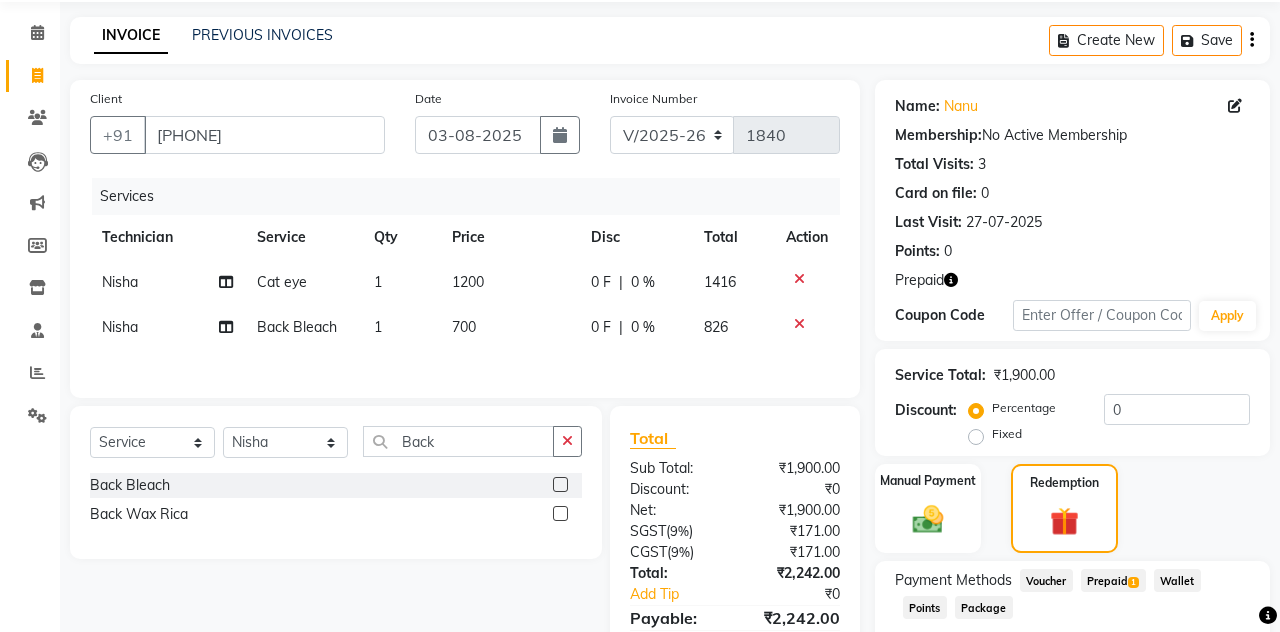 click on "Prepaid  1" 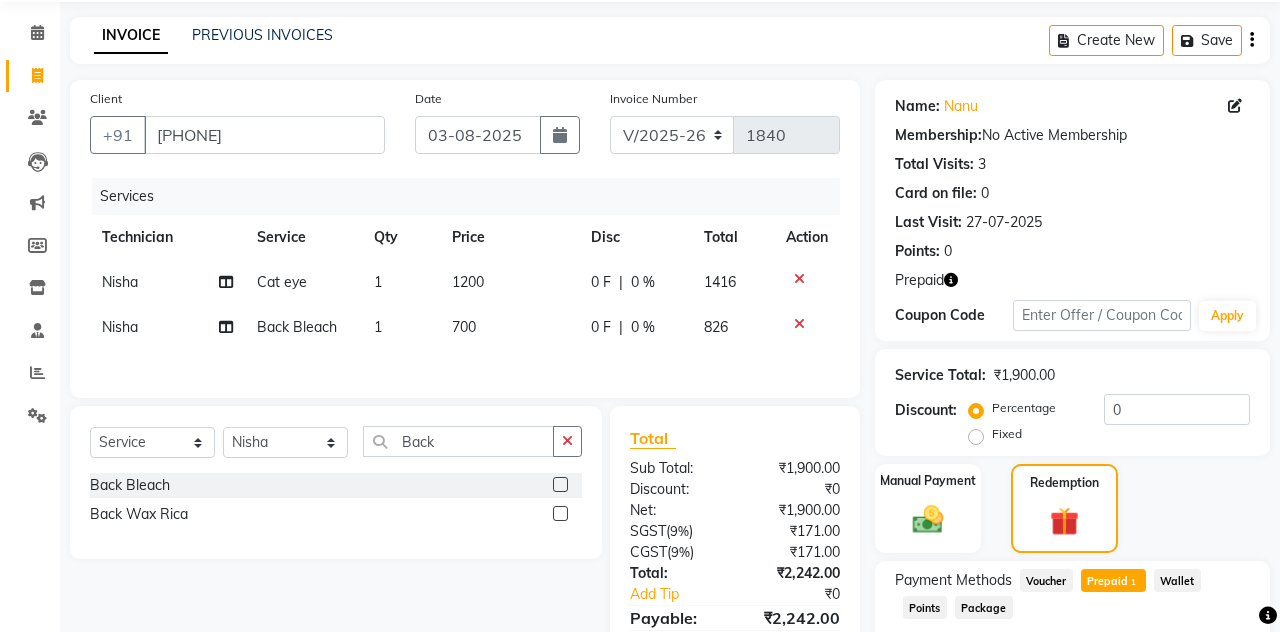 click on "Add" at bounding box center (1202, 688) 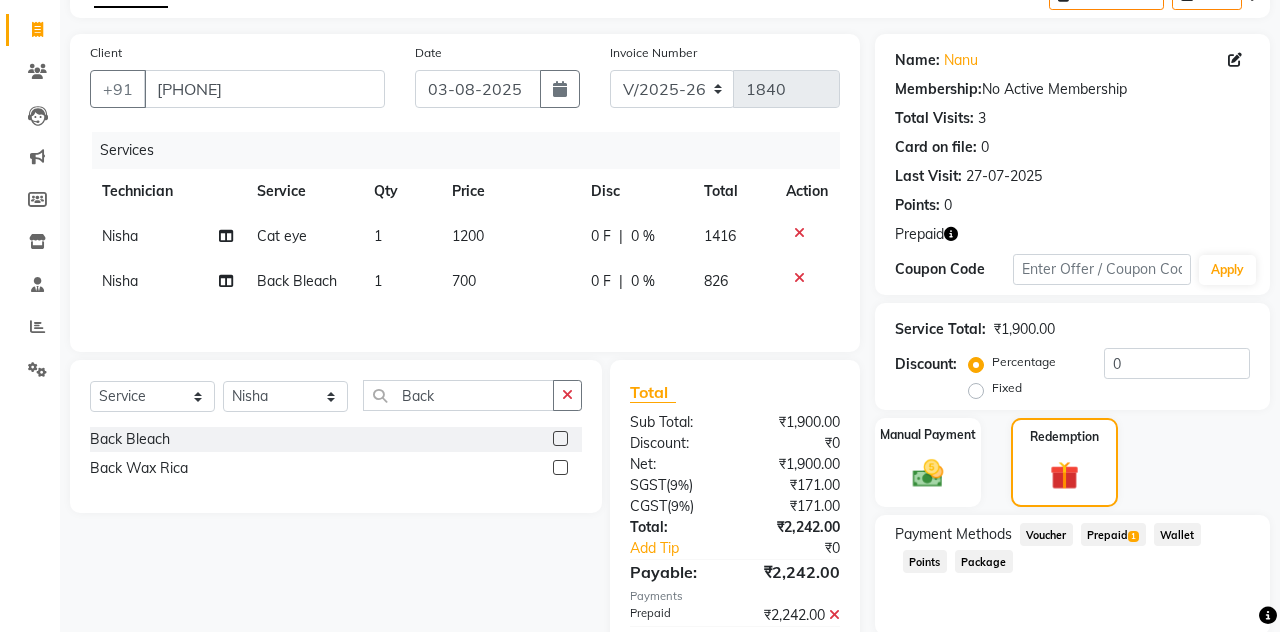 scroll, scrollTop: 206, scrollLeft: 0, axis: vertical 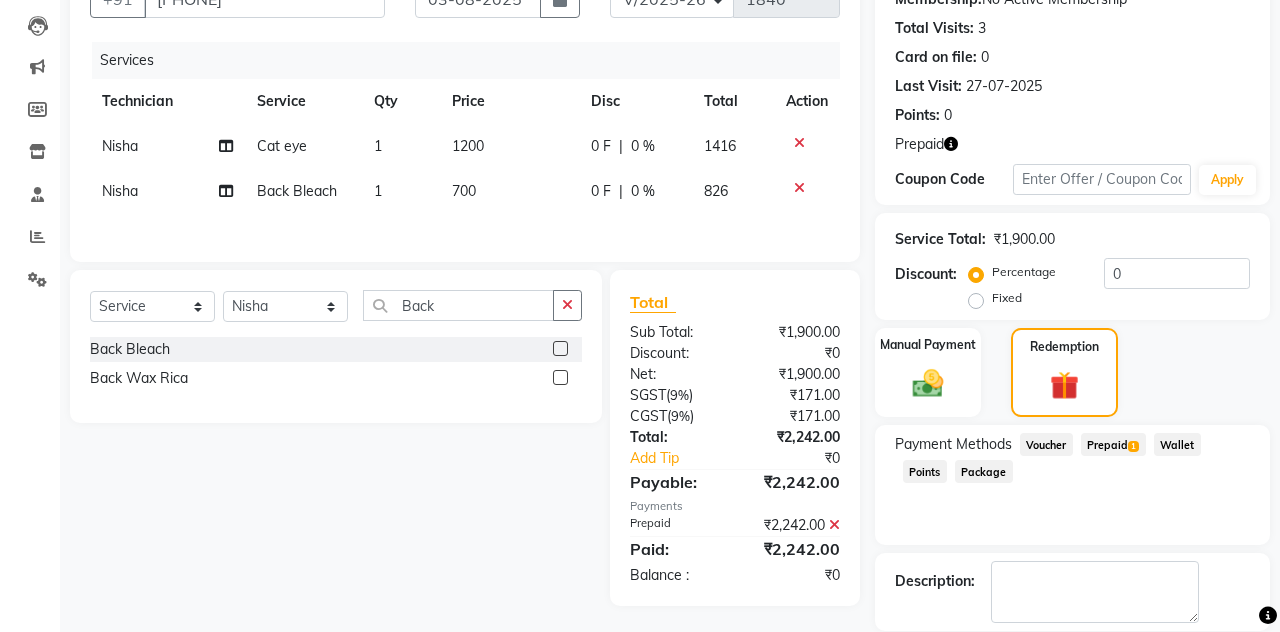 click on "Checkout" 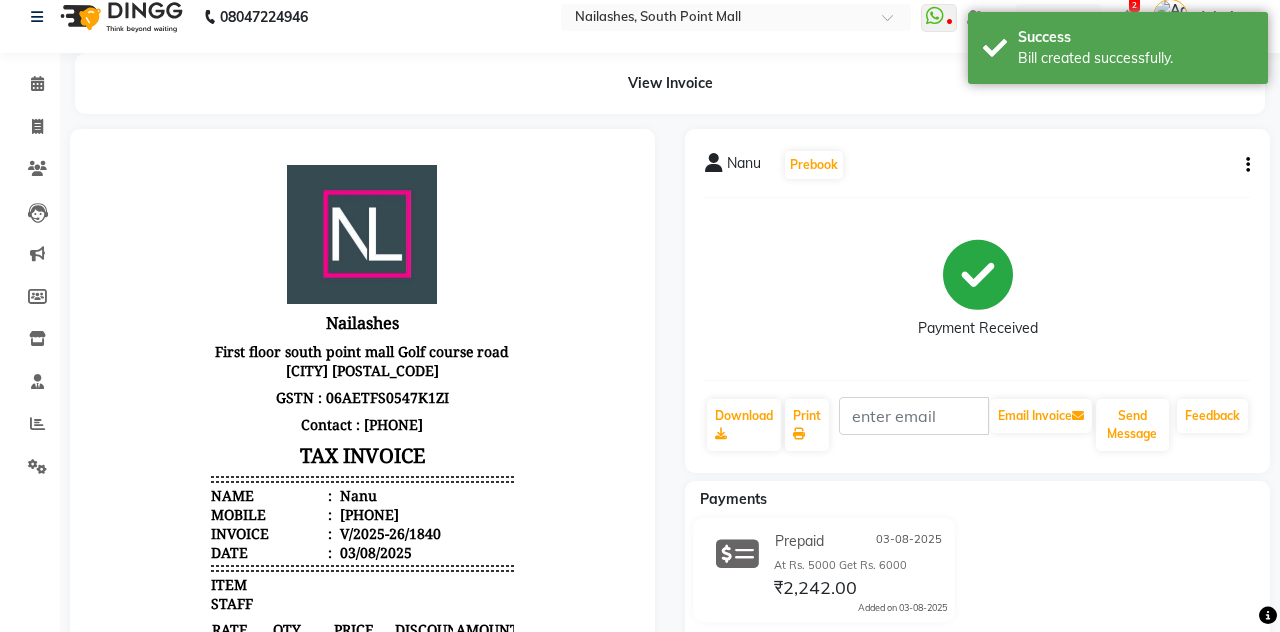 scroll, scrollTop: 23, scrollLeft: 0, axis: vertical 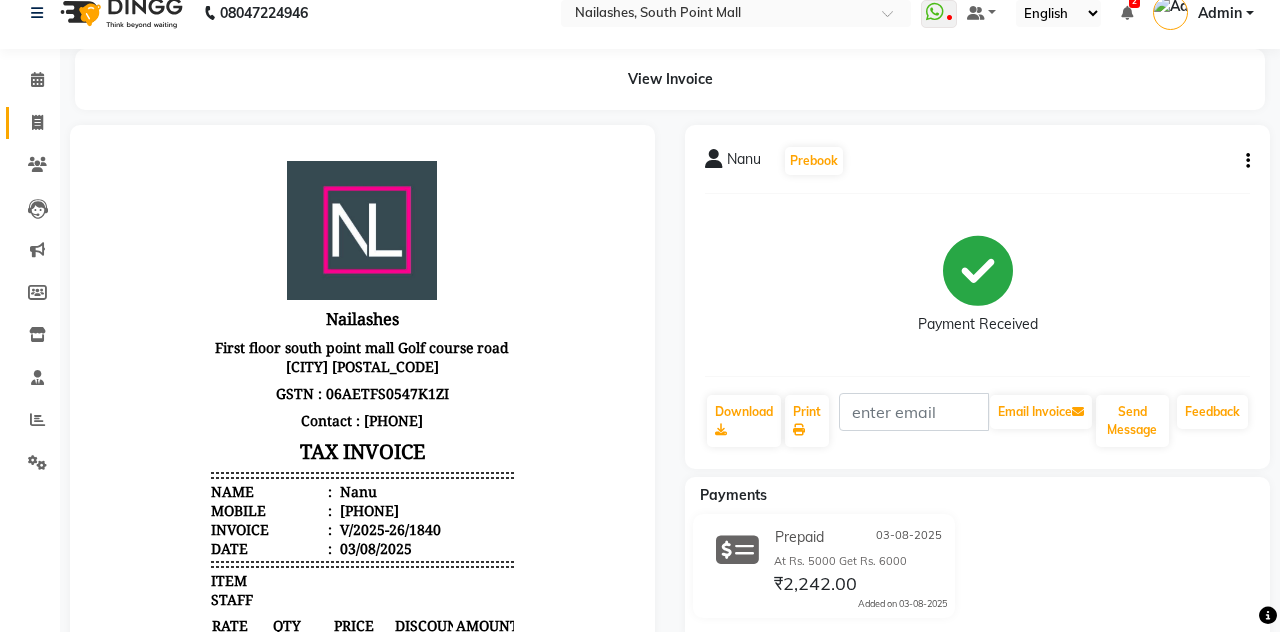 click 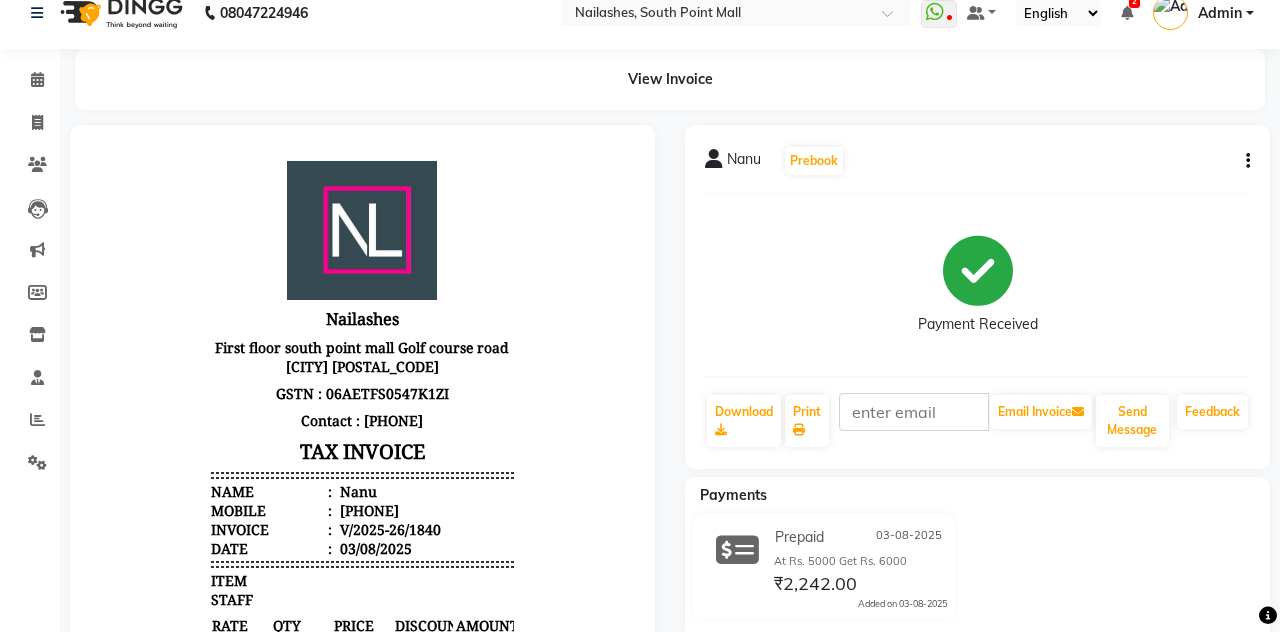 select on "service" 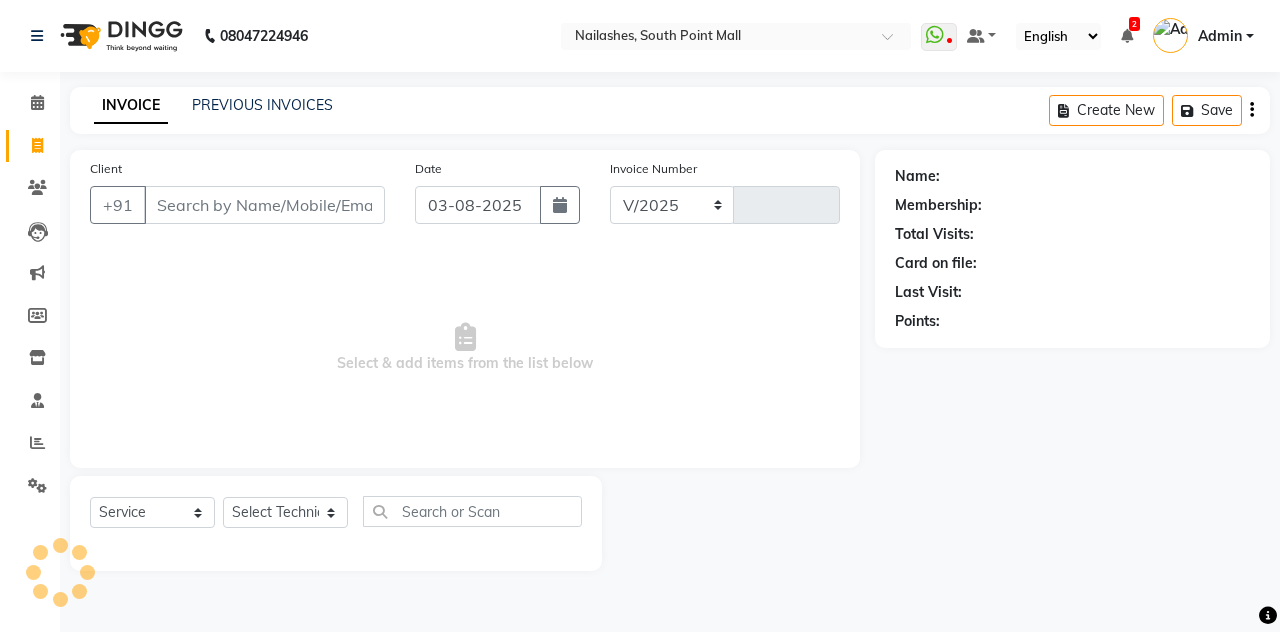 select on "3926" 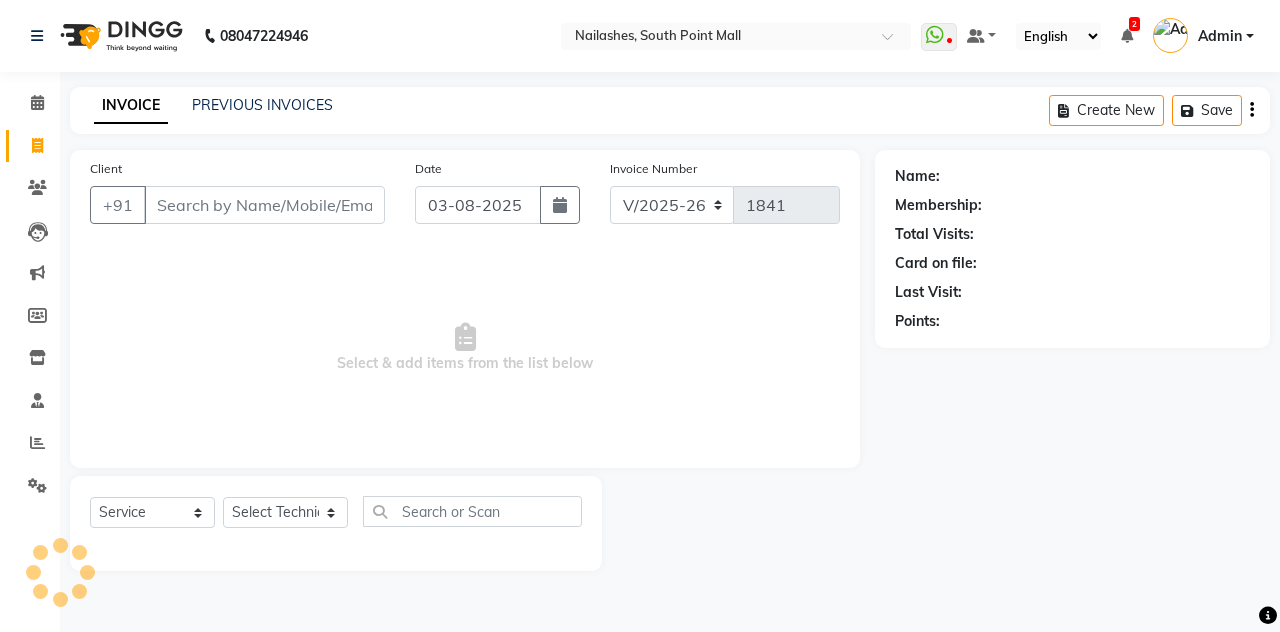 scroll, scrollTop: 0, scrollLeft: 0, axis: both 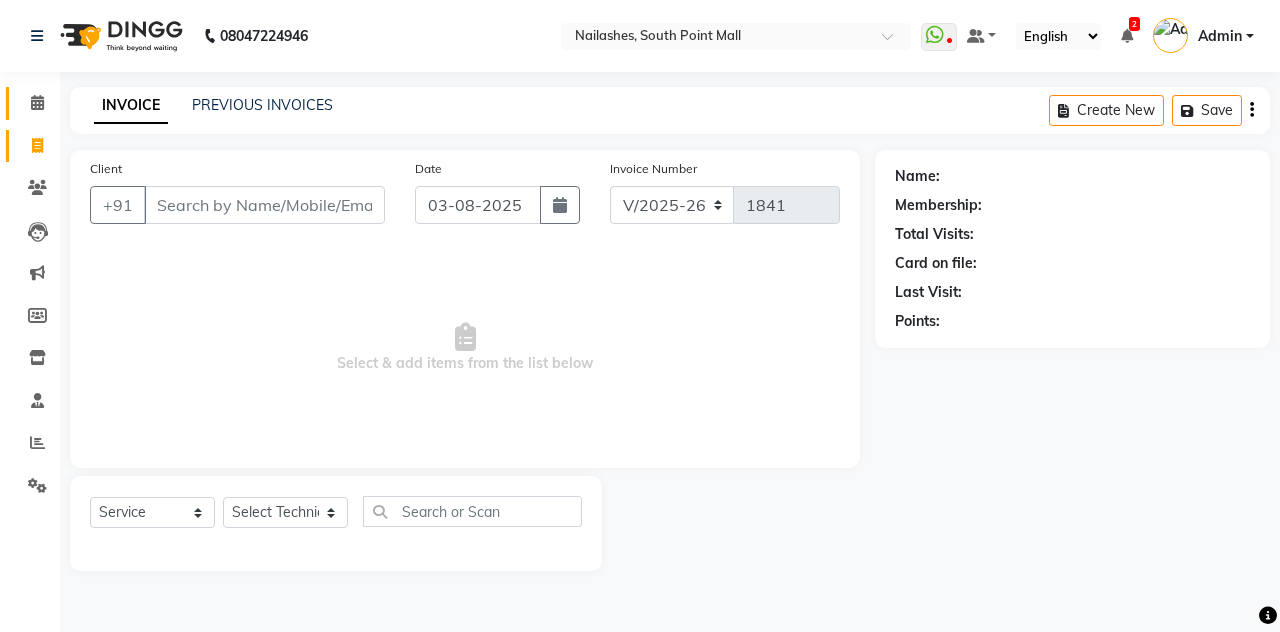 click 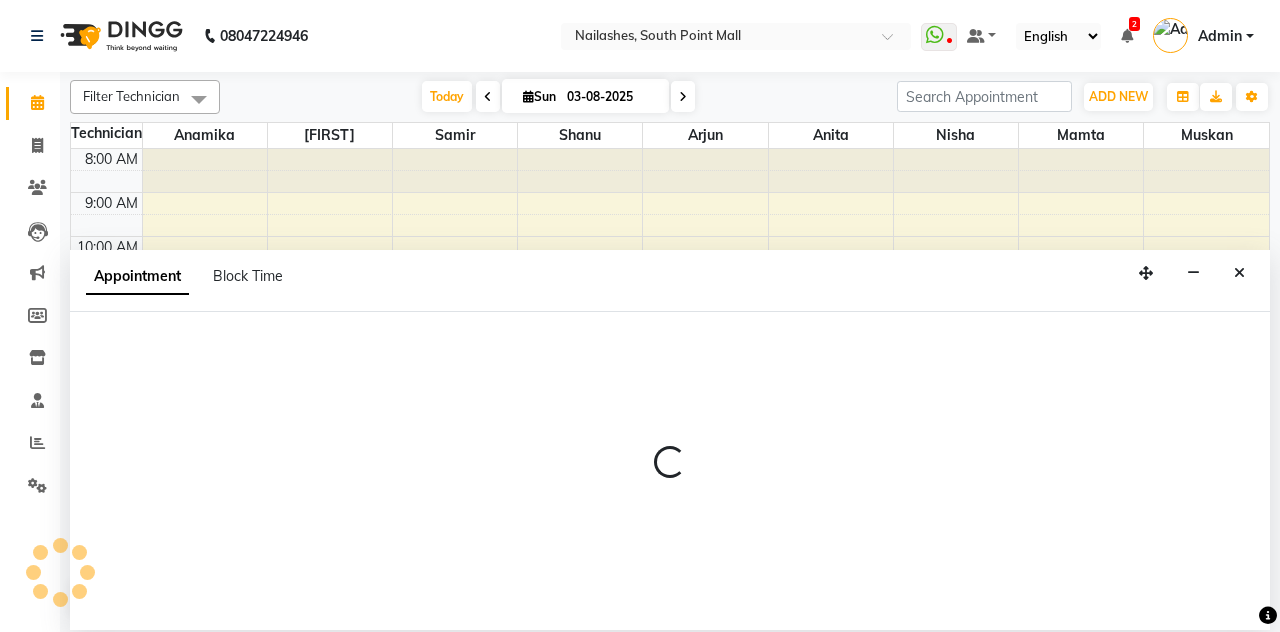 select on "19476" 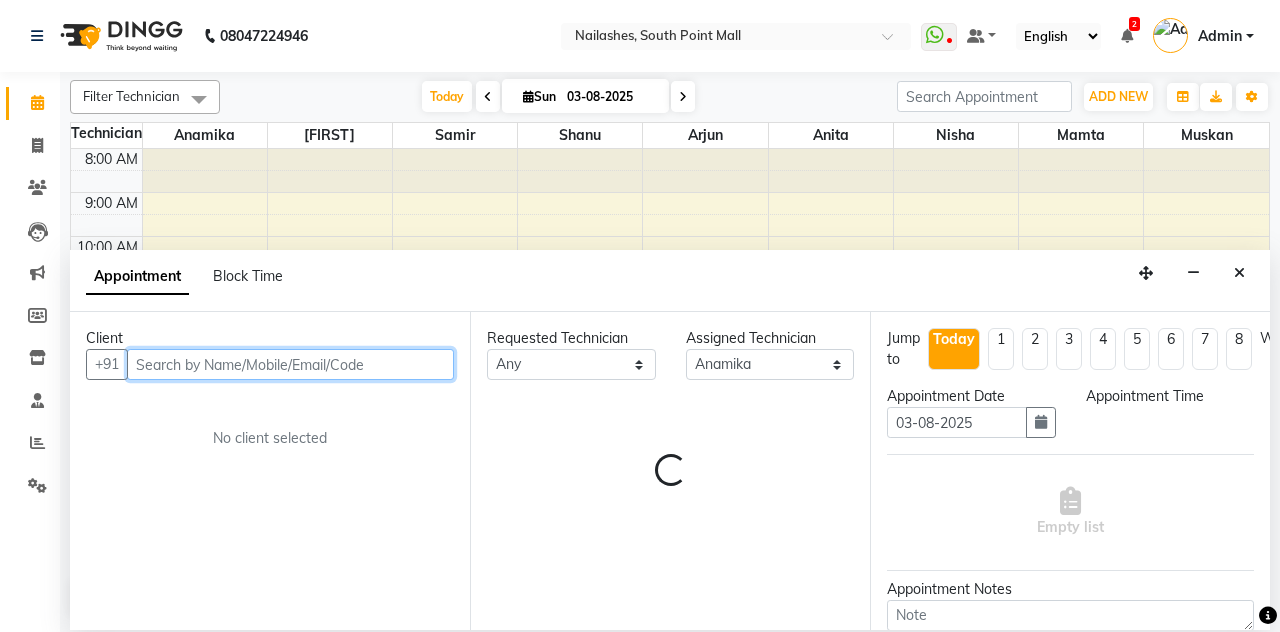 select on "840" 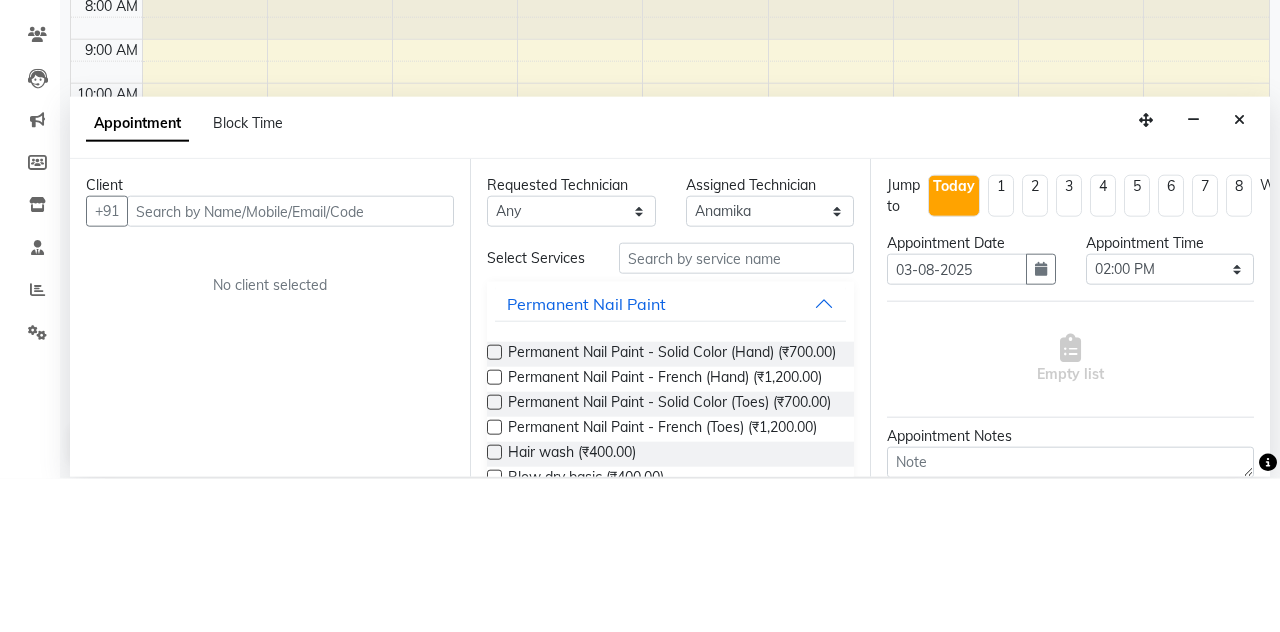 click at bounding box center [1239, 273] 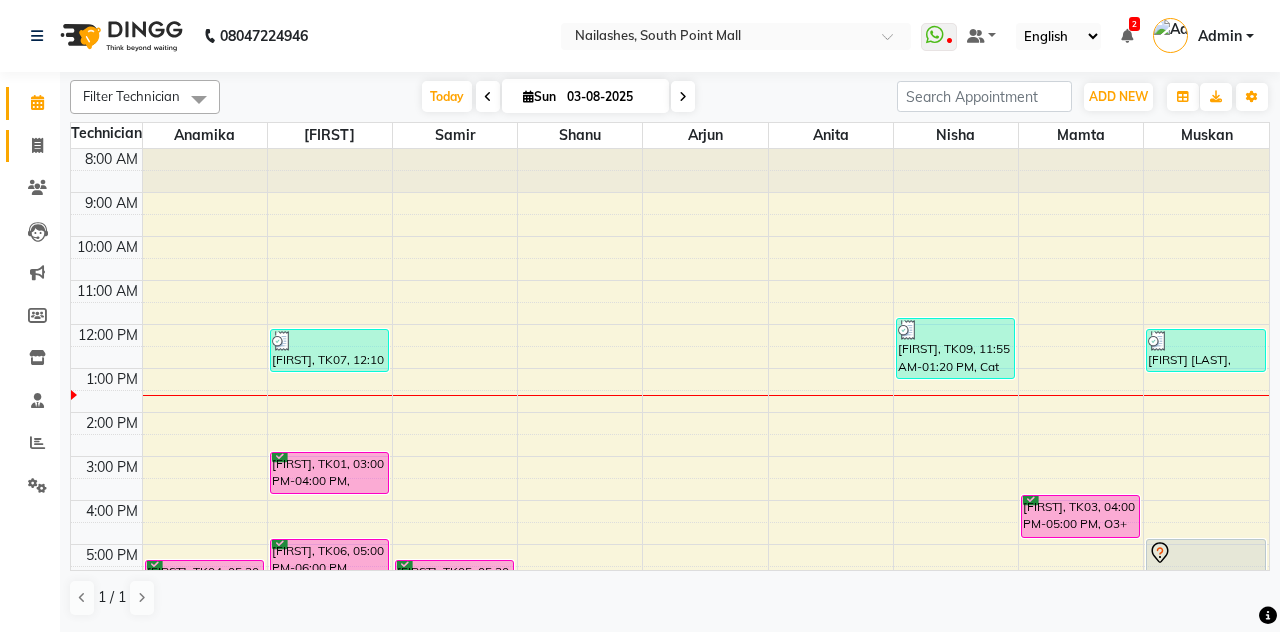 click 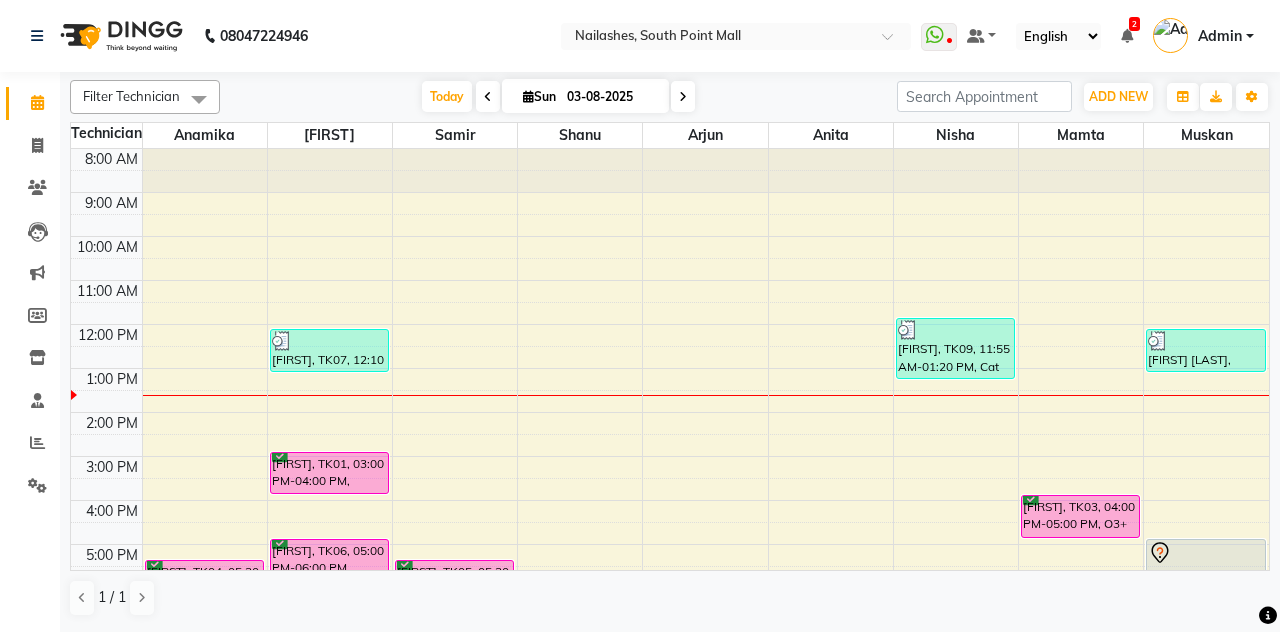 select on "service" 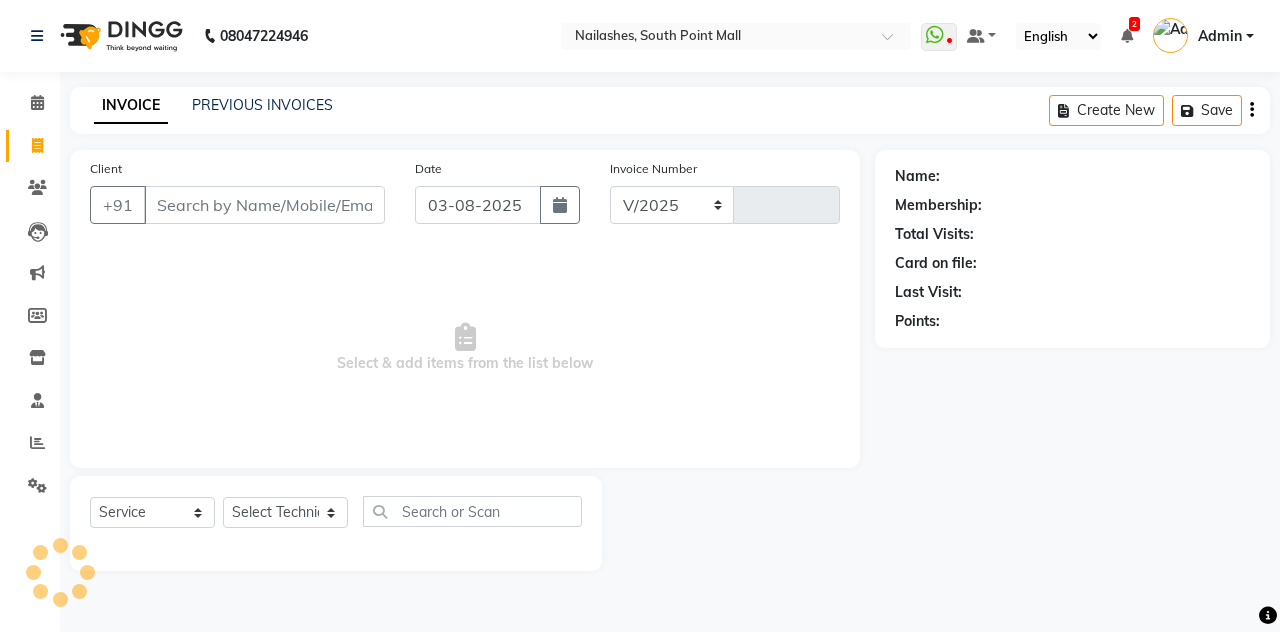 select on "3926" 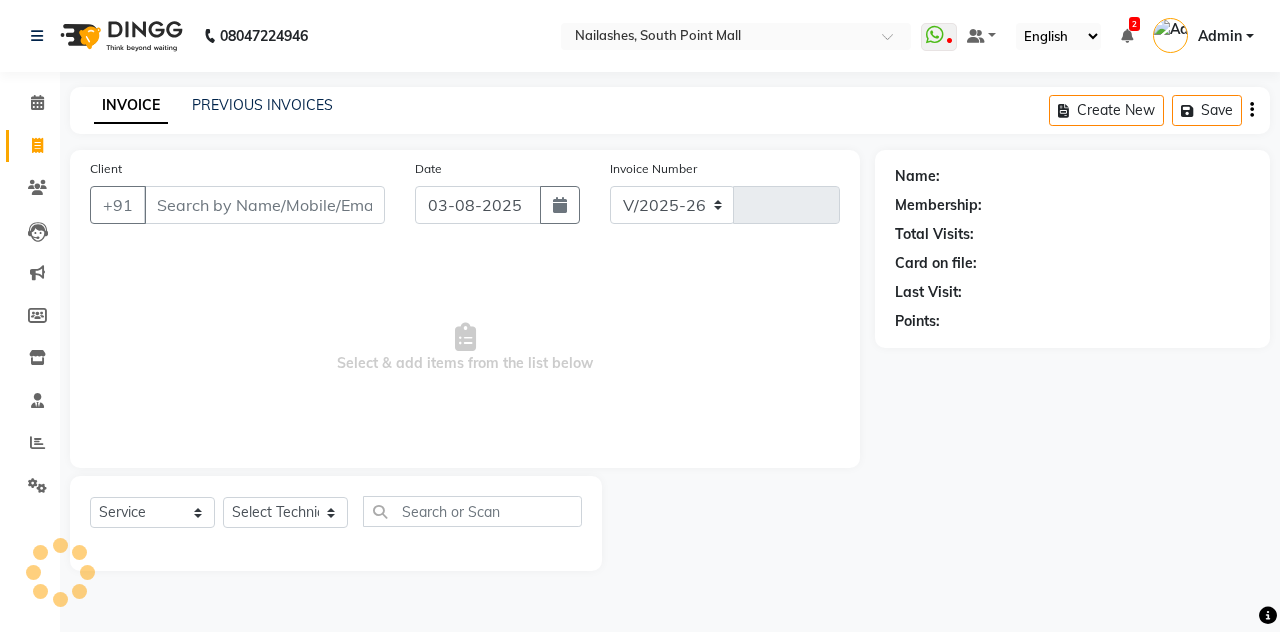 type on "1841" 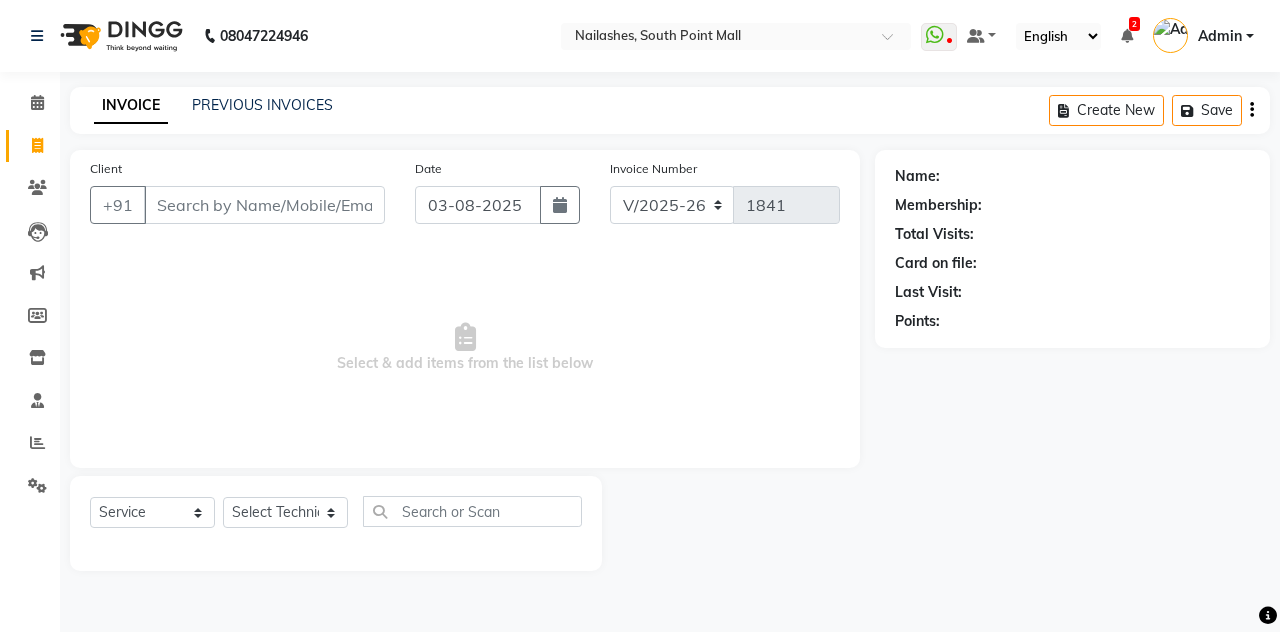 click on "Client" at bounding box center (264, 205) 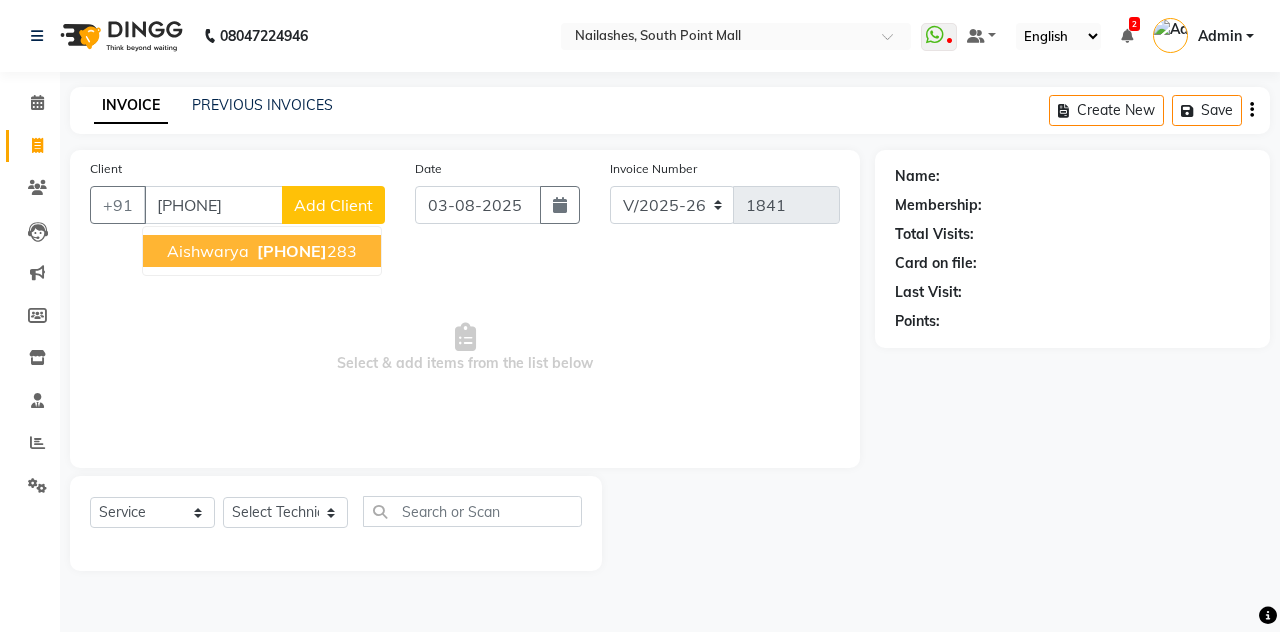 click on "[PHONE]" at bounding box center [305, 251] 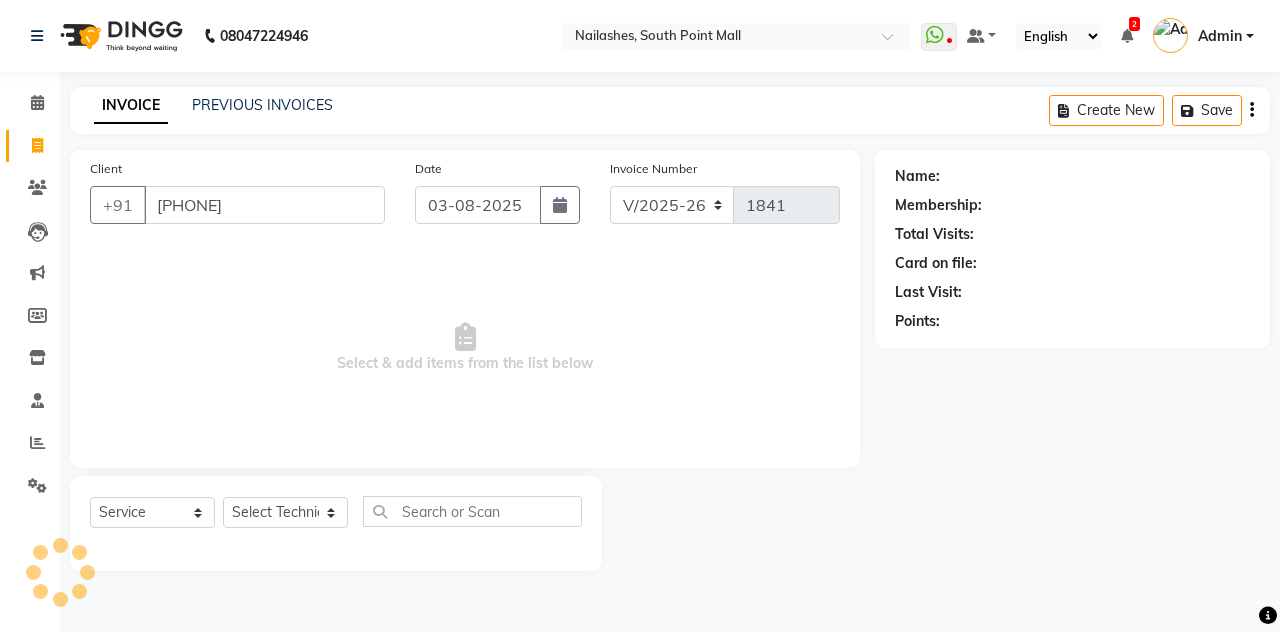 type on "[PHONE]" 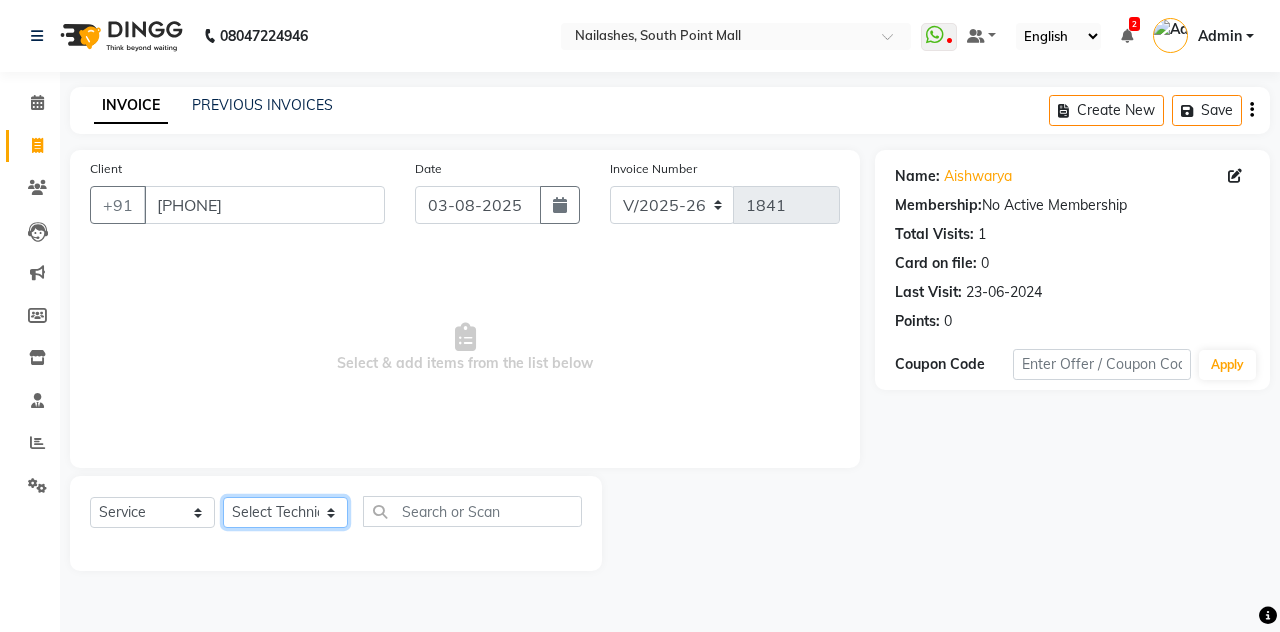 click on "Select Technician Admin [FIRST] [FIRST] [FIRST] [FIRST] Manager [FIRST] [FIRST] [FIRST] [FIRST] [FIRST]" 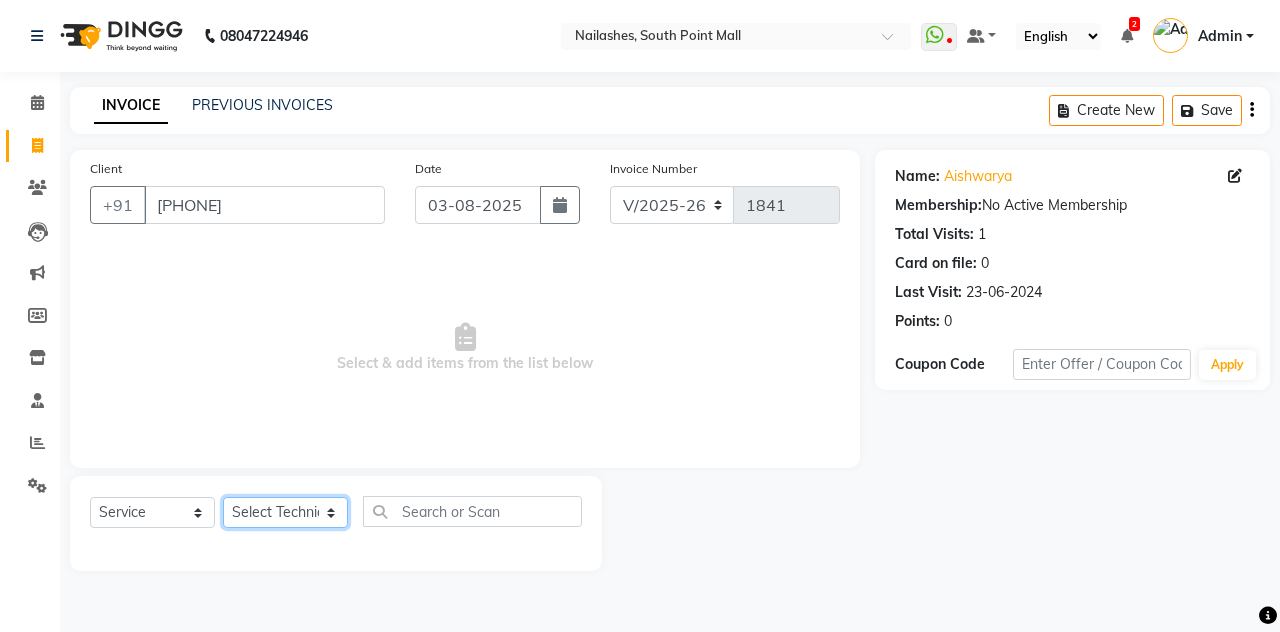 select on "38034" 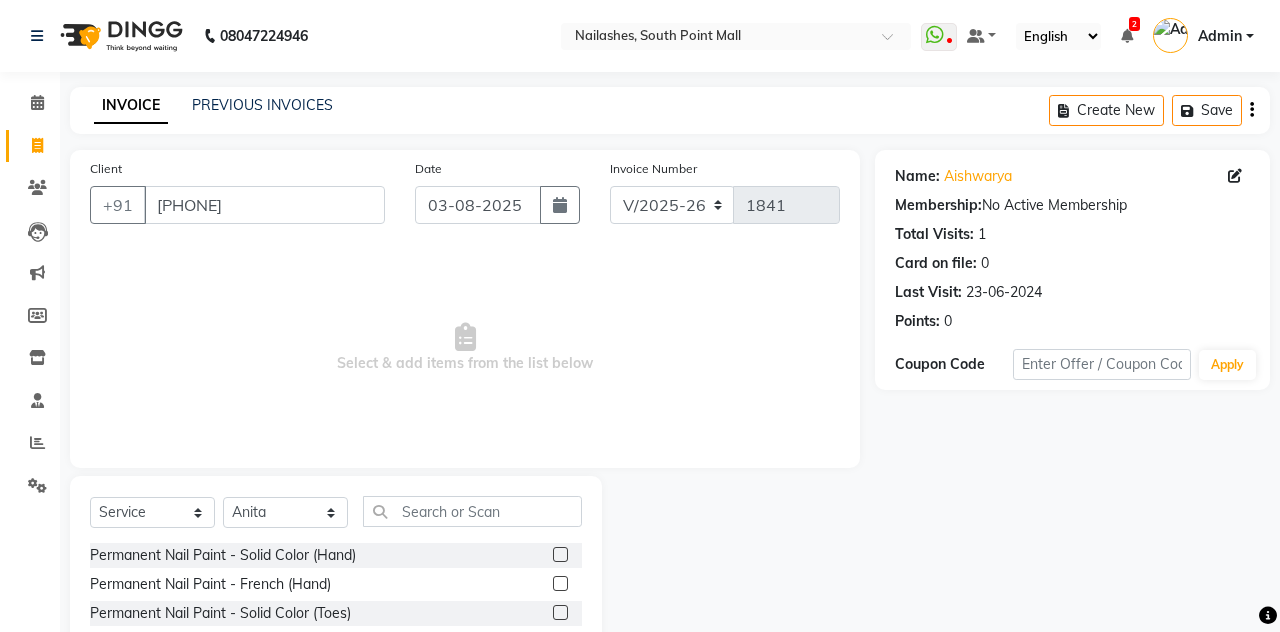 click on "Permanent Nail Paint - French (Hand)" 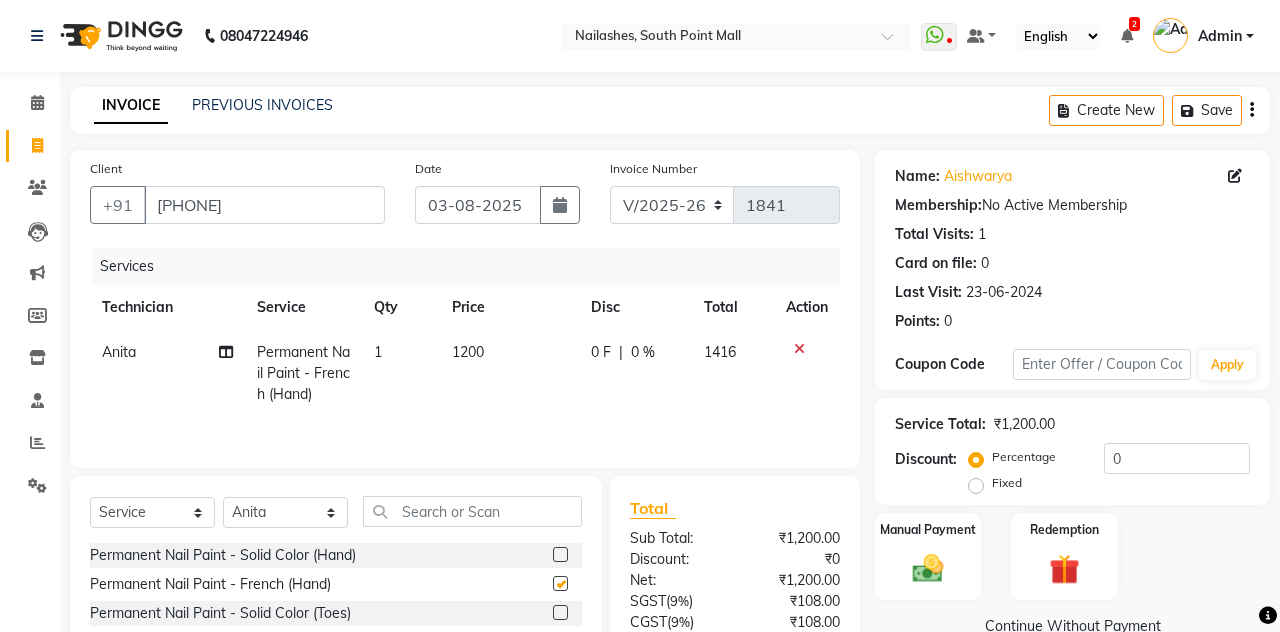 checkbox on "false" 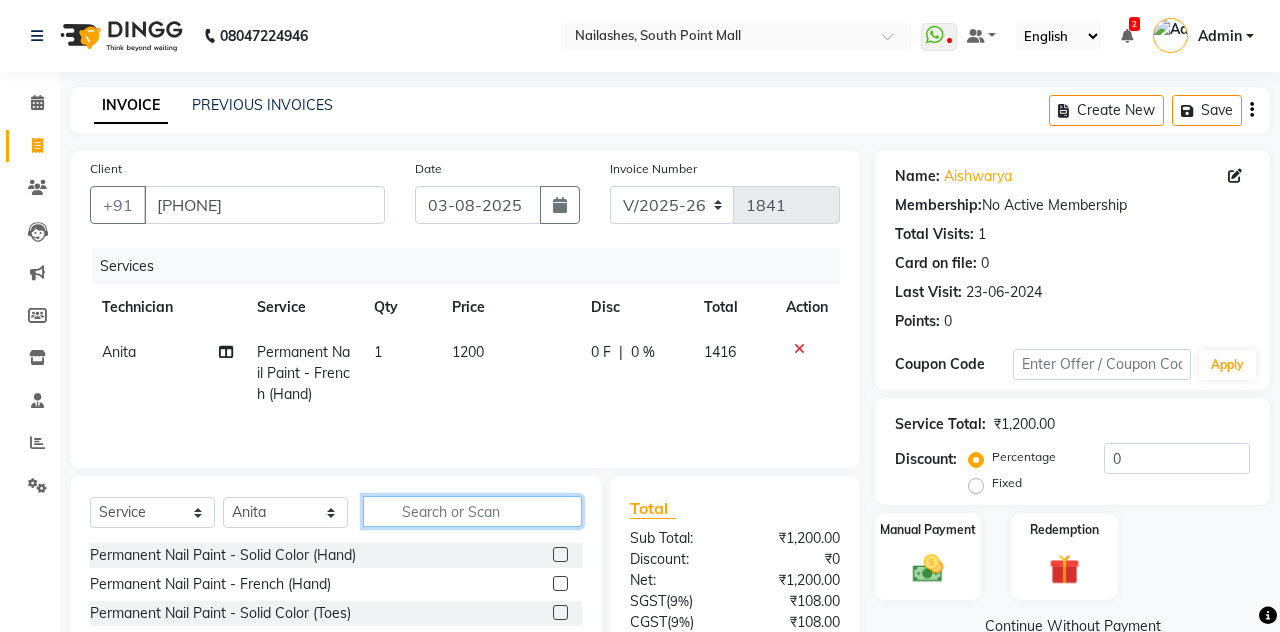 click 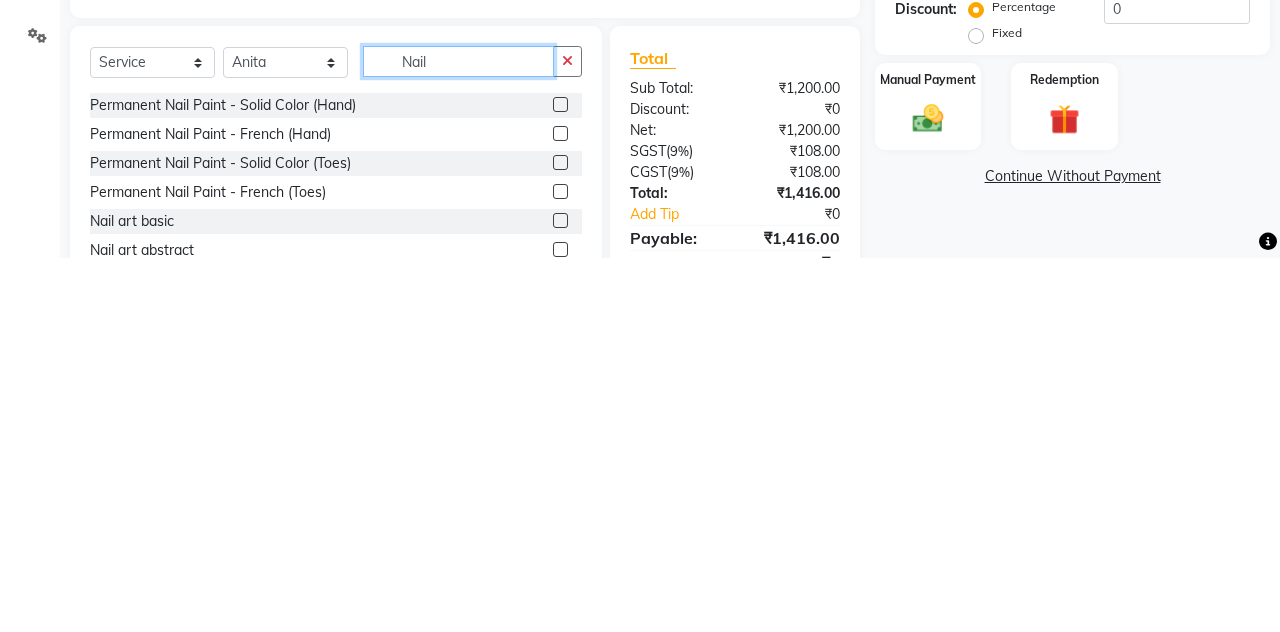 scroll, scrollTop: 83, scrollLeft: 0, axis: vertical 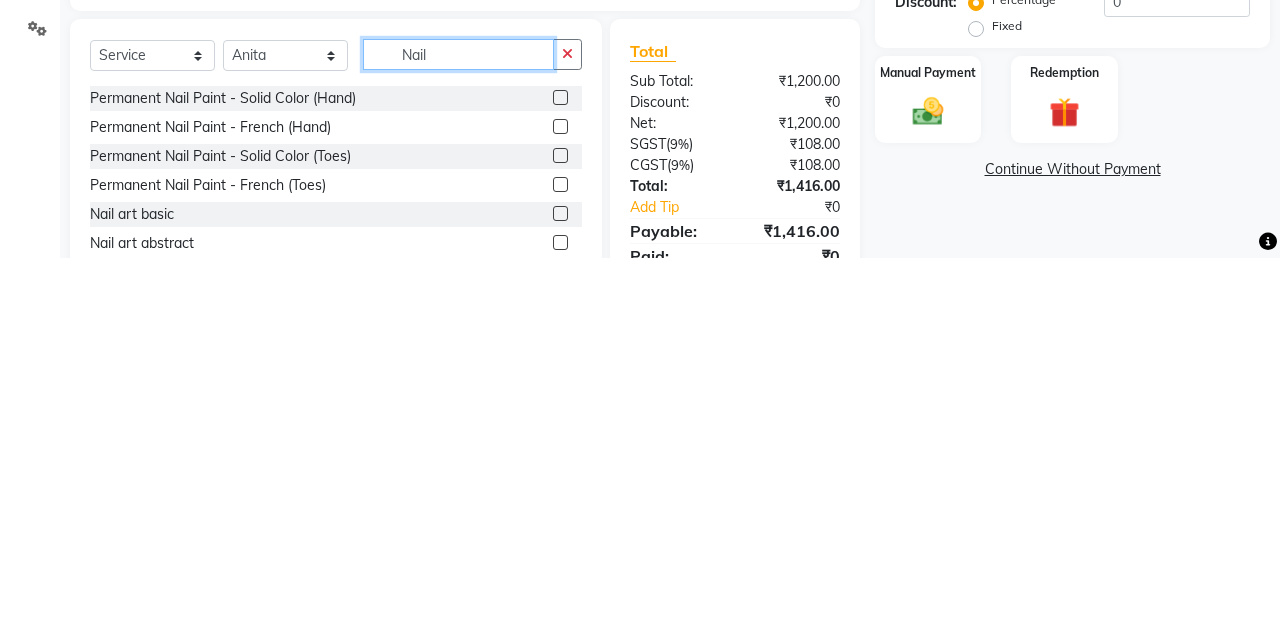 type on "Nail" 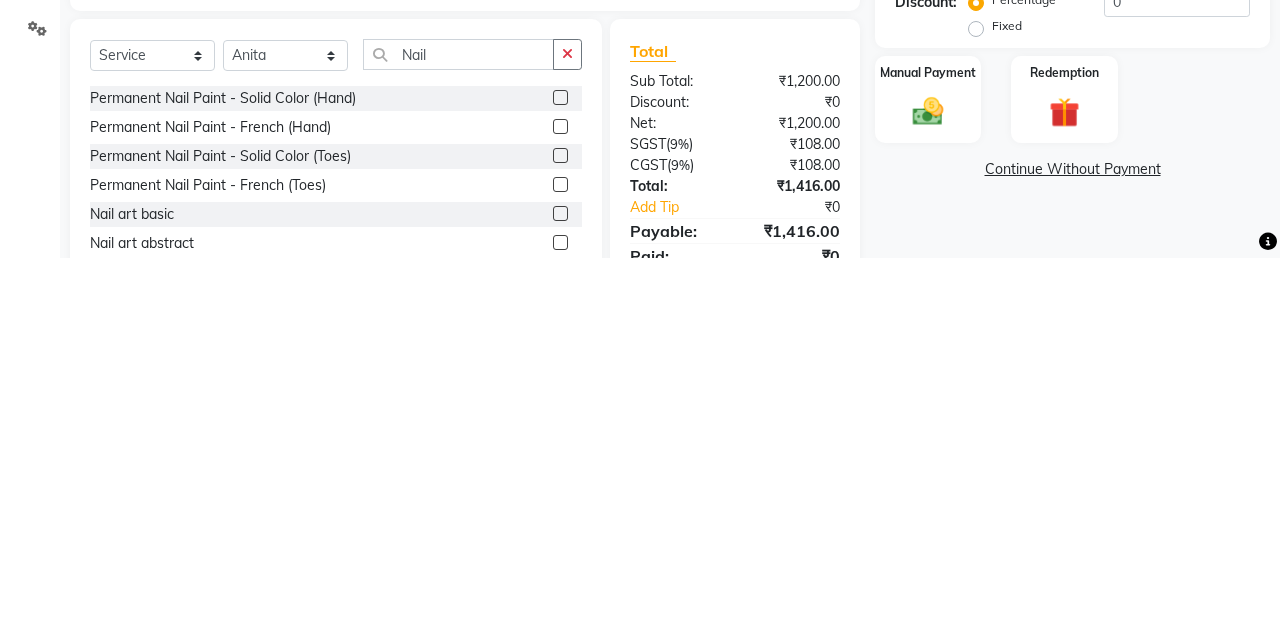click 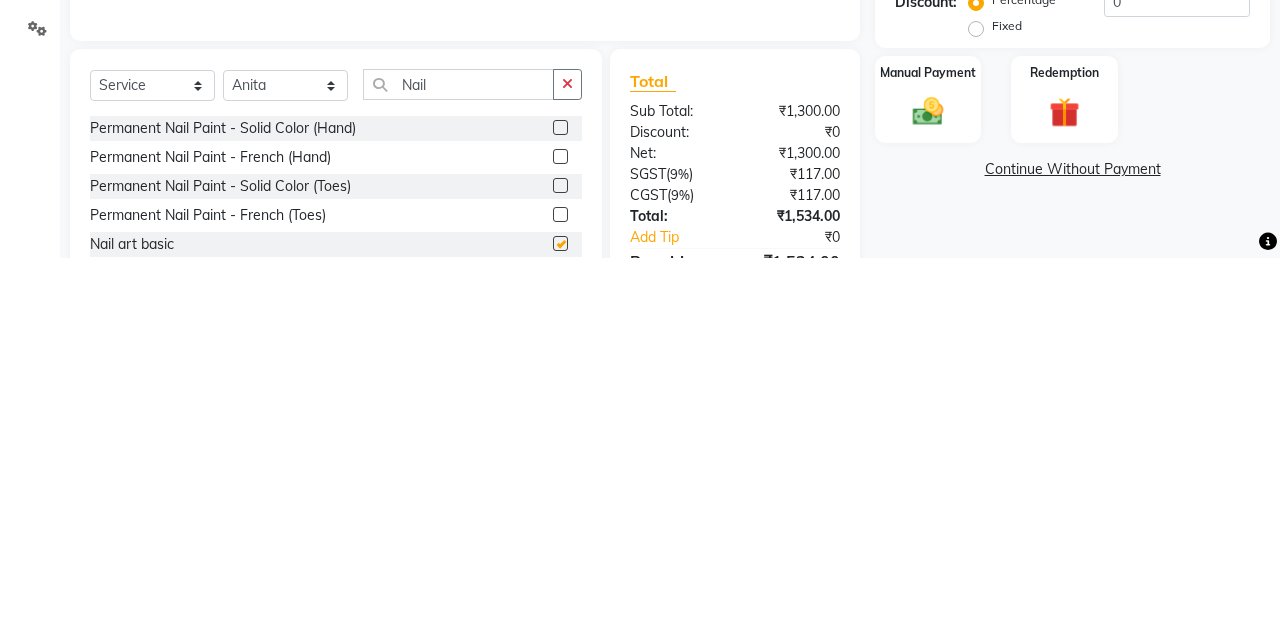 scroll, scrollTop: 83, scrollLeft: 0, axis: vertical 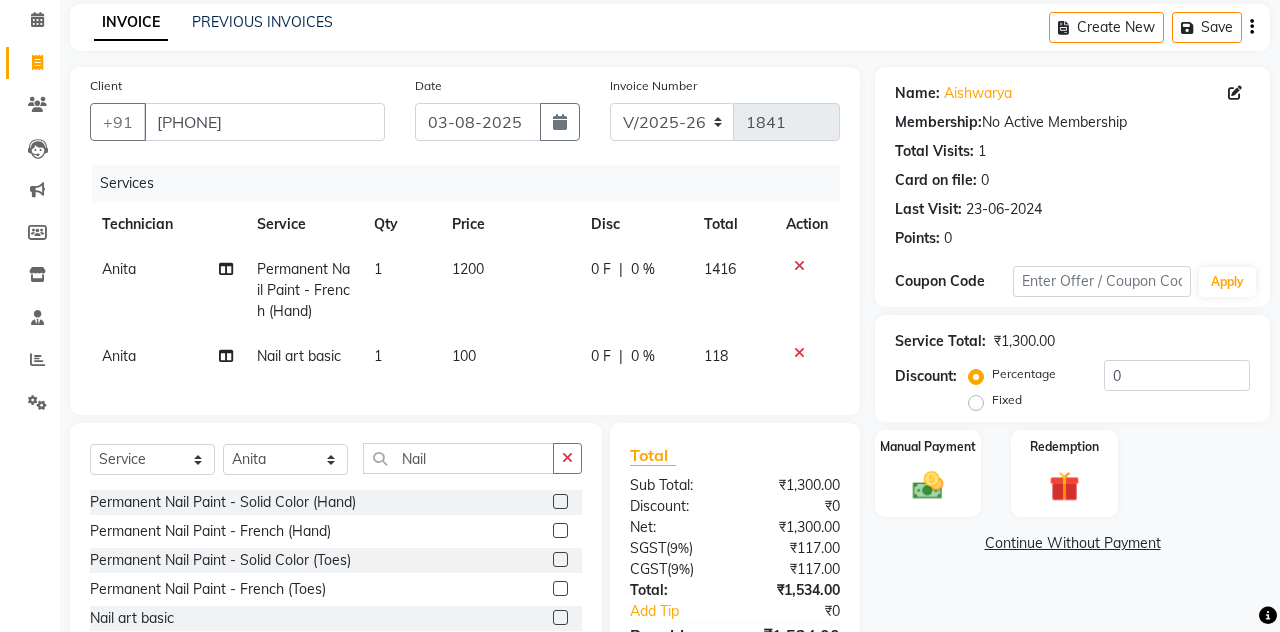 checkbox on "false" 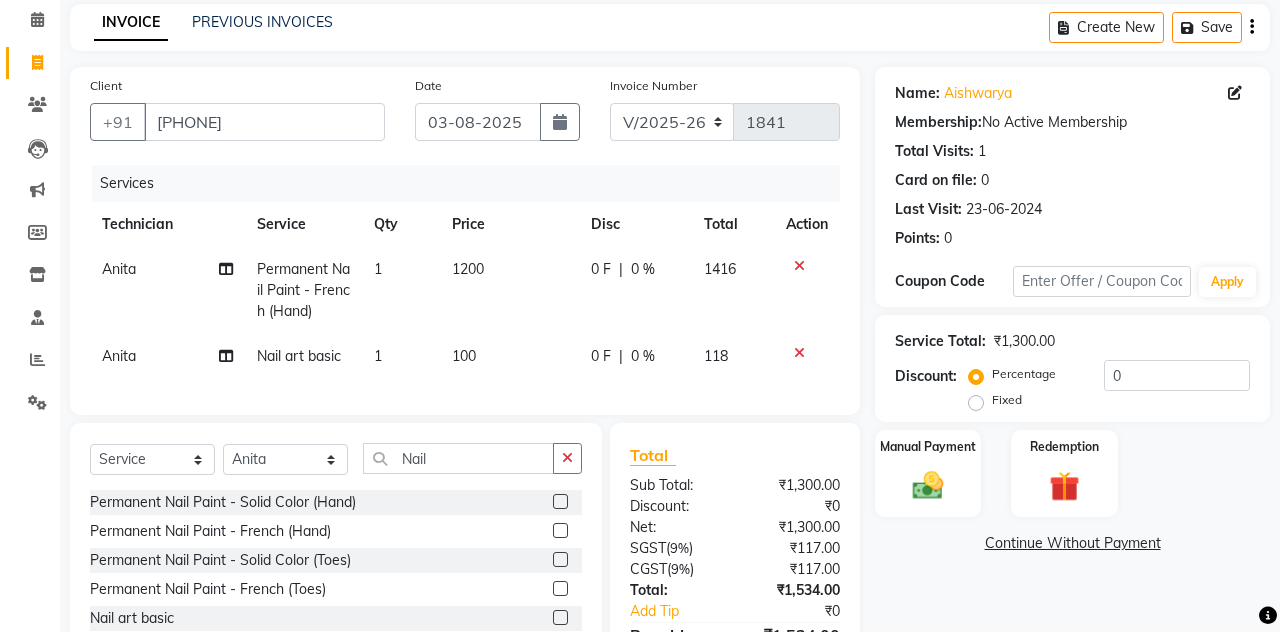 click on "100" 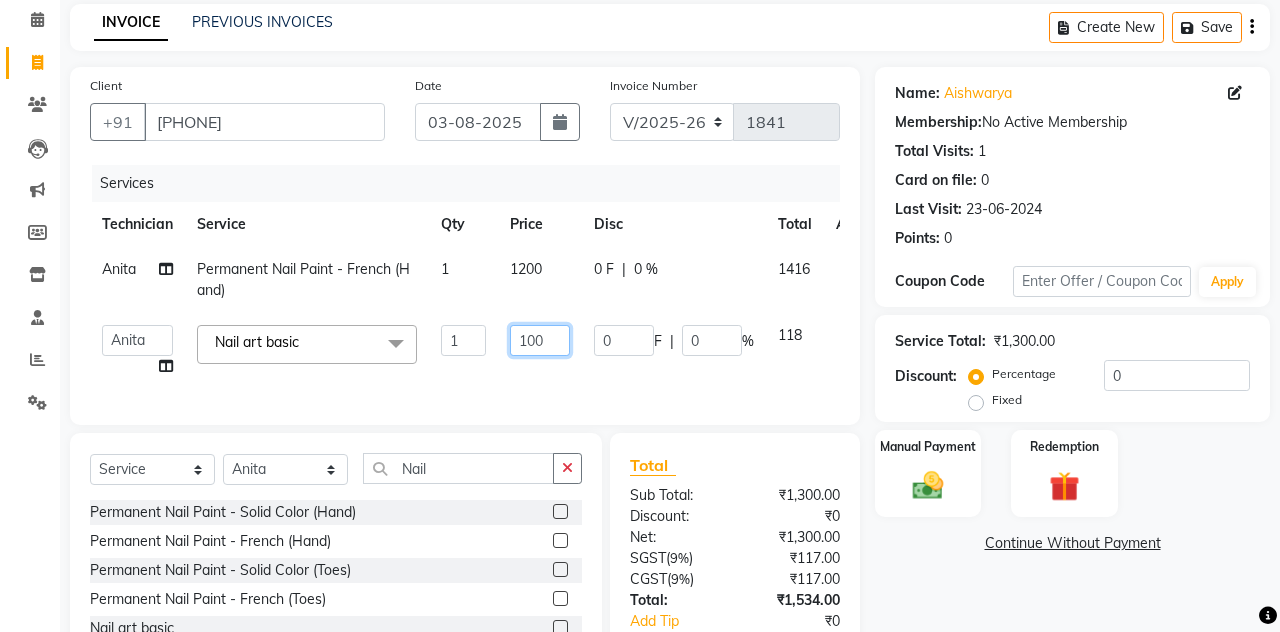 click on "100" 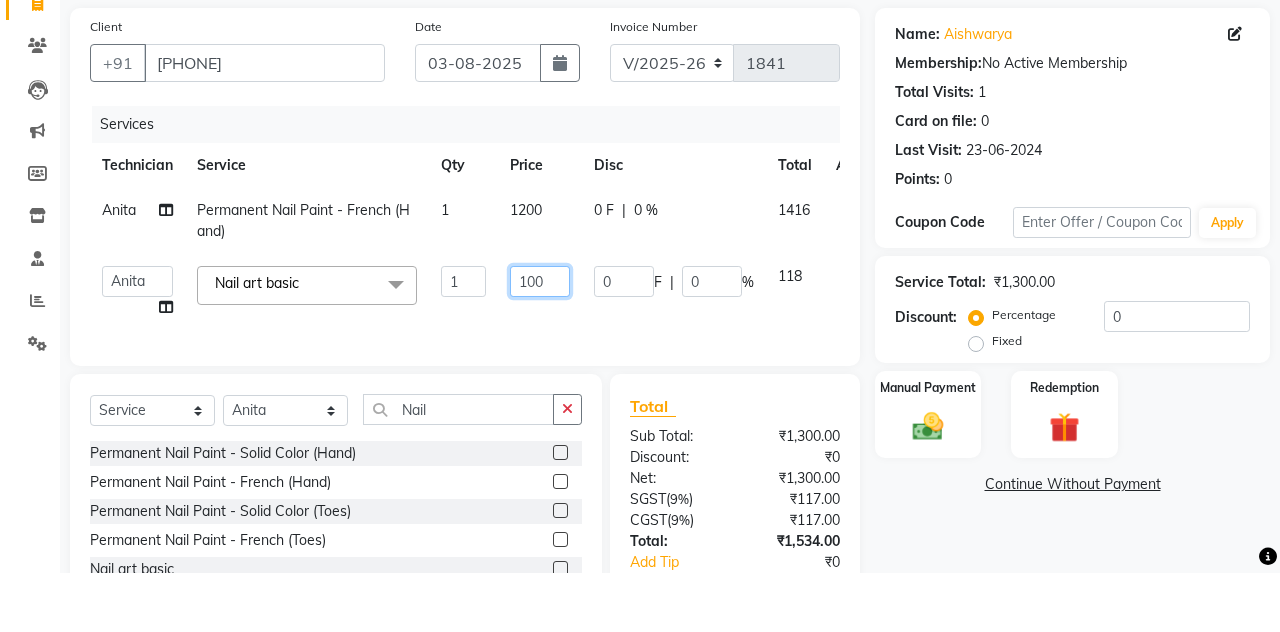 scroll, scrollTop: 83, scrollLeft: 0, axis: vertical 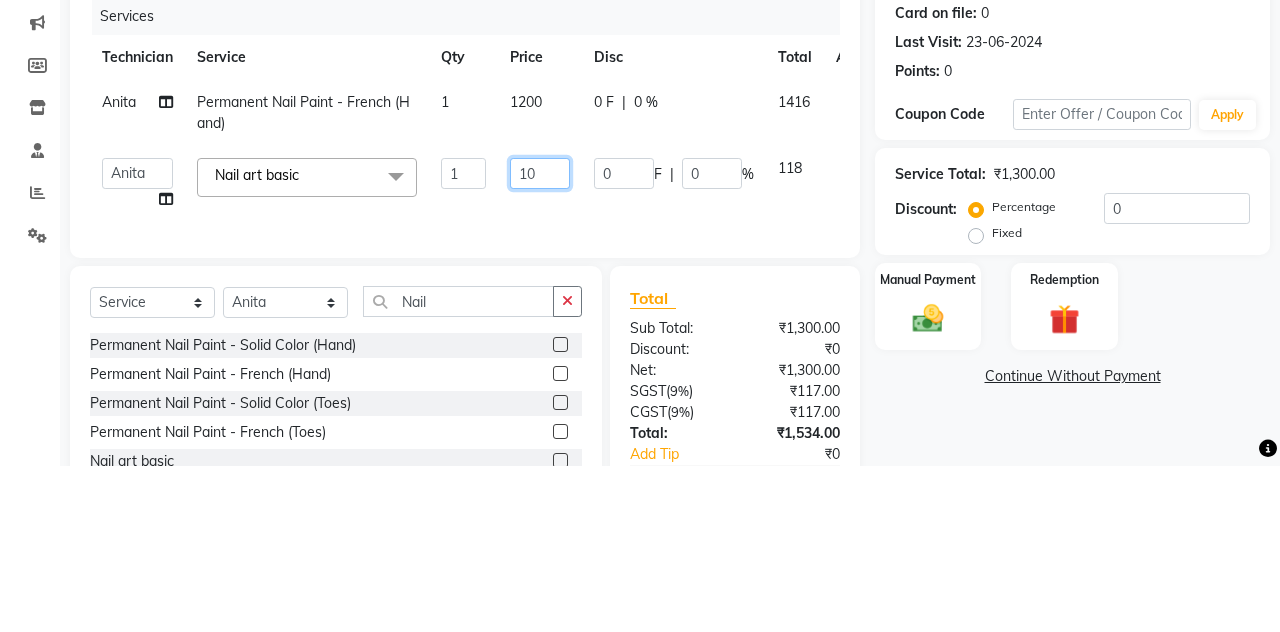 type on "1" 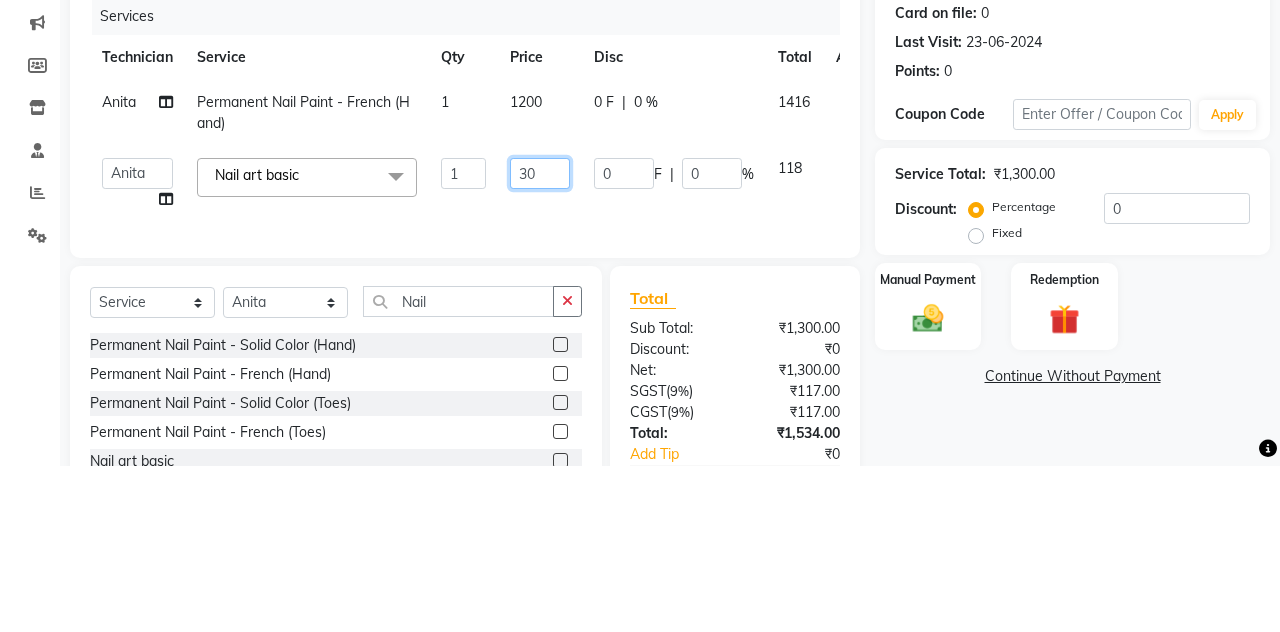type on "300" 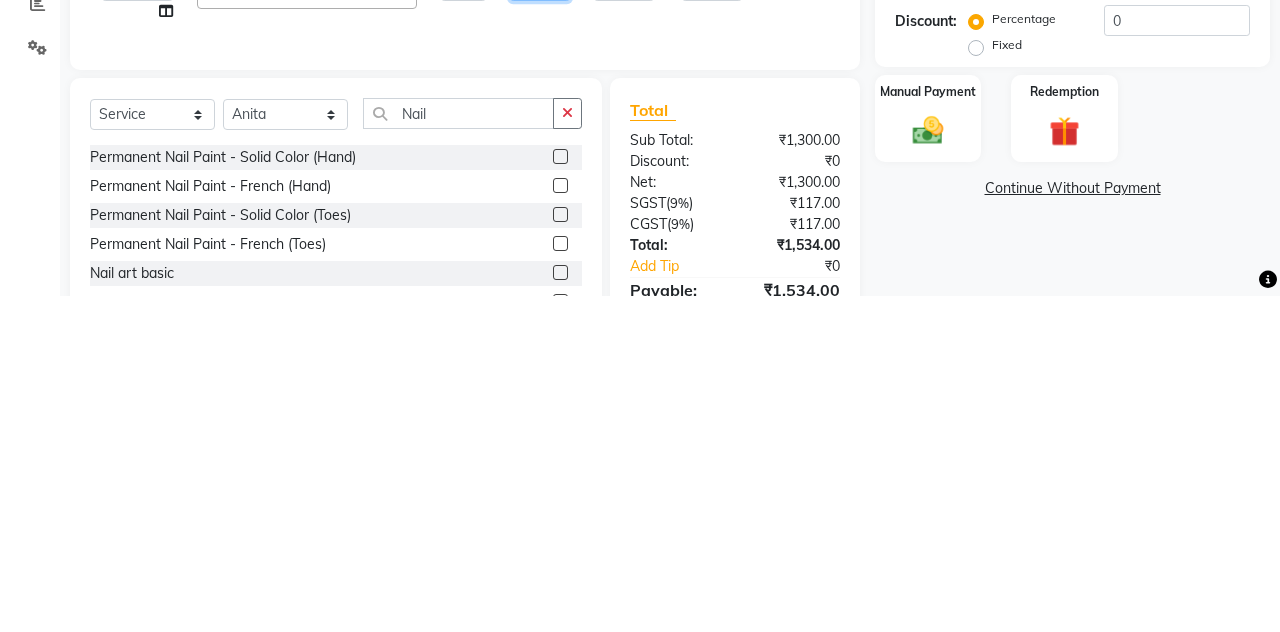 scroll, scrollTop: 208, scrollLeft: 0, axis: vertical 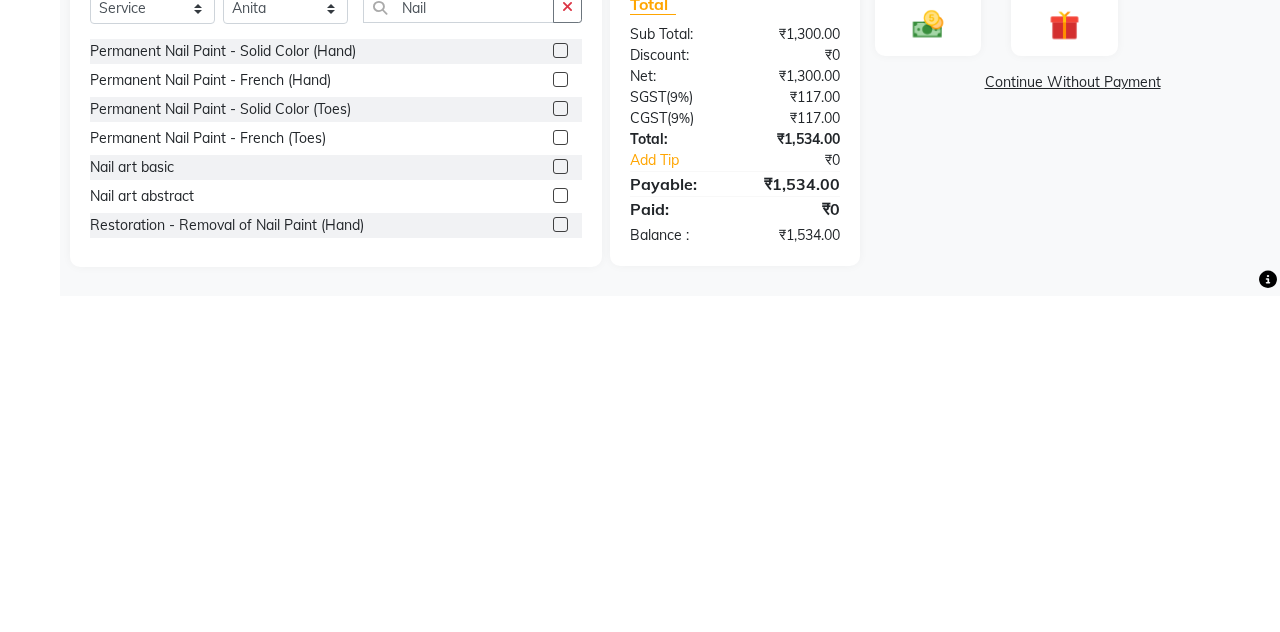 click 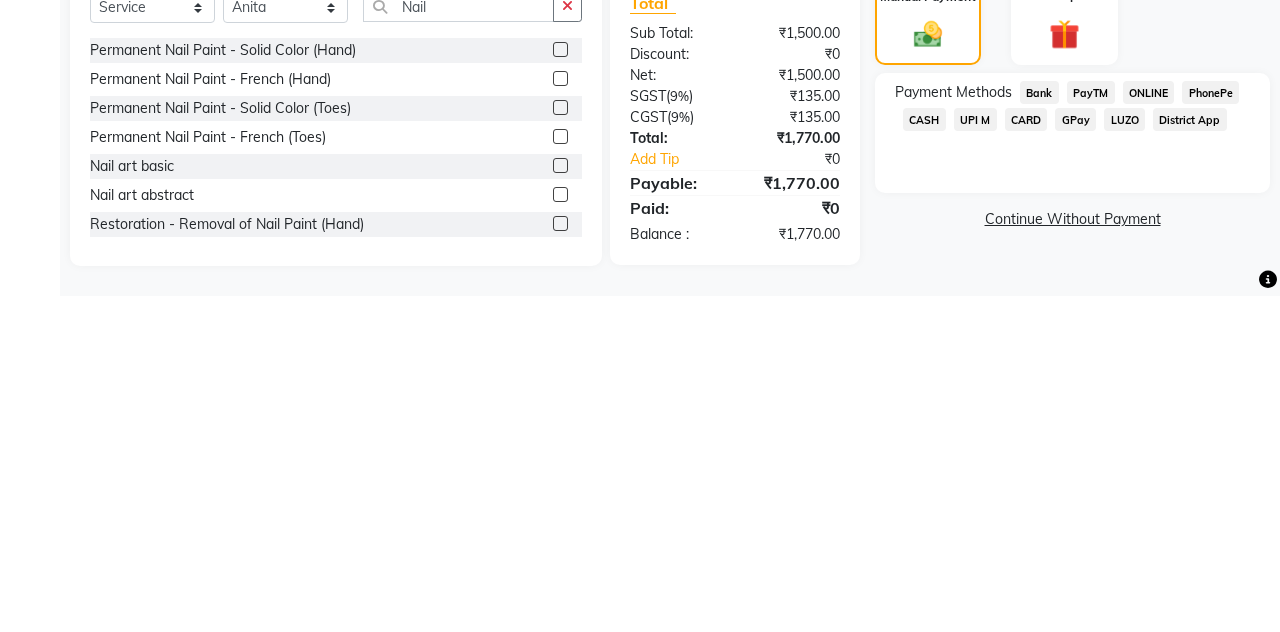scroll, scrollTop: 198, scrollLeft: 0, axis: vertical 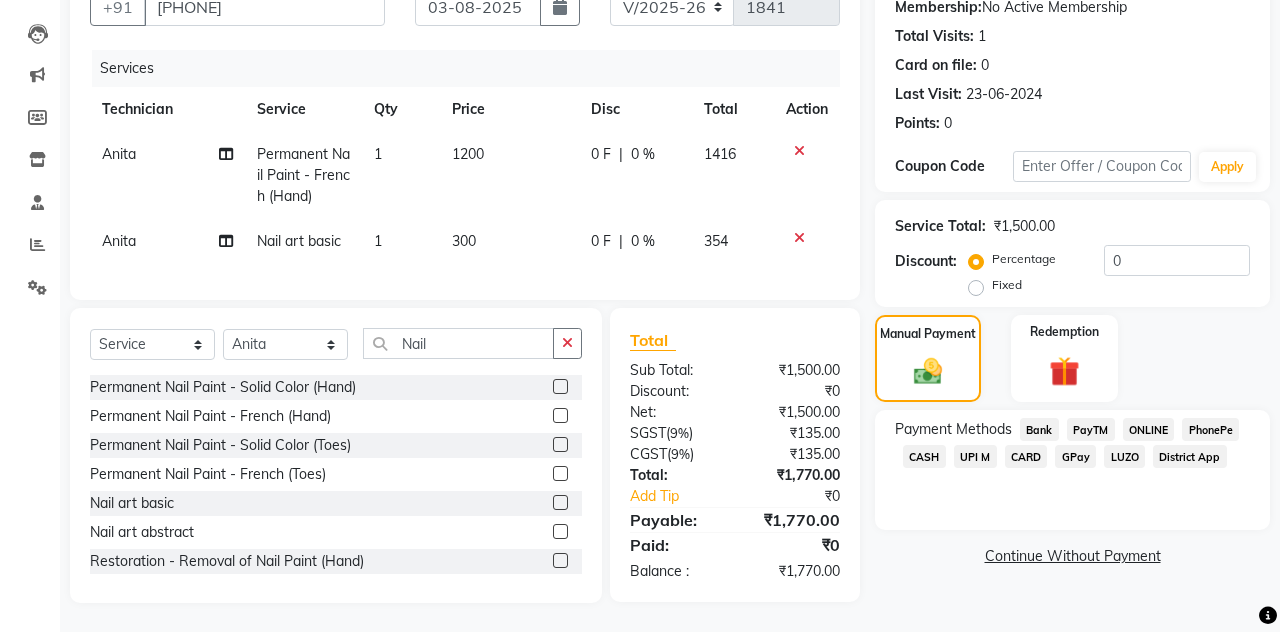 click on "CARD" 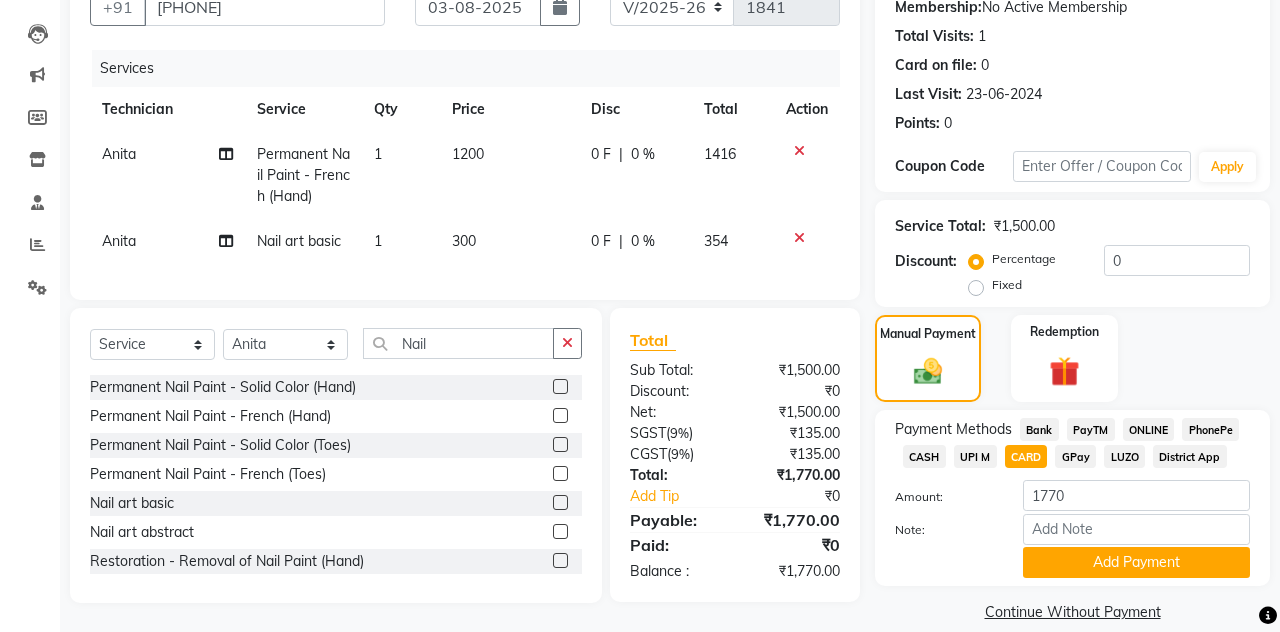 click on "Add Payment" 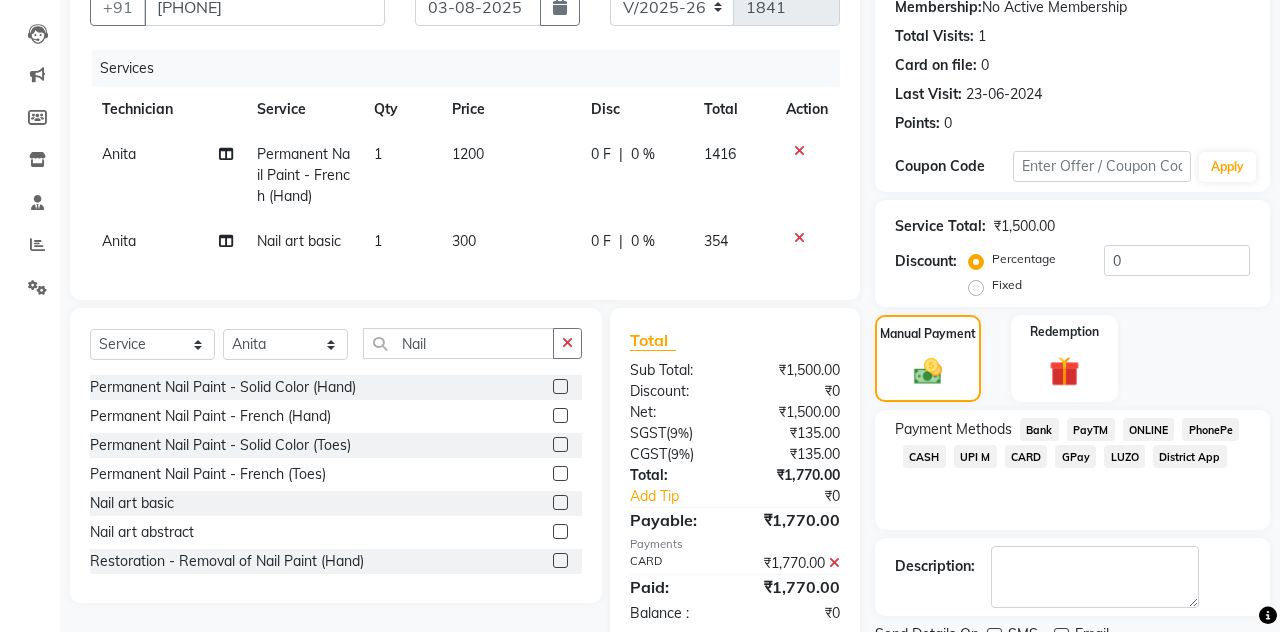 scroll, scrollTop: 183, scrollLeft: 0, axis: vertical 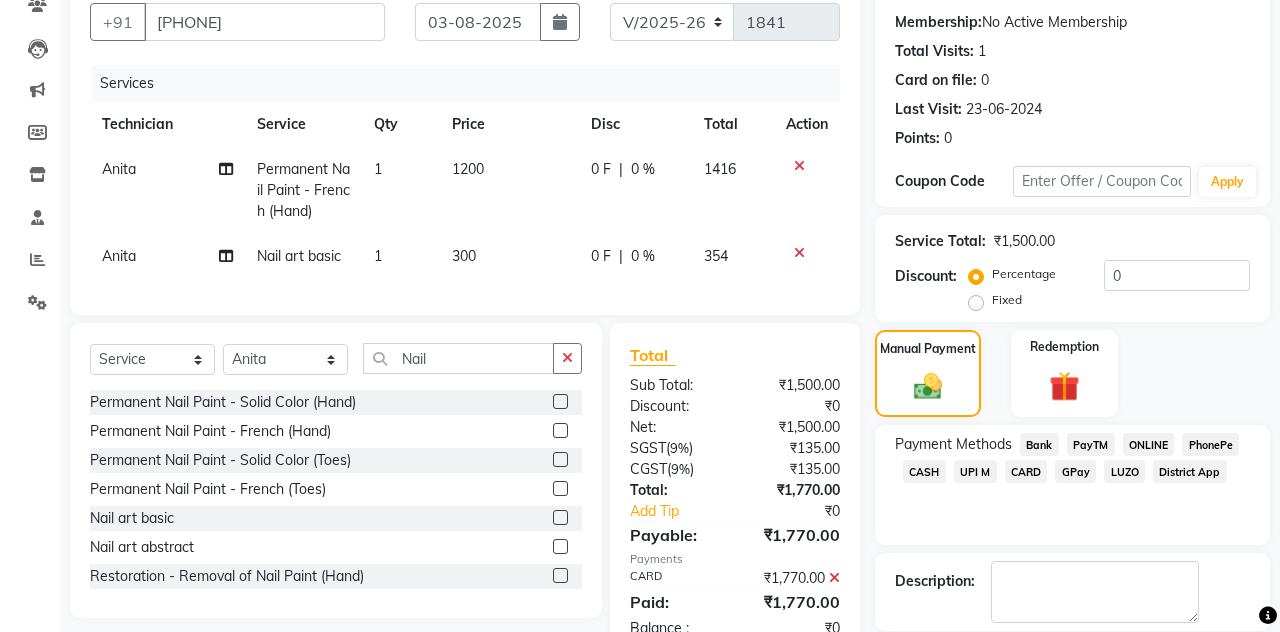 click on "Checkout" 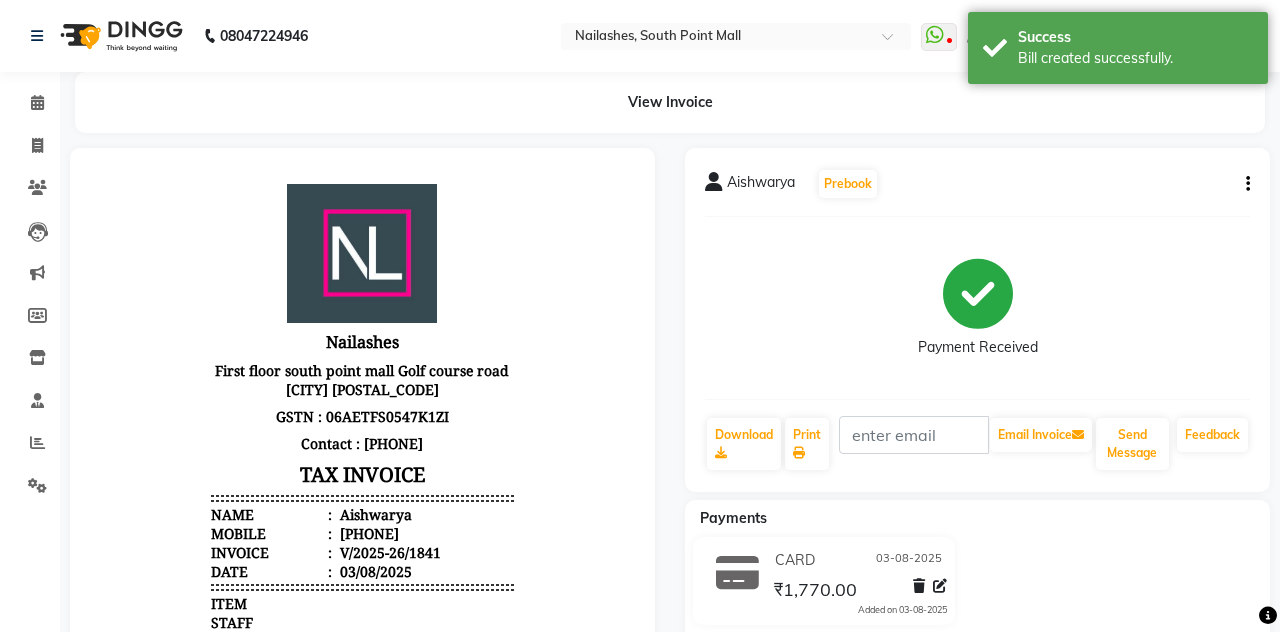 scroll, scrollTop: 0, scrollLeft: 0, axis: both 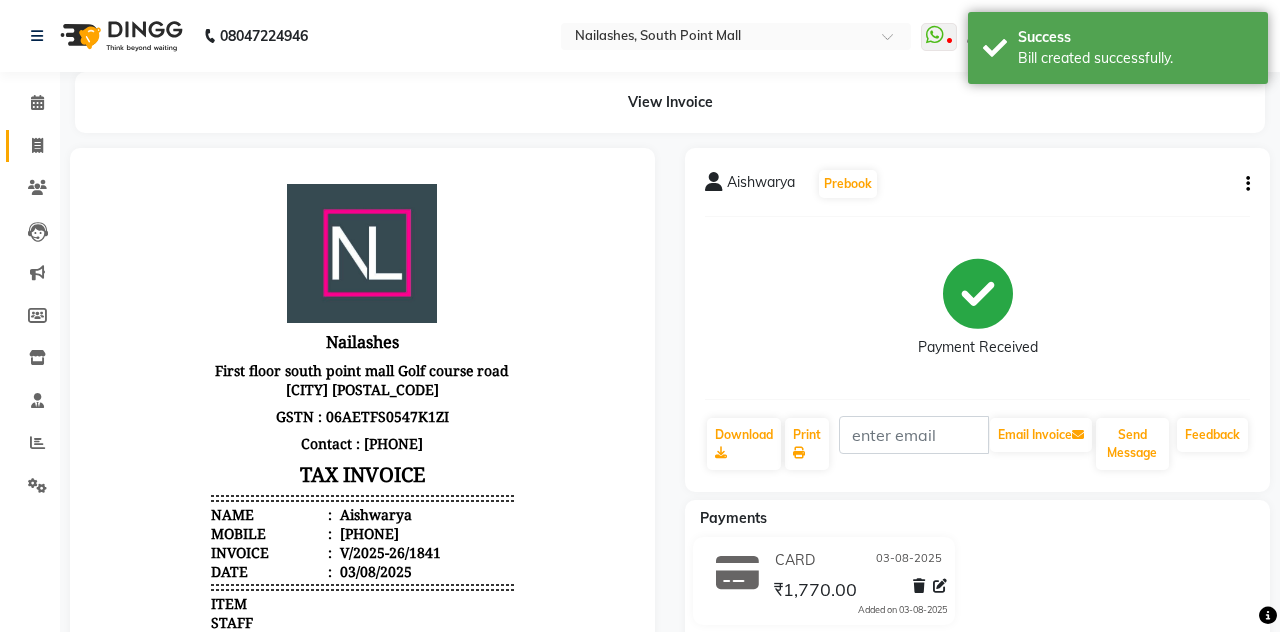 click 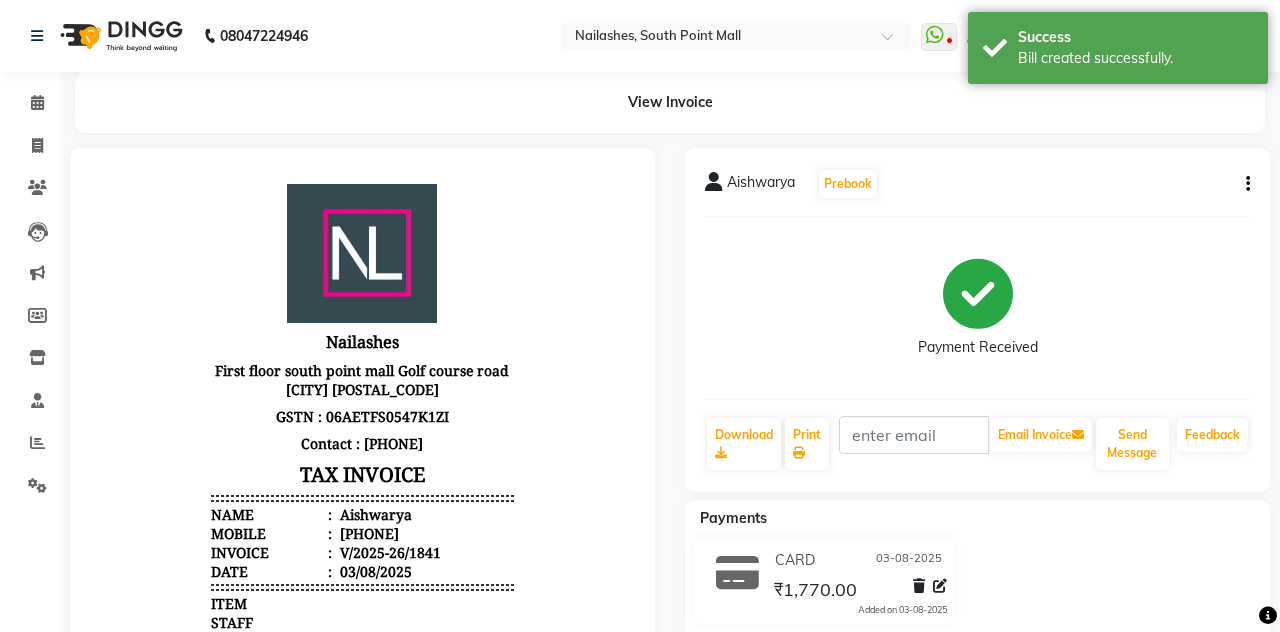 select on "service" 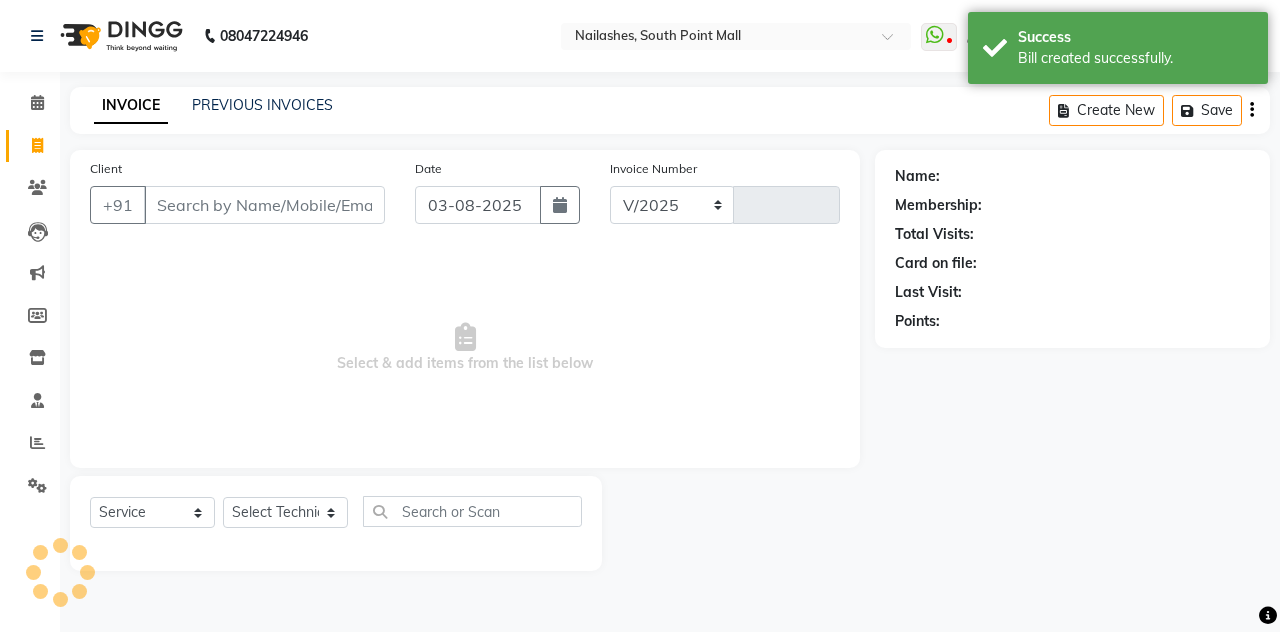 select on "3926" 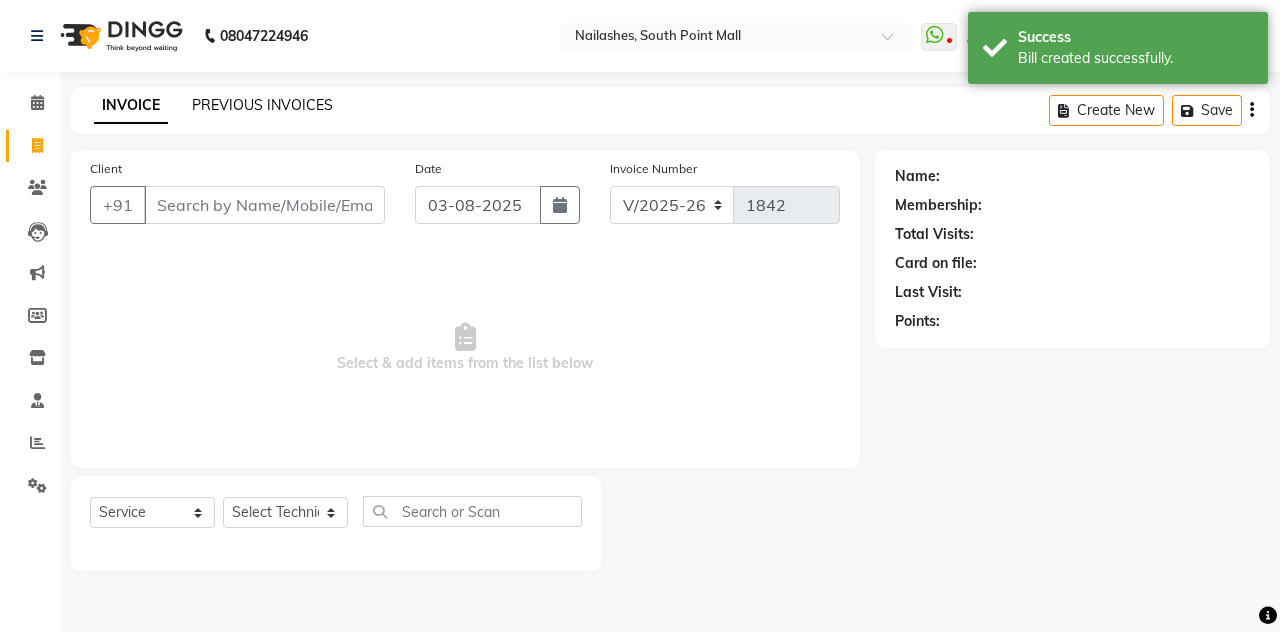 click on "PREVIOUS INVOICES" 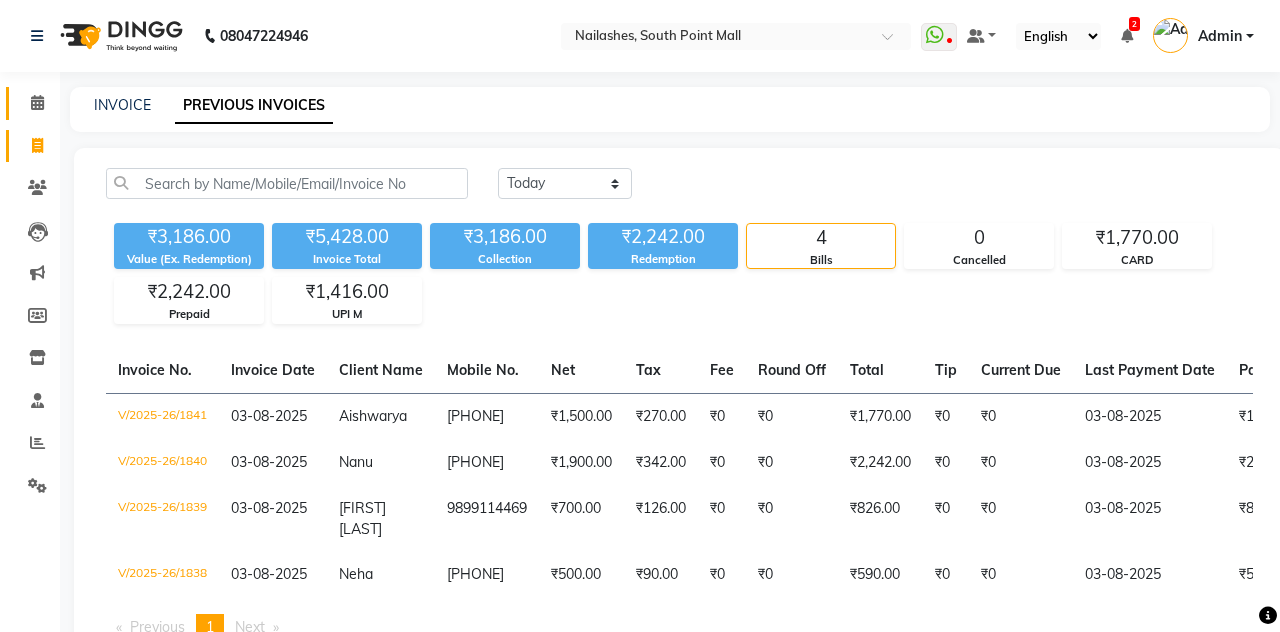 click 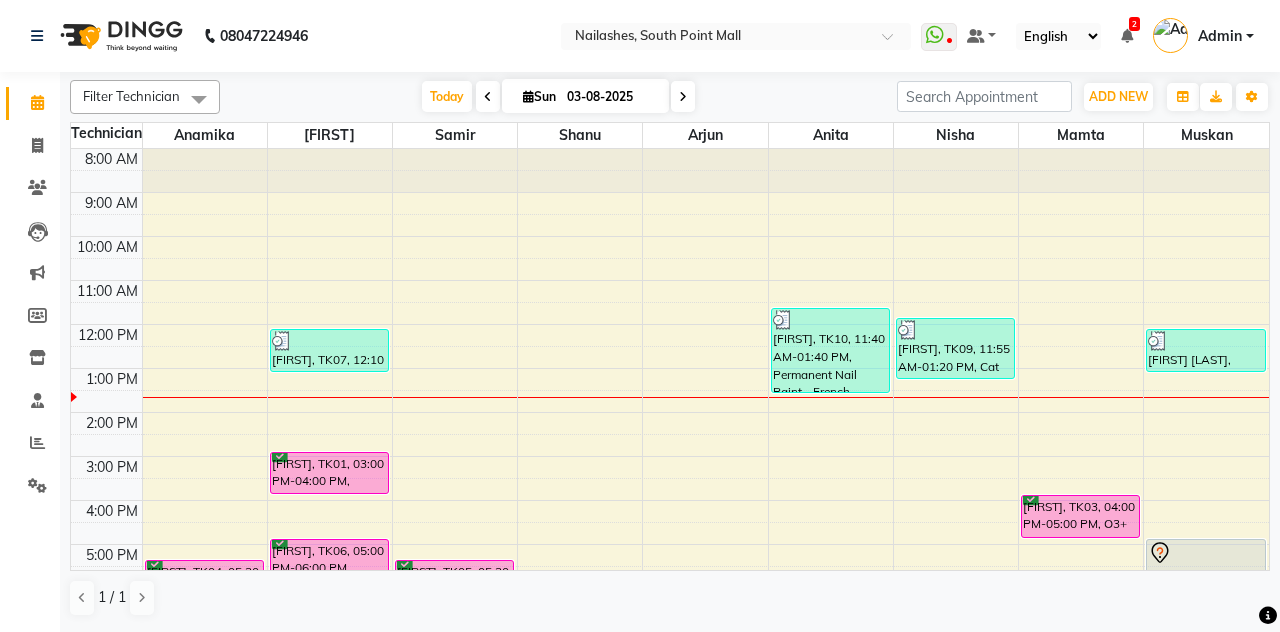 scroll, scrollTop: 218, scrollLeft: 0, axis: vertical 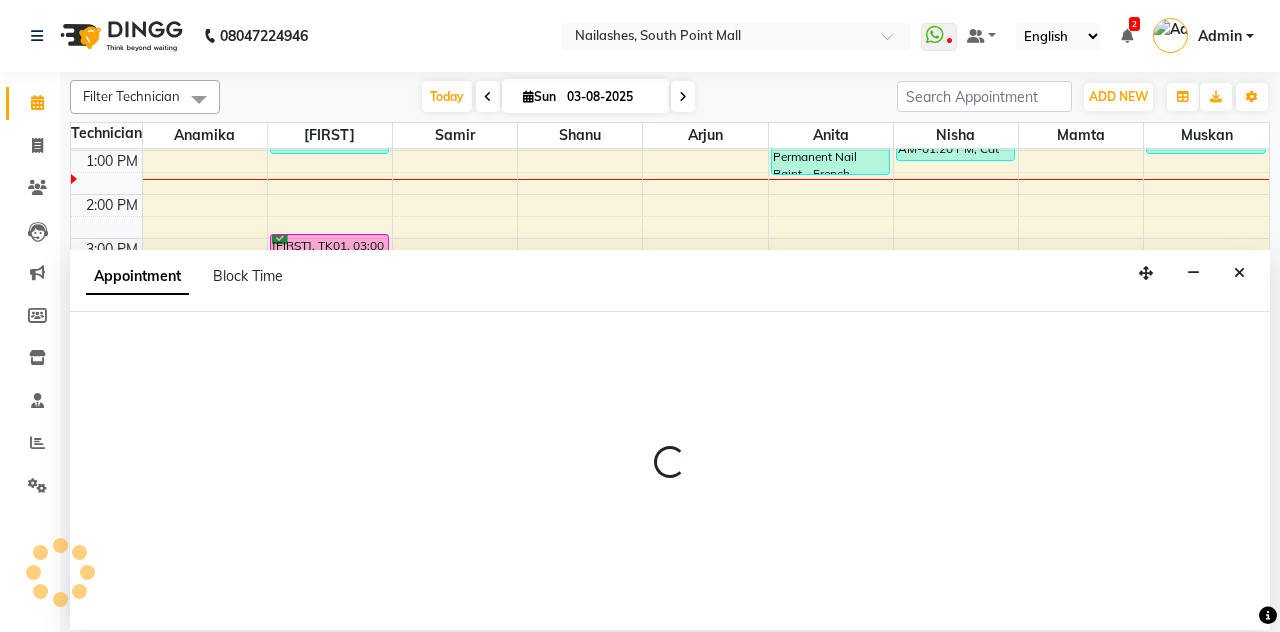 select on "[NUMBER]" 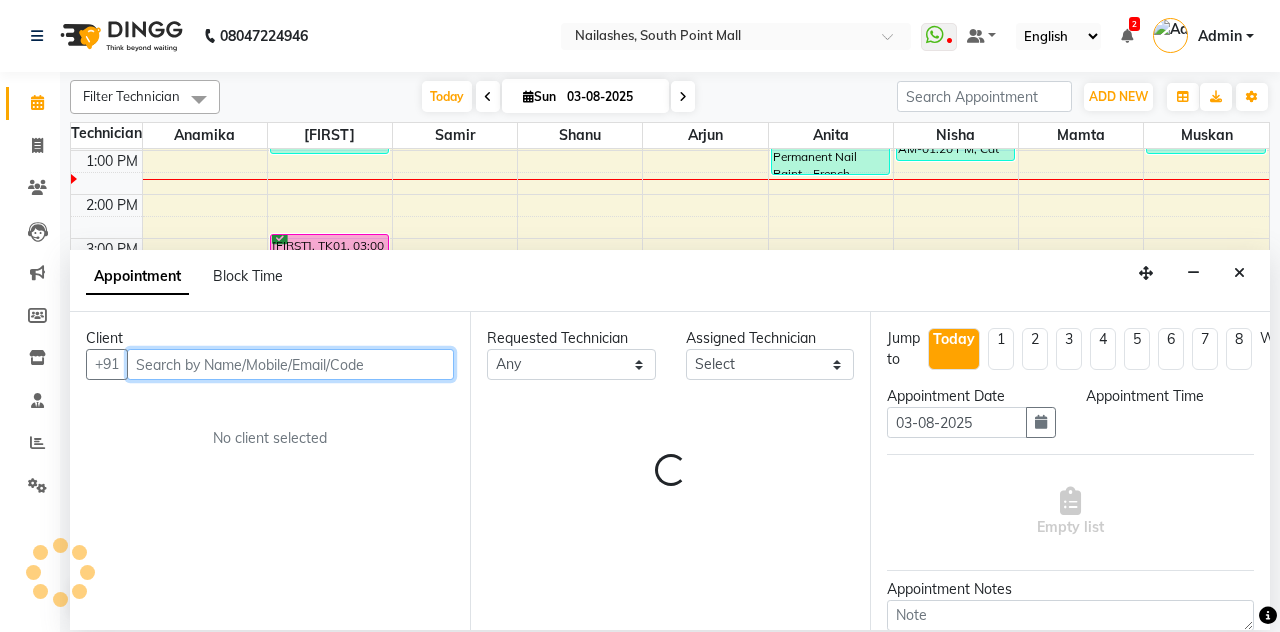 select on "990" 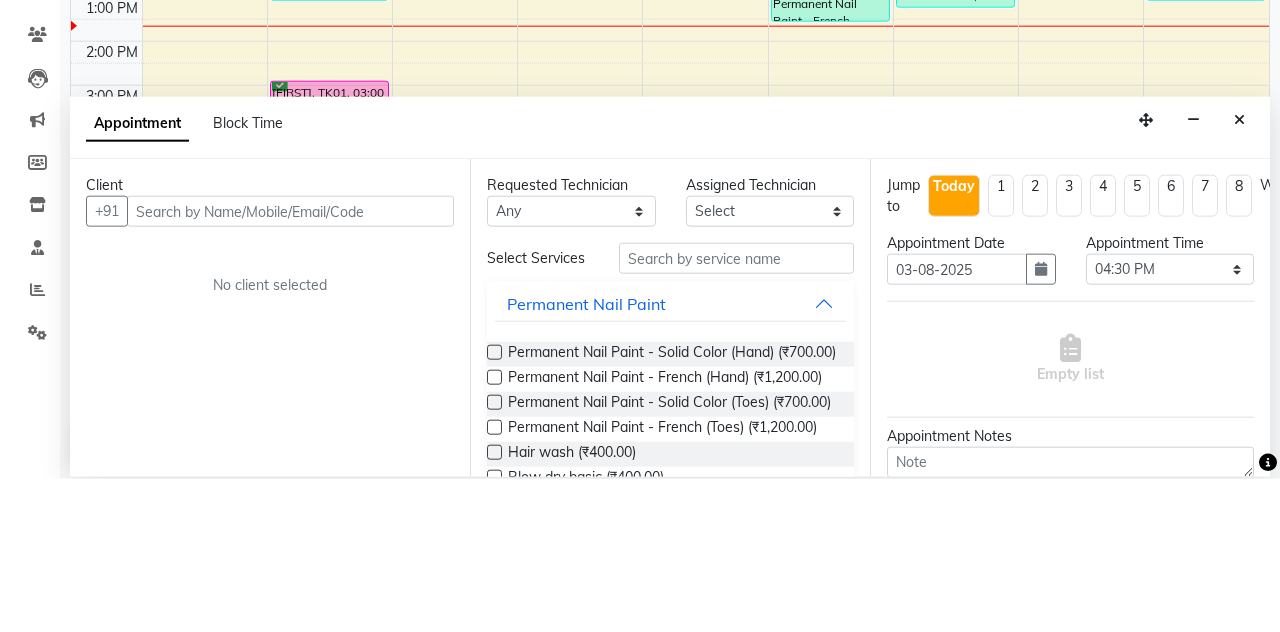 click at bounding box center [1239, 273] 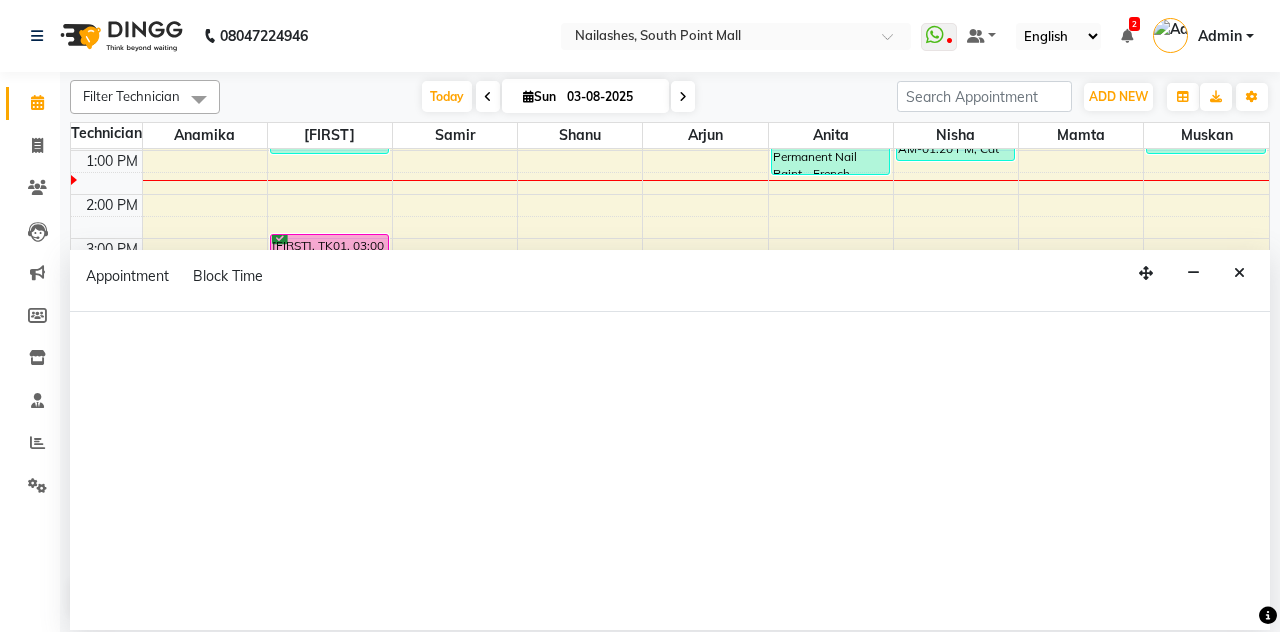 select on "19580" 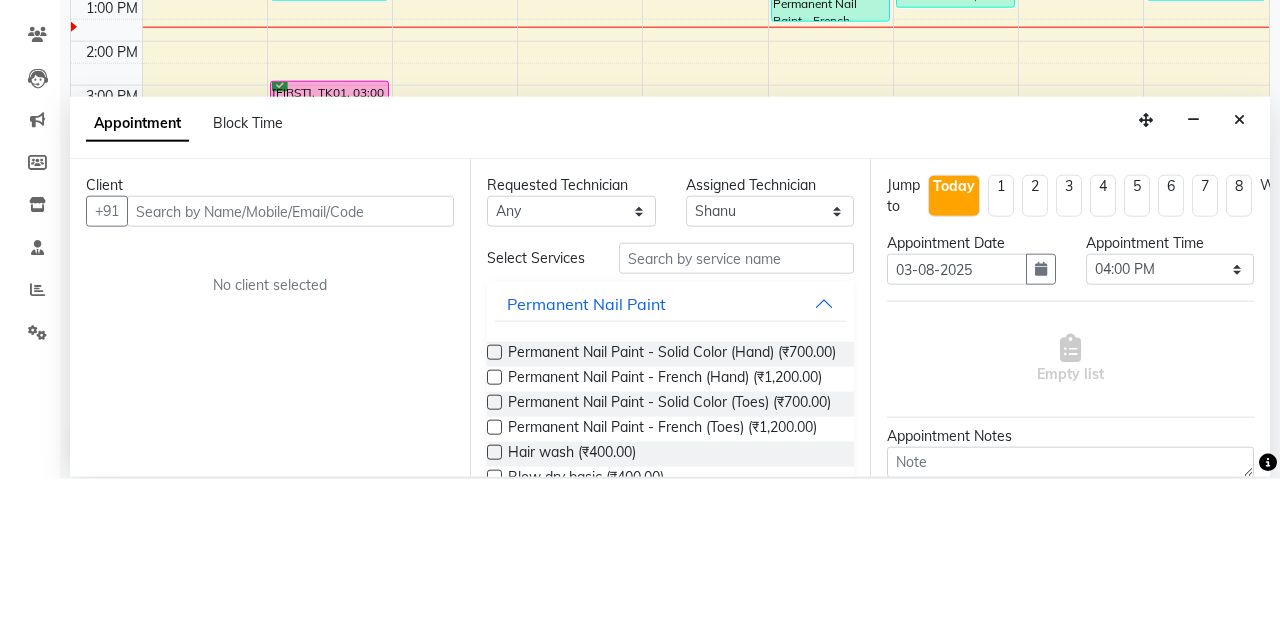click at bounding box center (1239, 273) 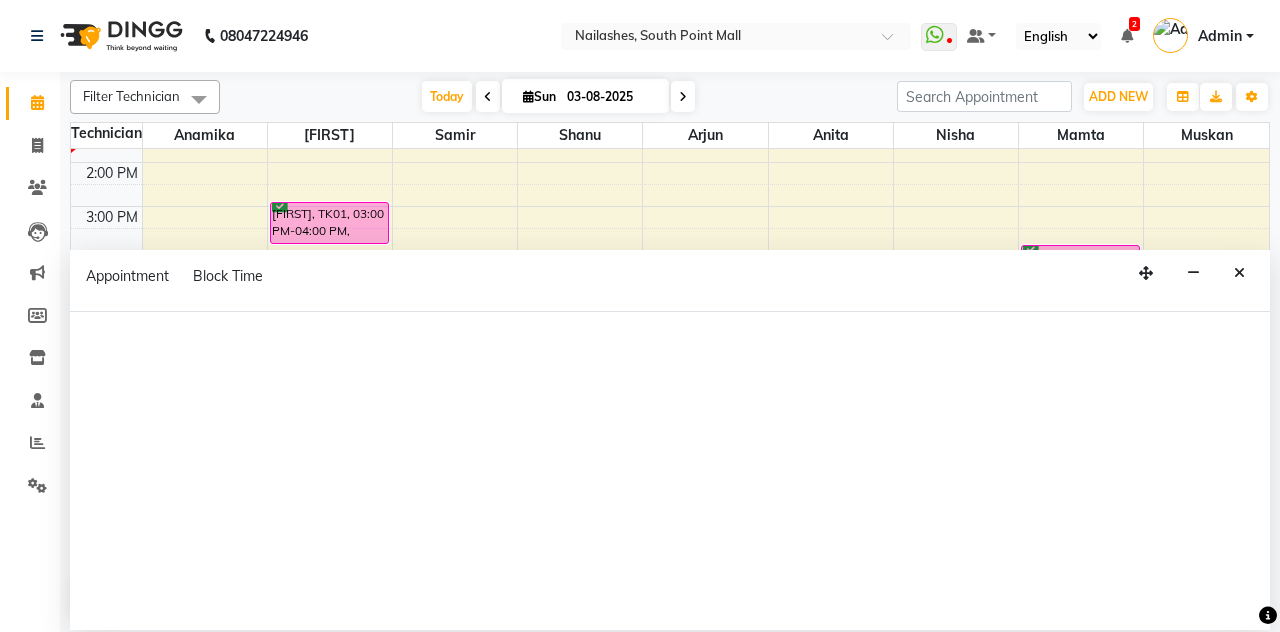 select on "20189" 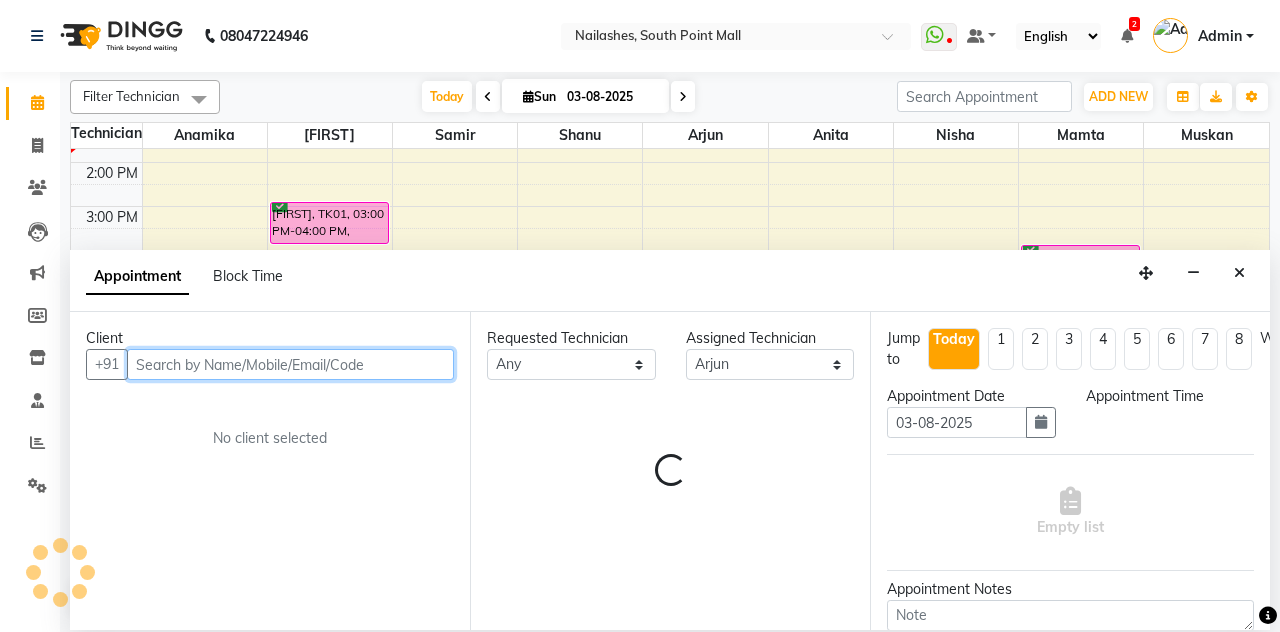 select on "990" 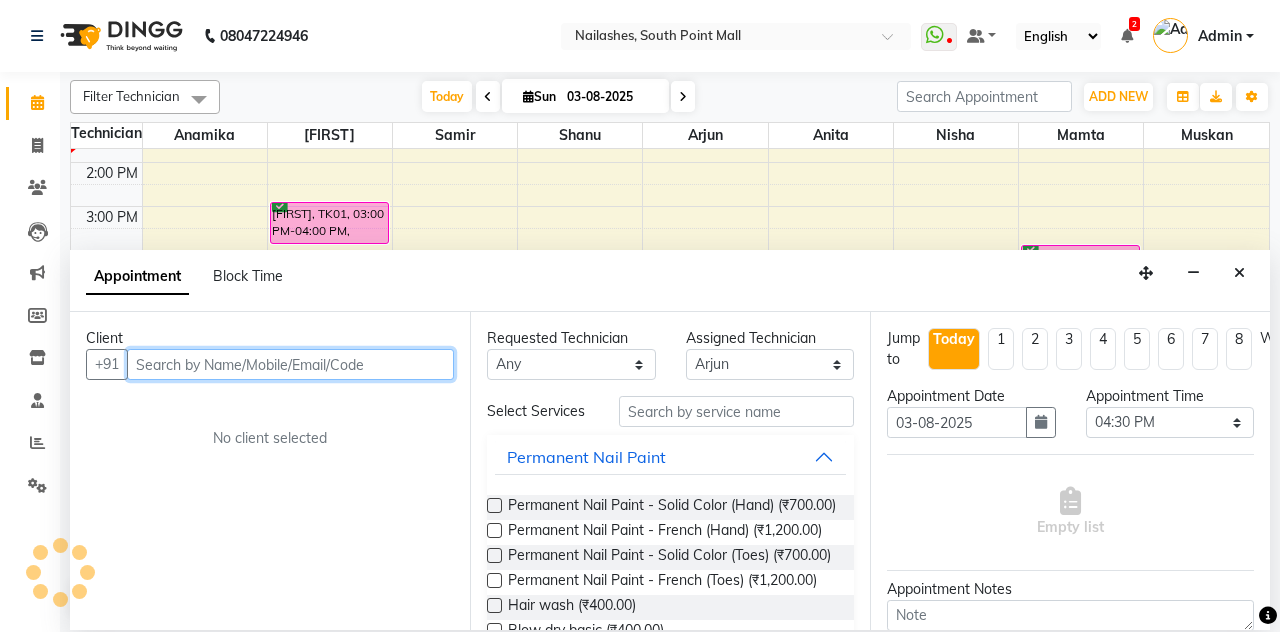 scroll, scrollTop: 271, scrollLeft: 0, axis: vertical 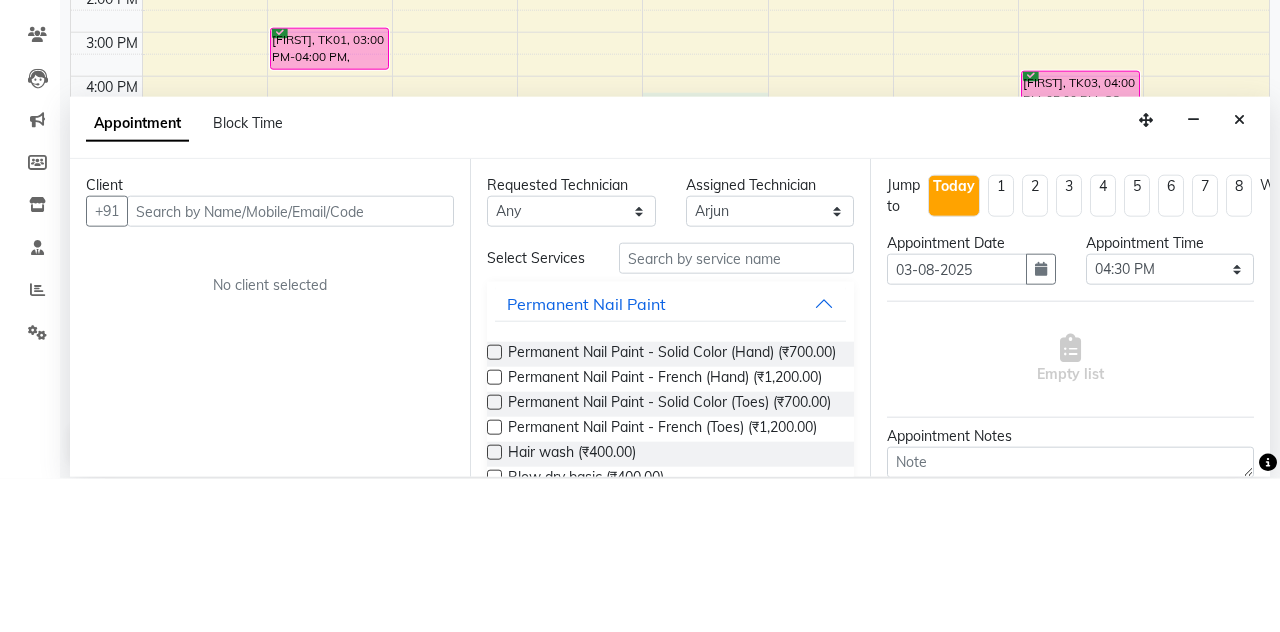 click at bounding box center [1239, 273] 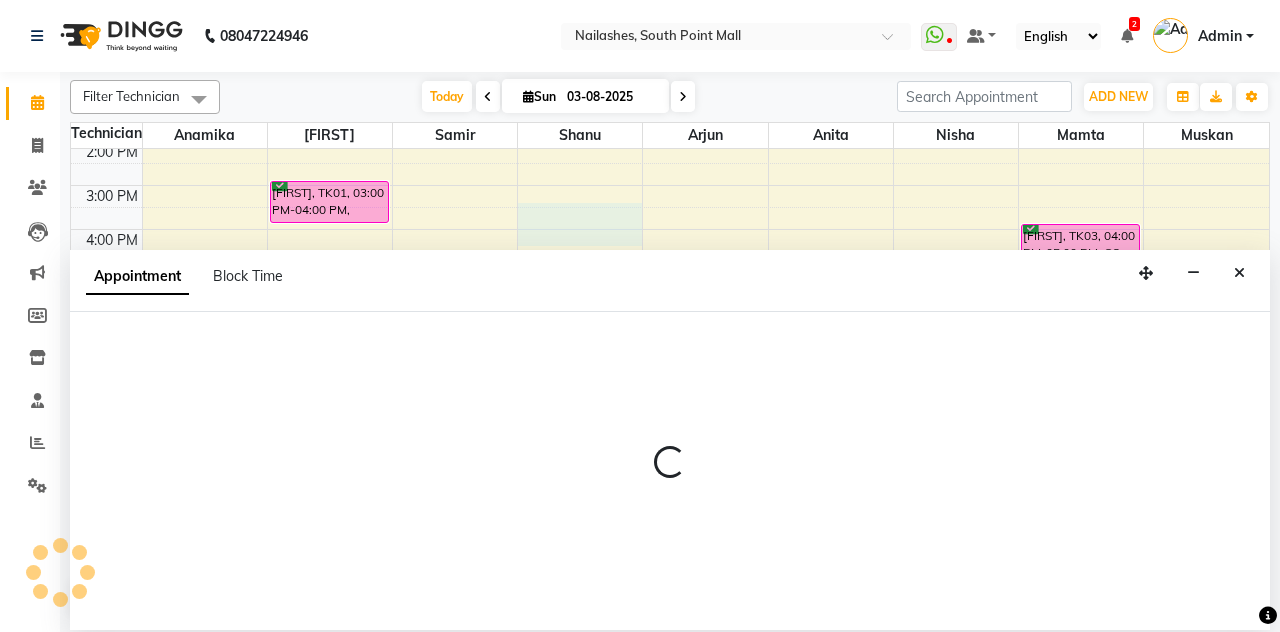 select on "19580" 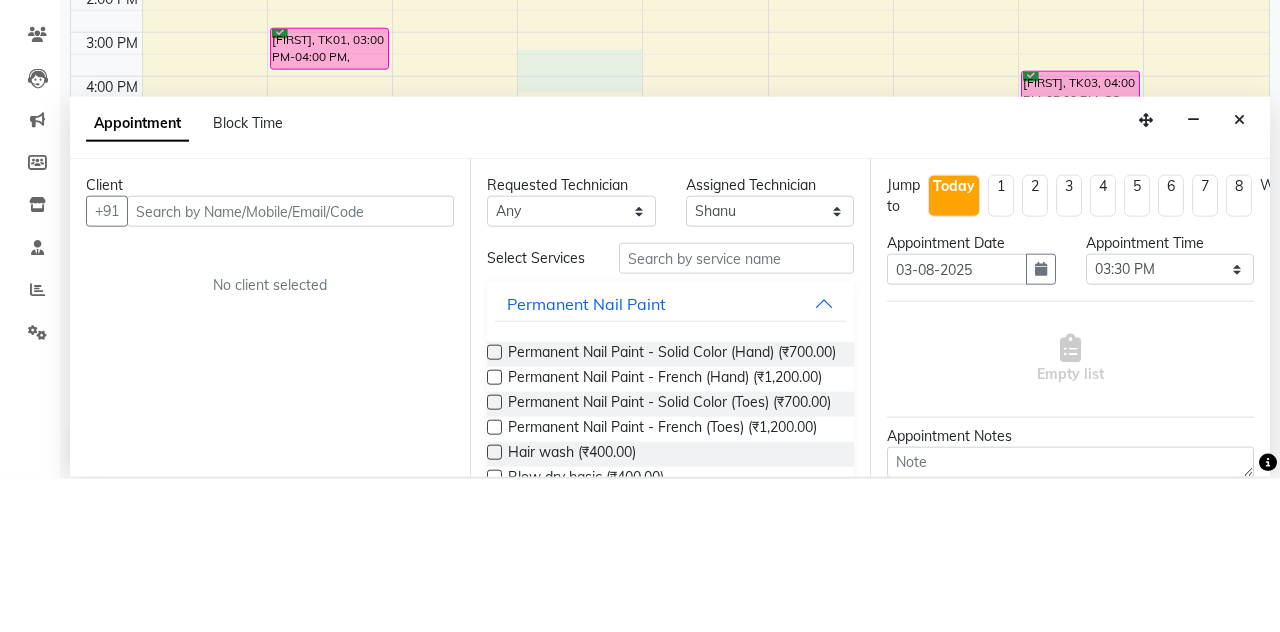 click at bounding box center (1239, 273) 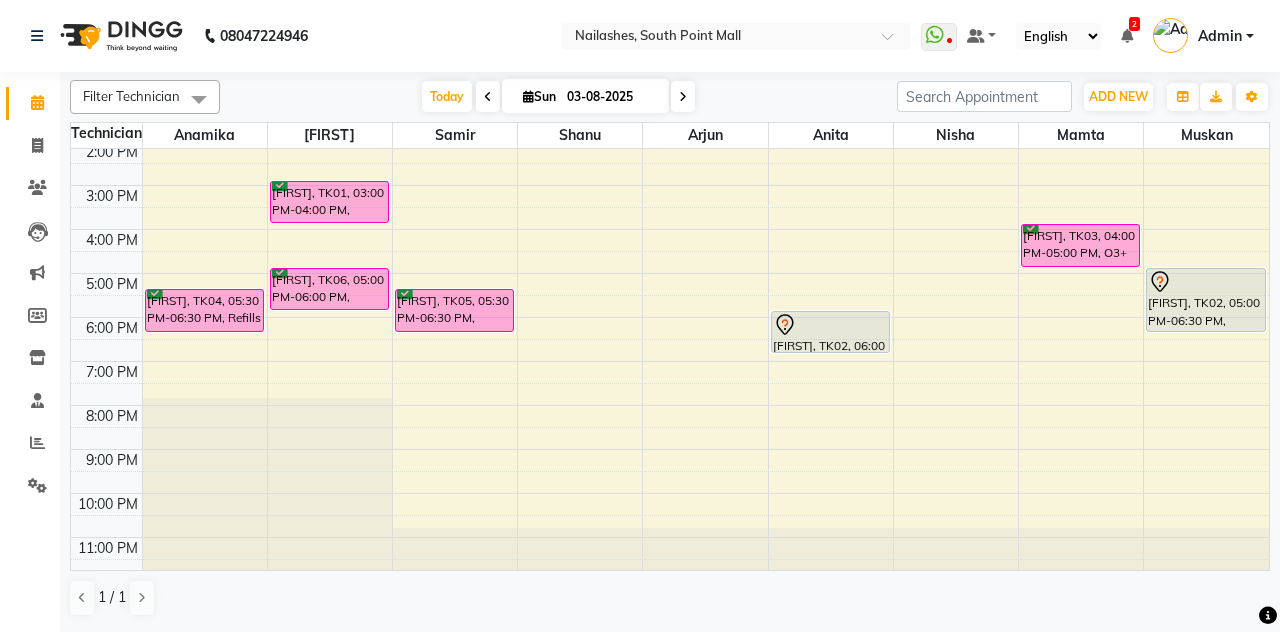 click at bounding box center [705, 394] 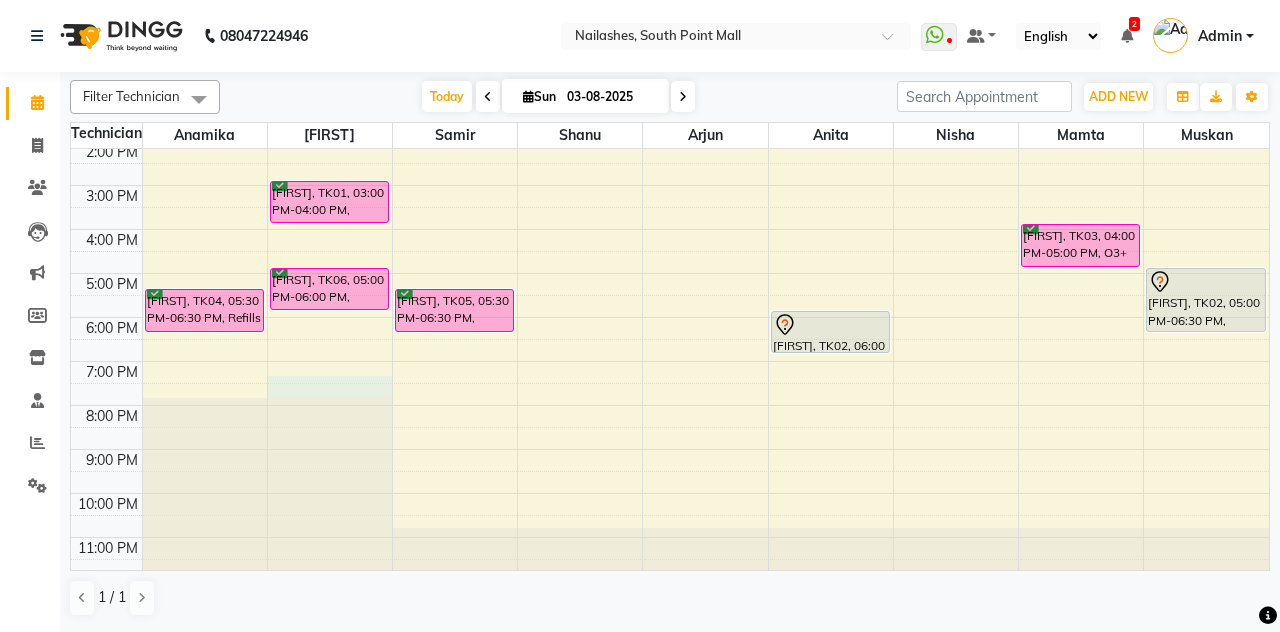 select on "19477" 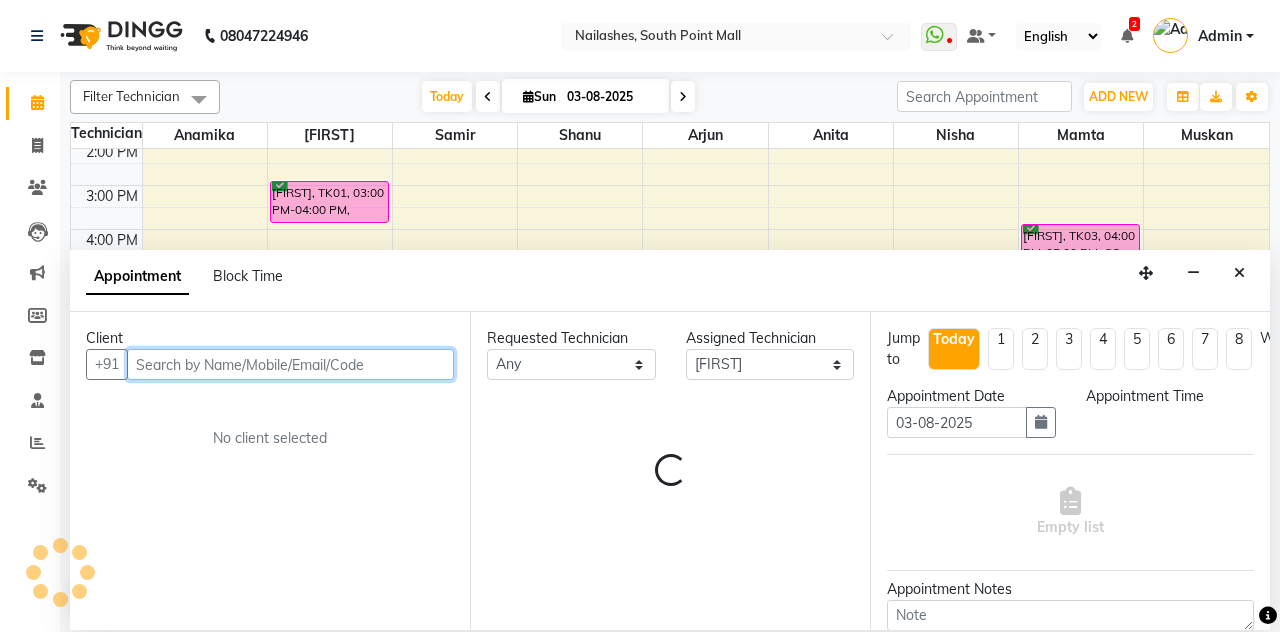 select on "1170" 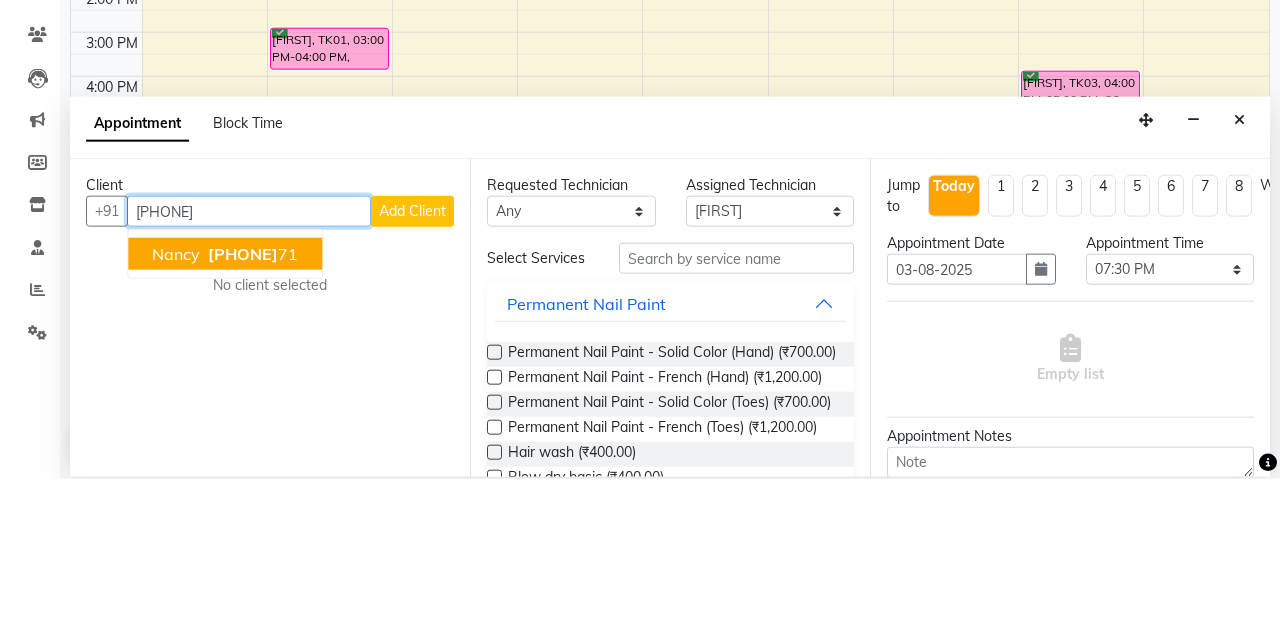 click on "[FIRST] [PHONE]" at bounding box center (225, 407) 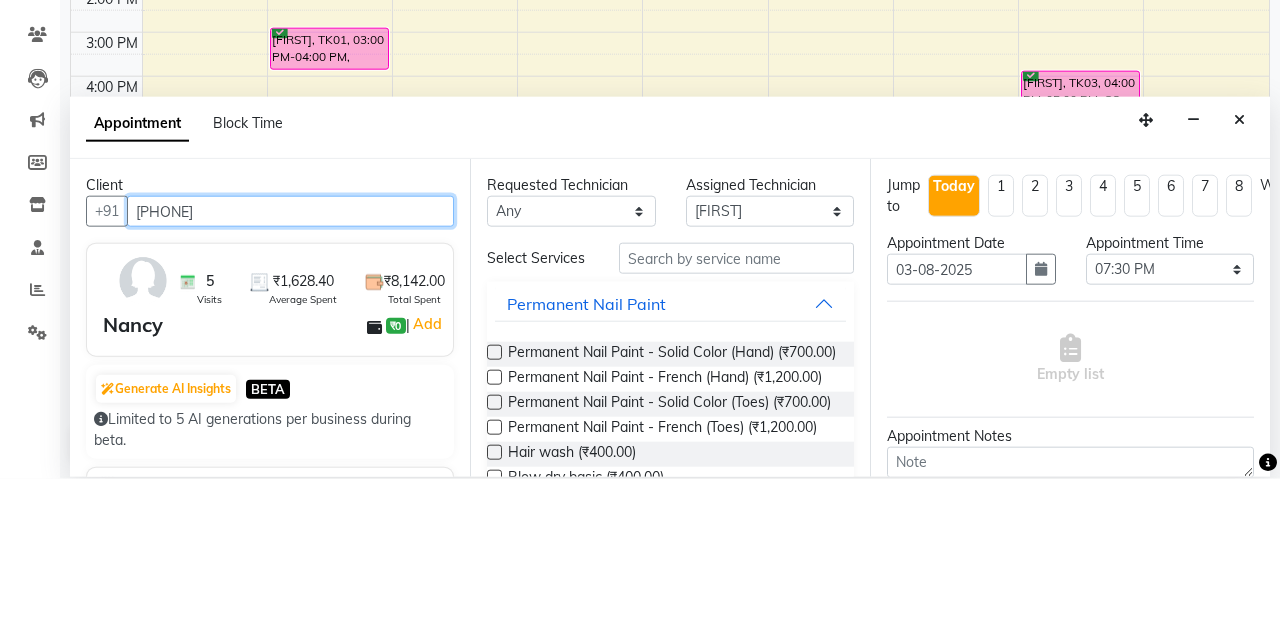 type on "[PHONE]" 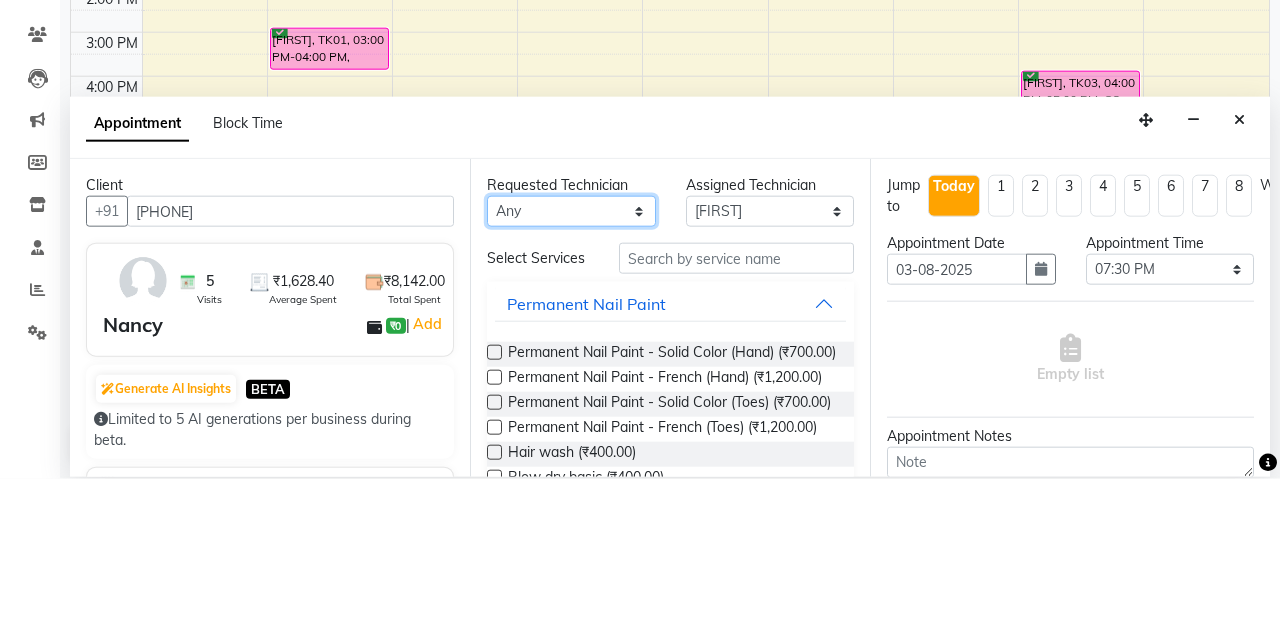 click on "Any [FIRST] [FIRST] [FIRST] [FIRST] [FIRST] [FIRST] [FIRST] [FIRST]" at bounding box center [571, 364] 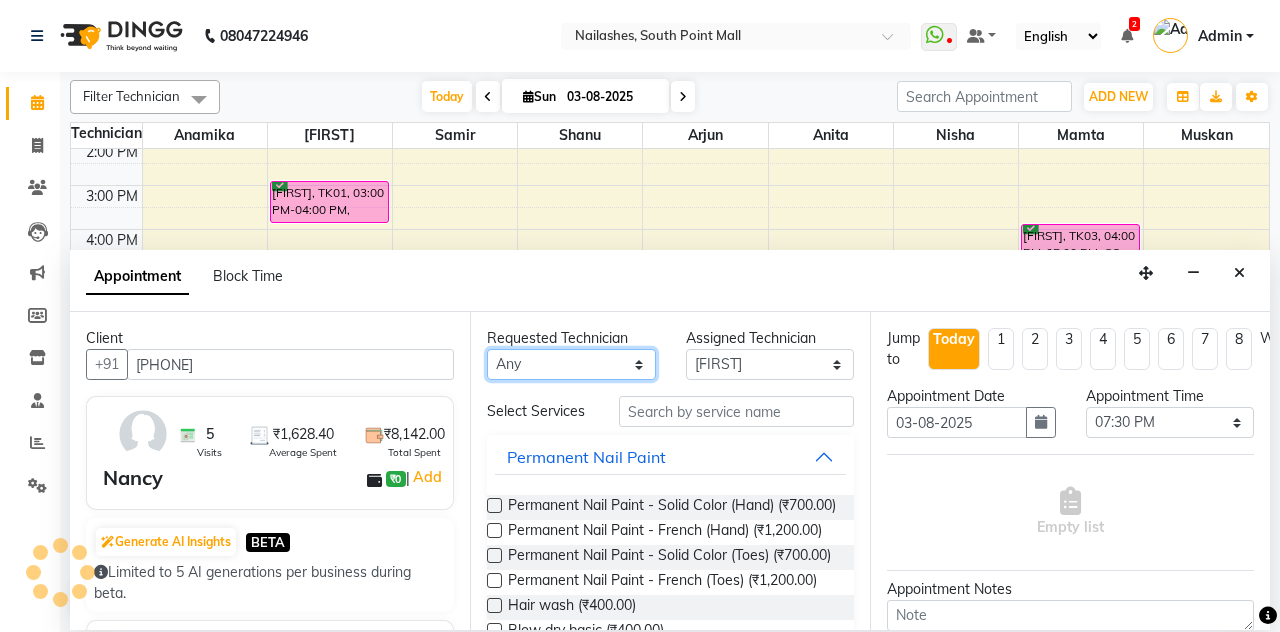 select on "19477" 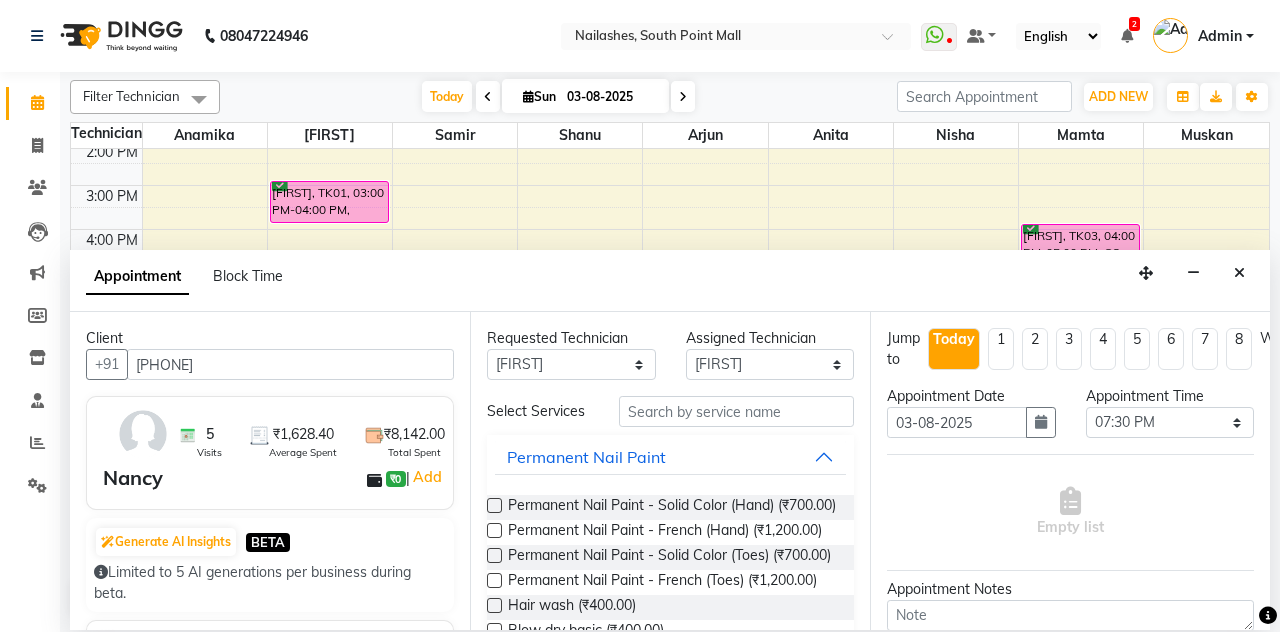 click at bounding box center [494, 505] 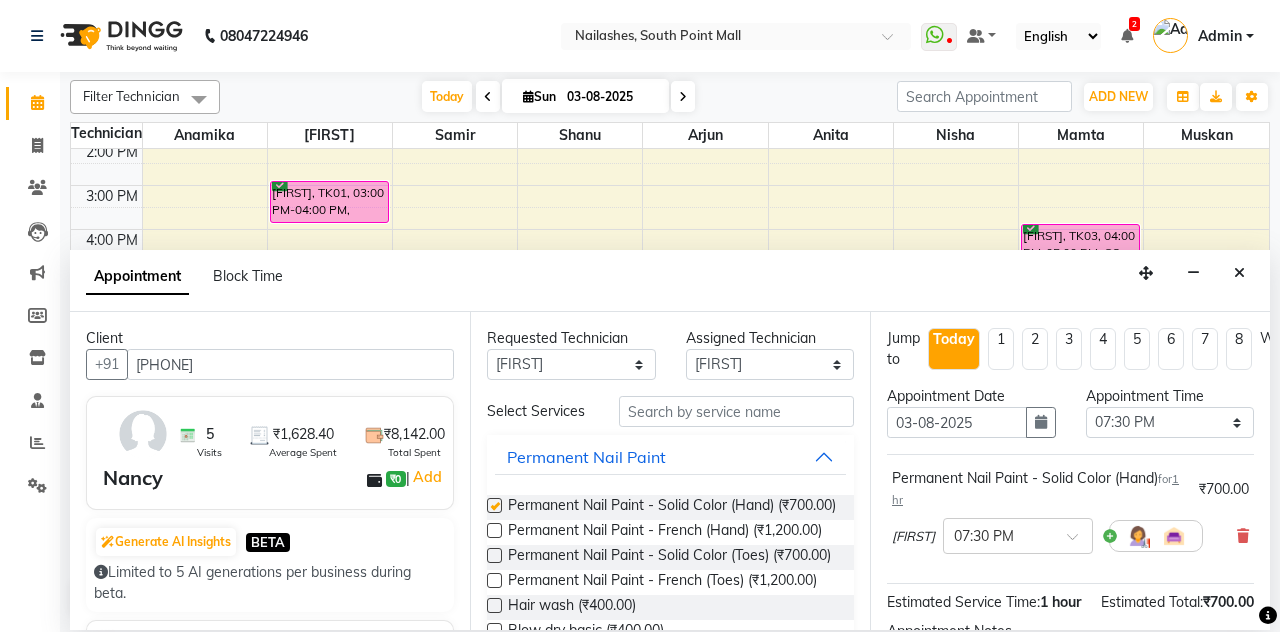 checkbox on "false" 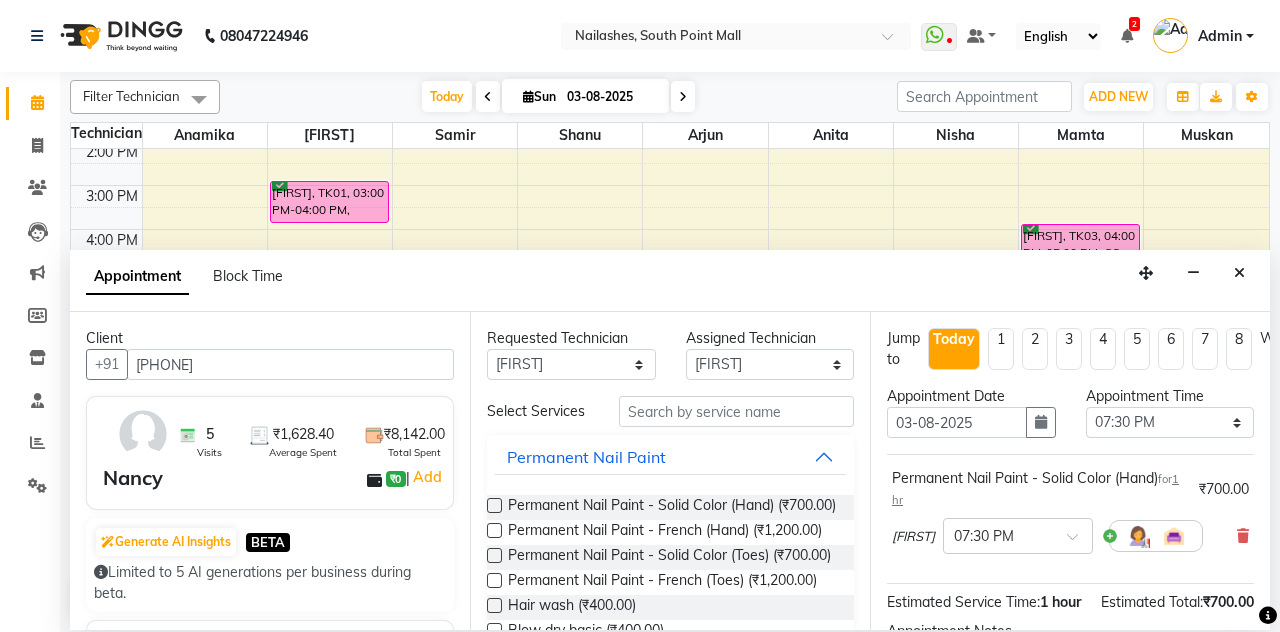 scroll, scrollTop: 173, scrollLeft: 0, axis: vertical 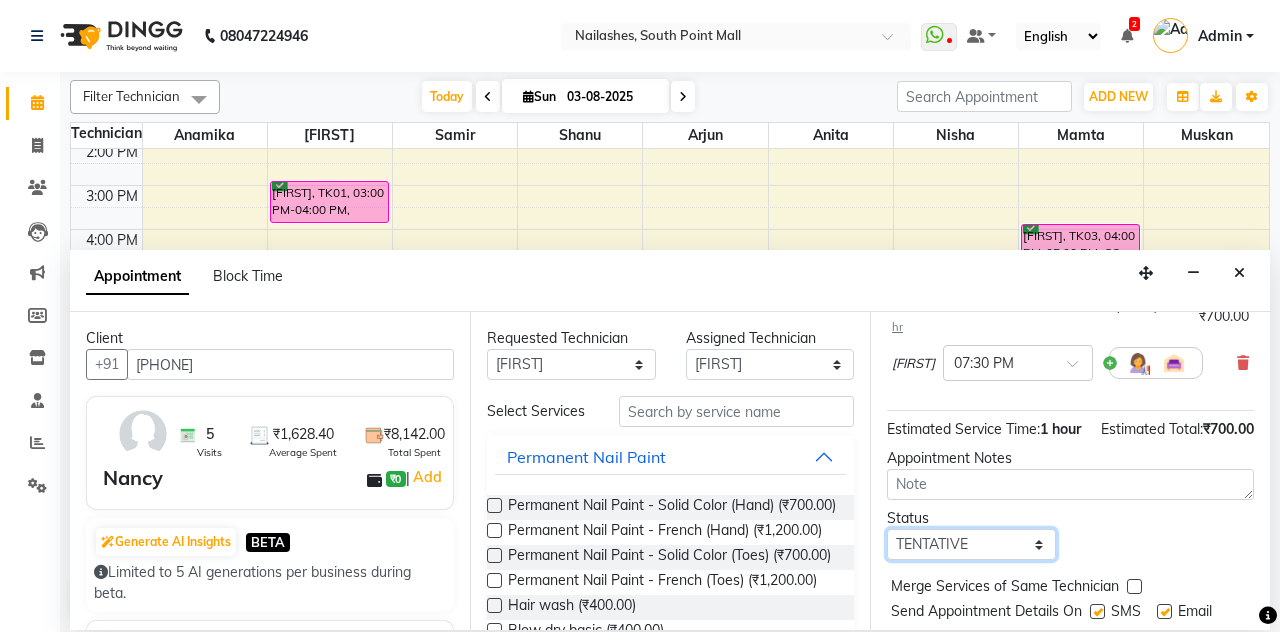 click on "Select TENTATIVE CONFIRM CHECK-IN UPCOMING" at bounding box center (971, 544) 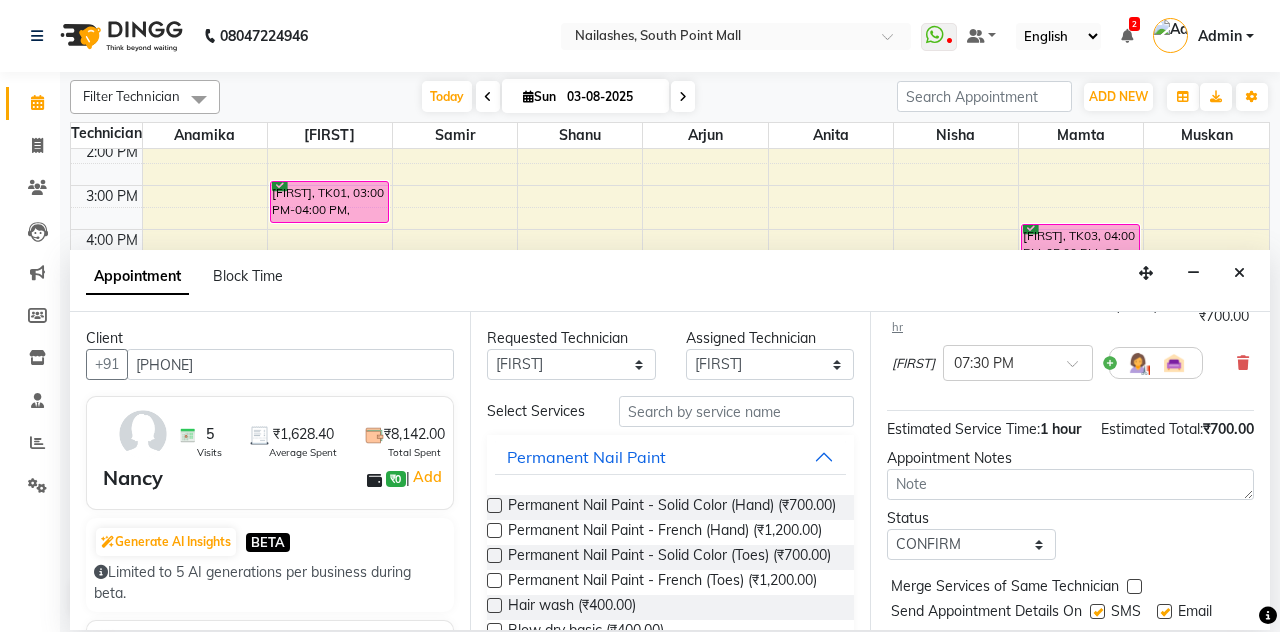 click on "Book" at bounding box center [1070, 652] 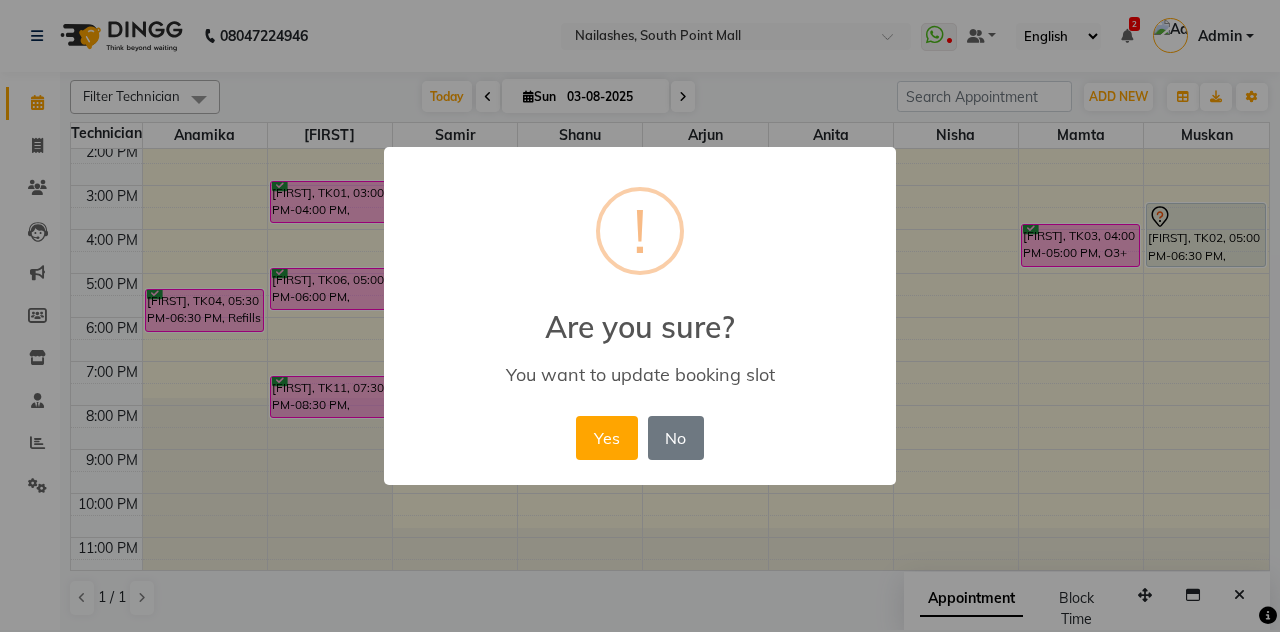 click on "No" at bounding box center [676, 438] 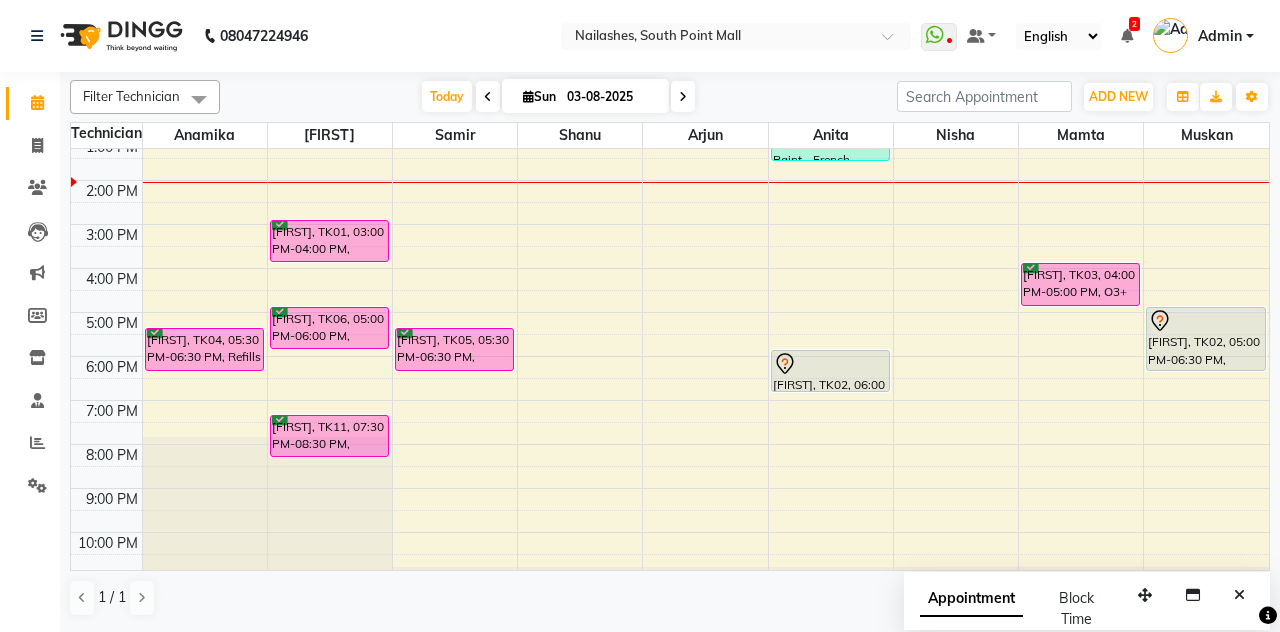 scroll, scrollTop: 233, scrollLeft: 0, axis: vertical 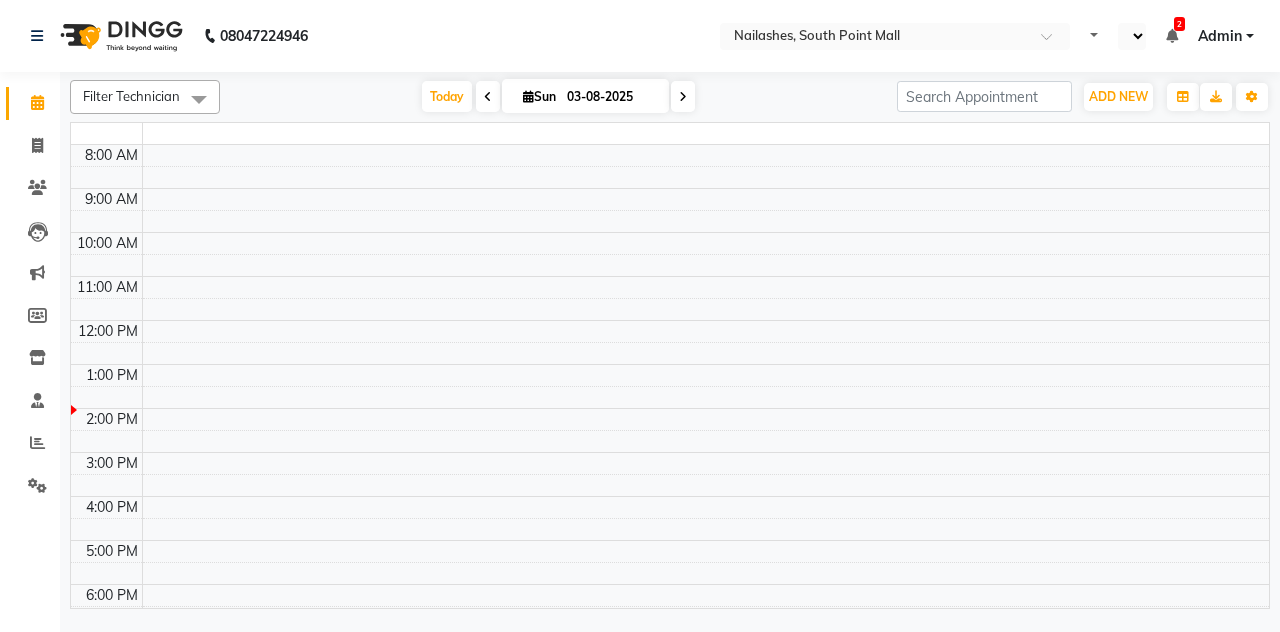 select on "en" 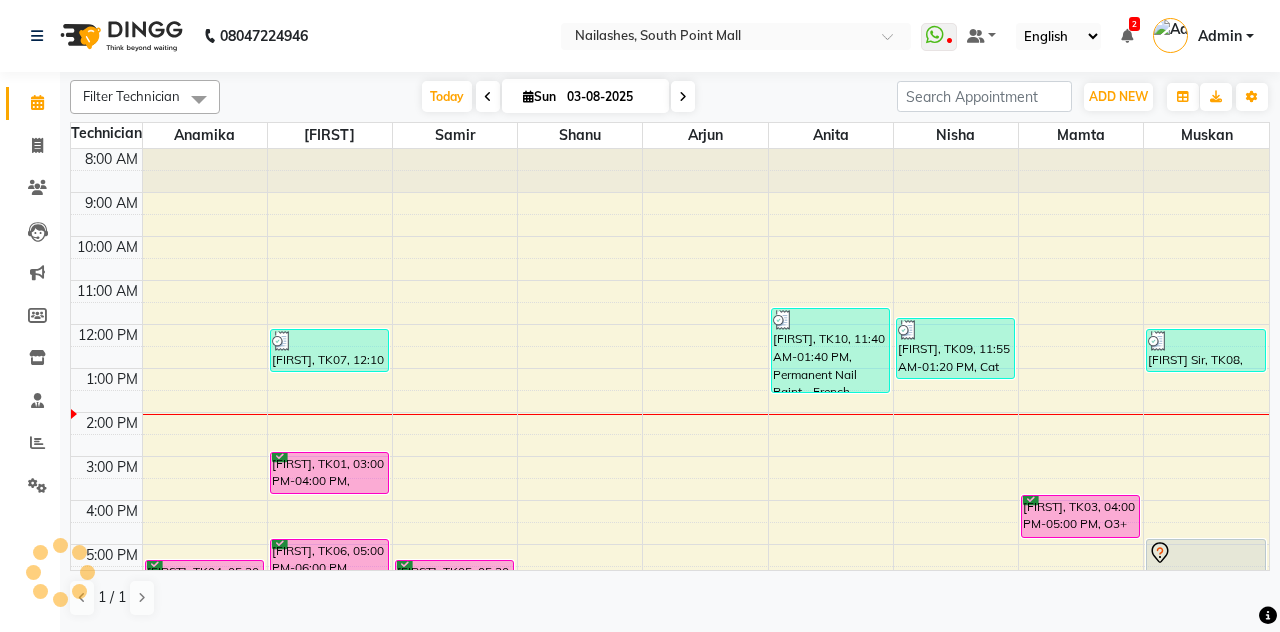 scroll, scrollTop: 0, scrollLeft: 0, axis: both 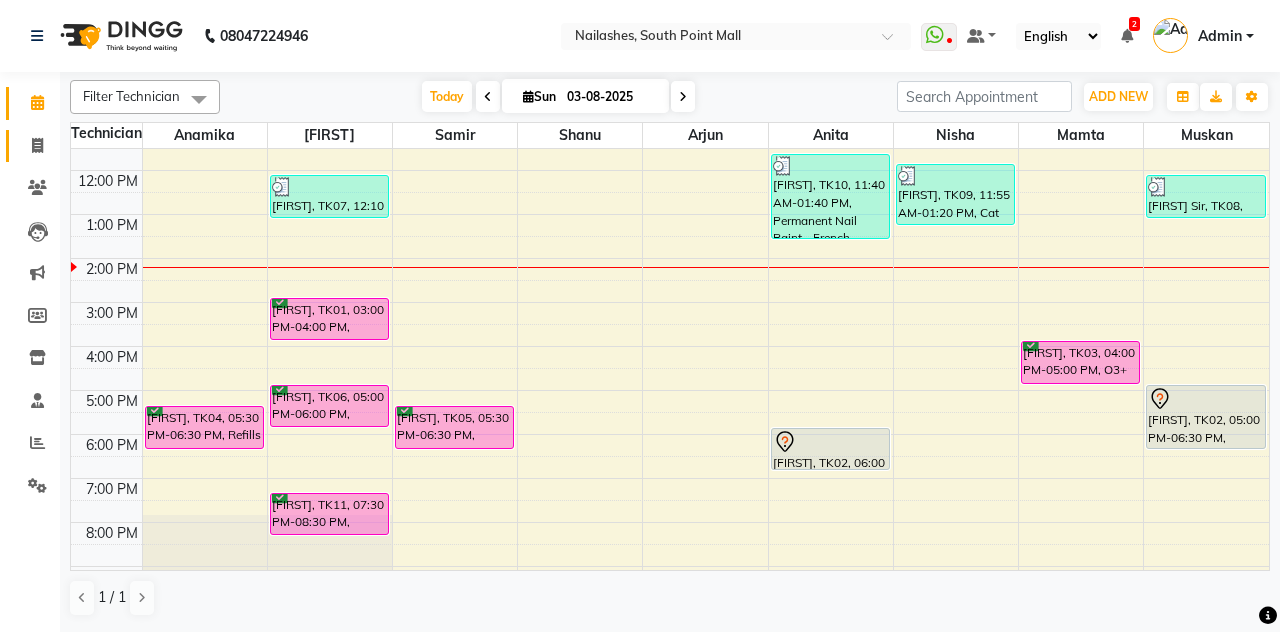 click 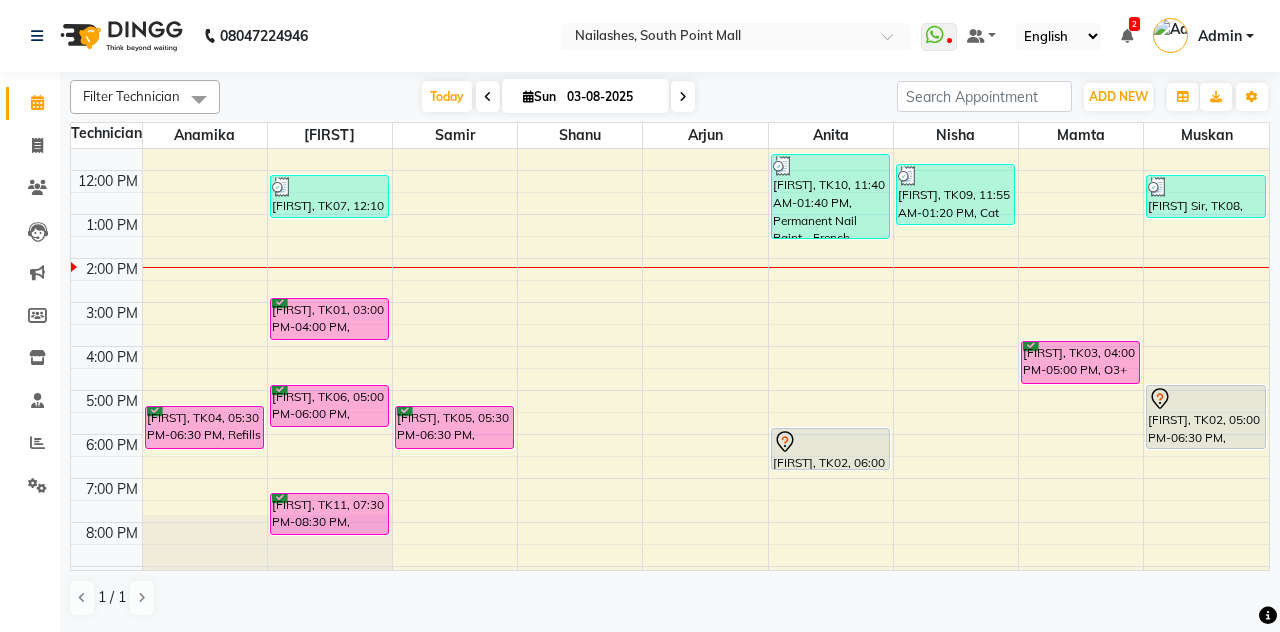 select on "service" 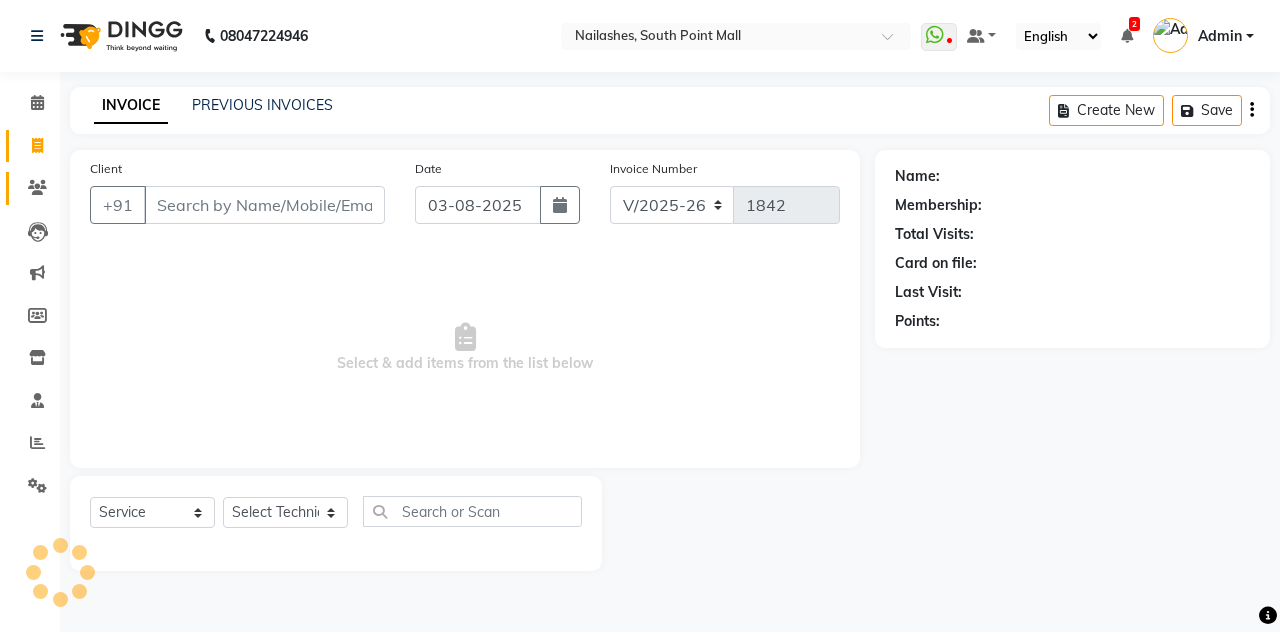 click 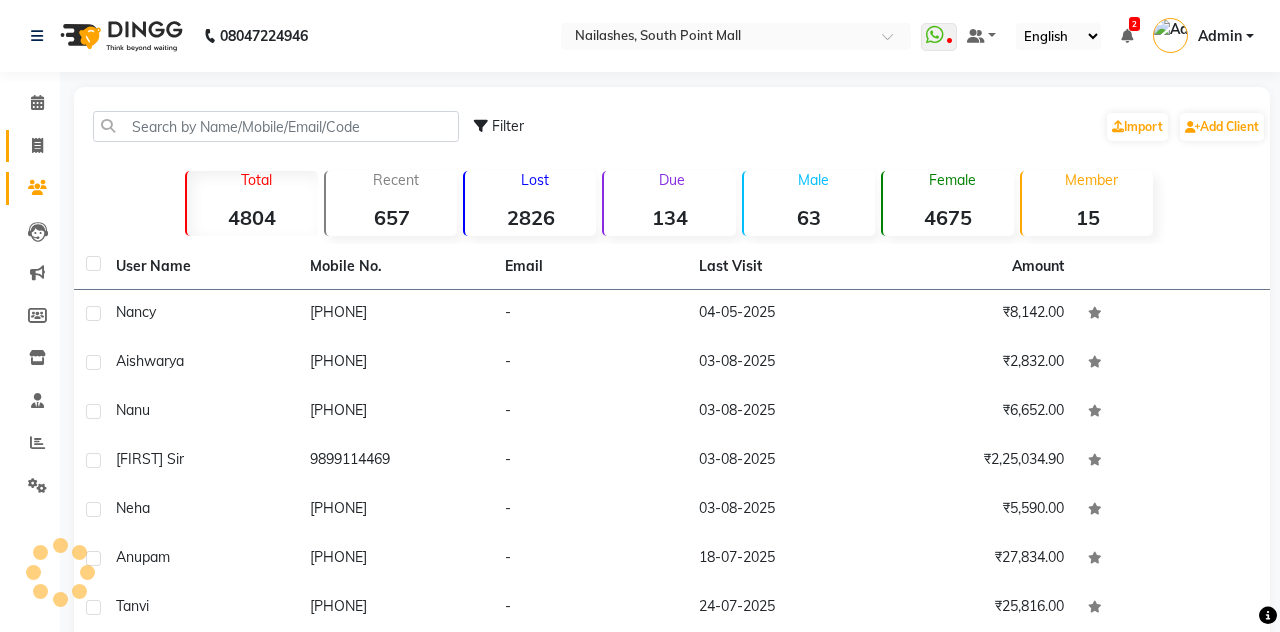 click 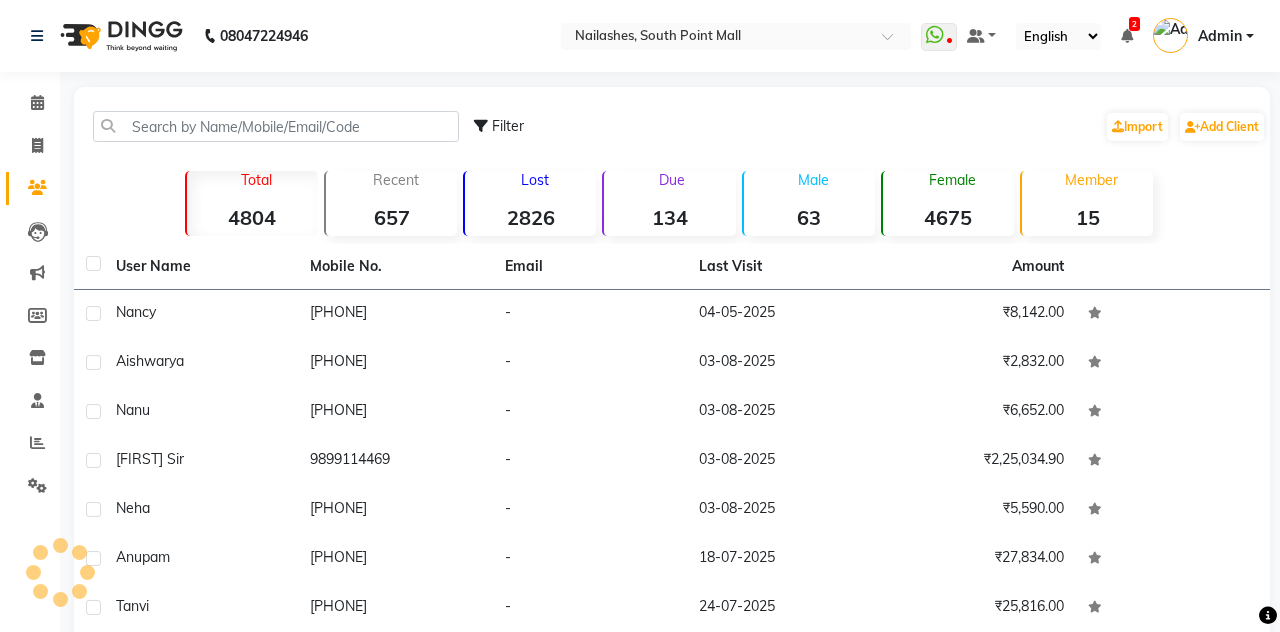 select on "service" 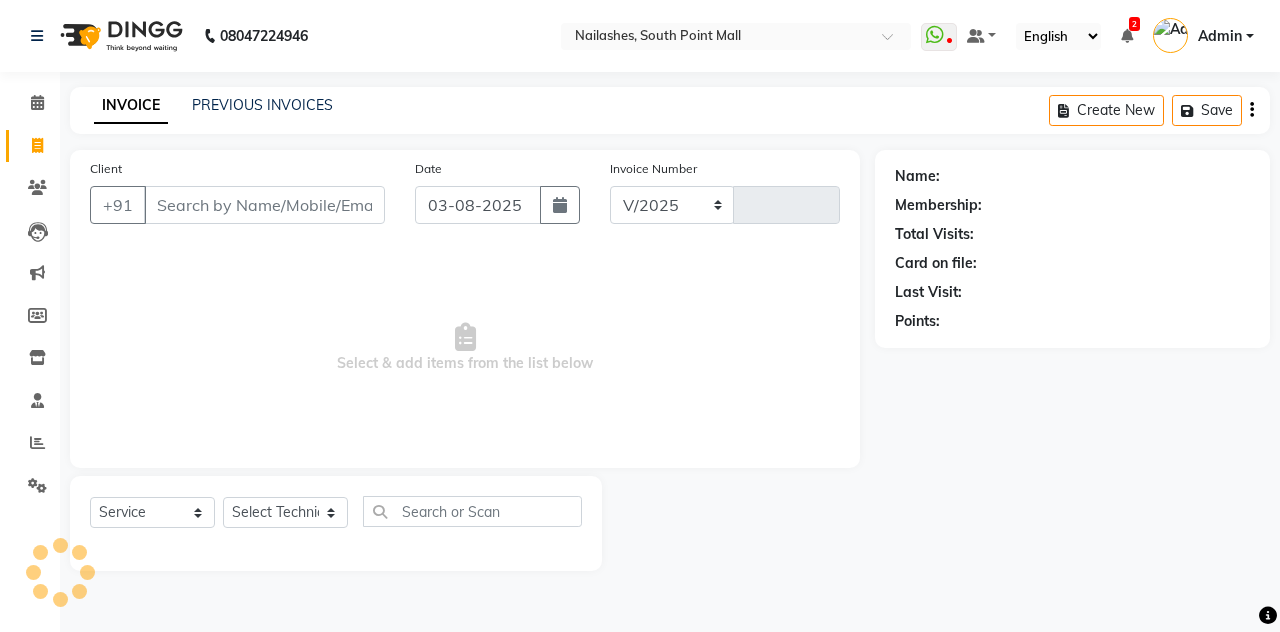 select on "3926" 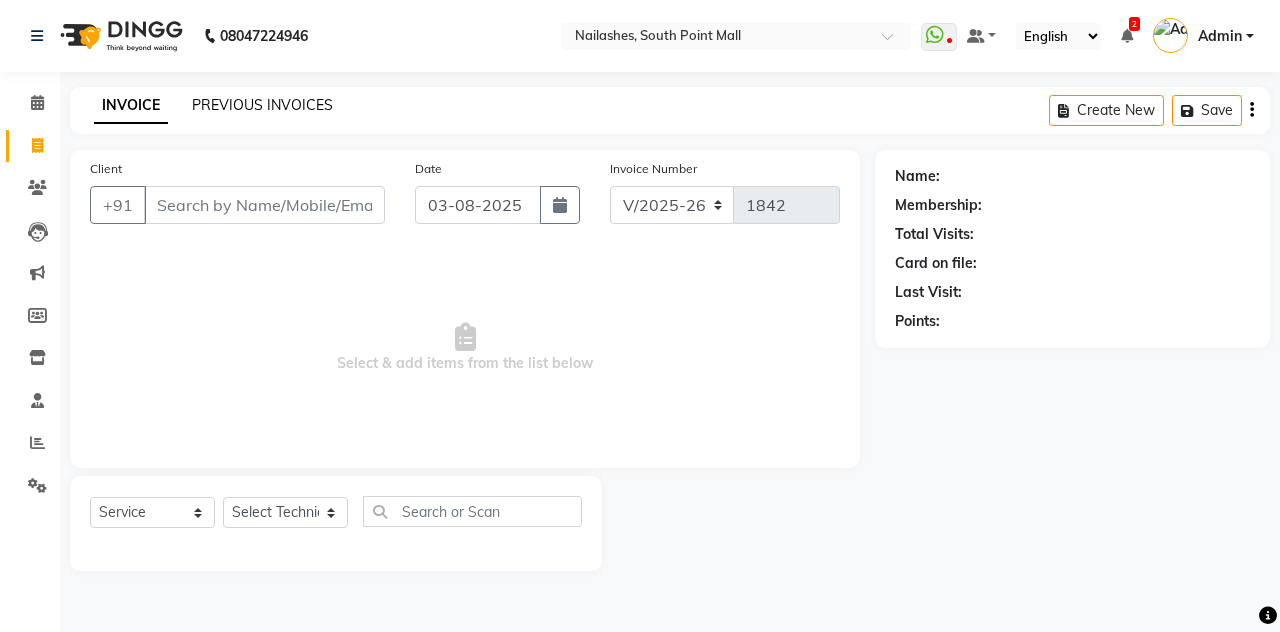 click on "PREVIOUS INVOICES" 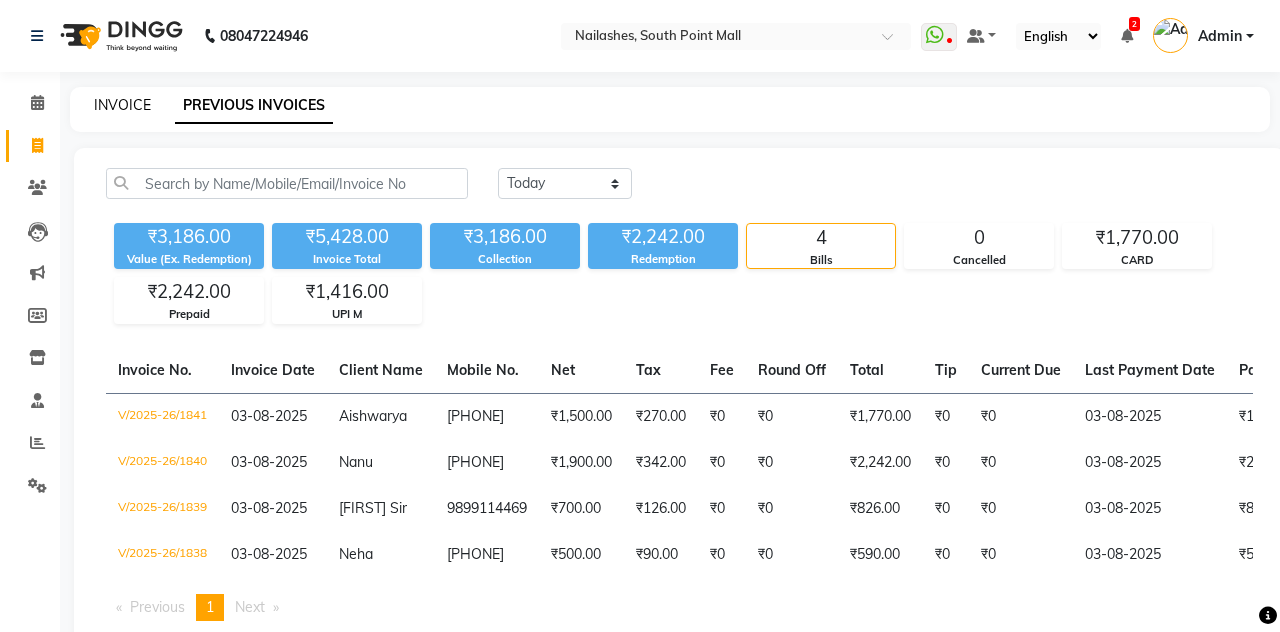click on "INVOICE" 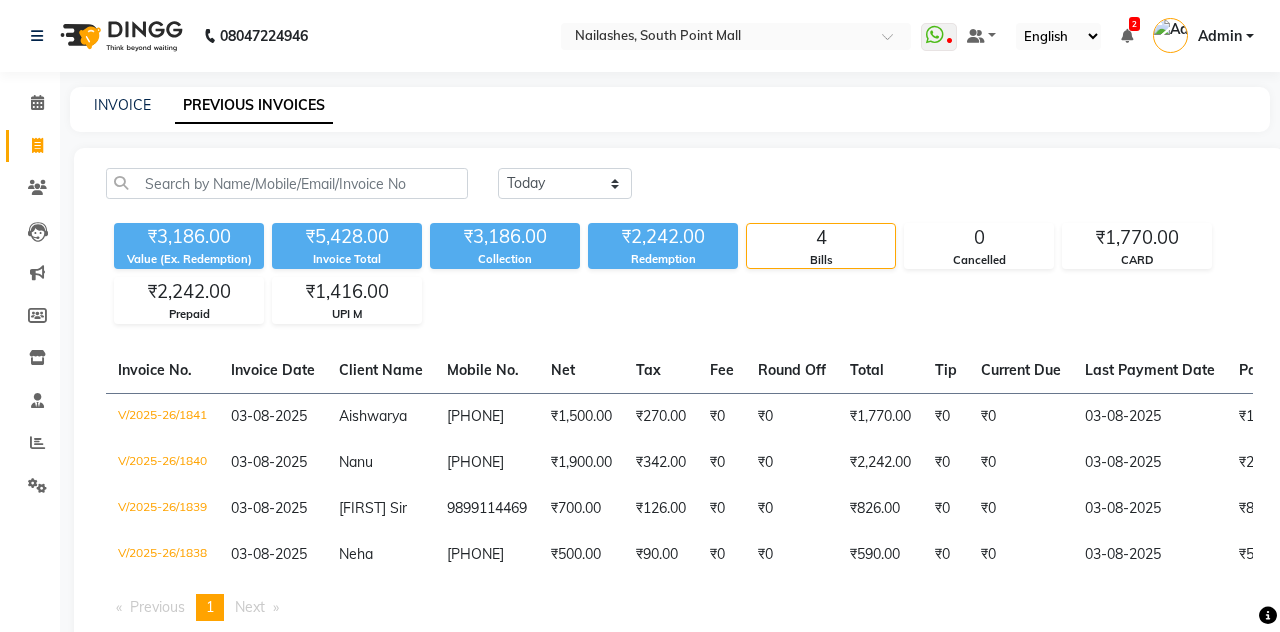select on "service" 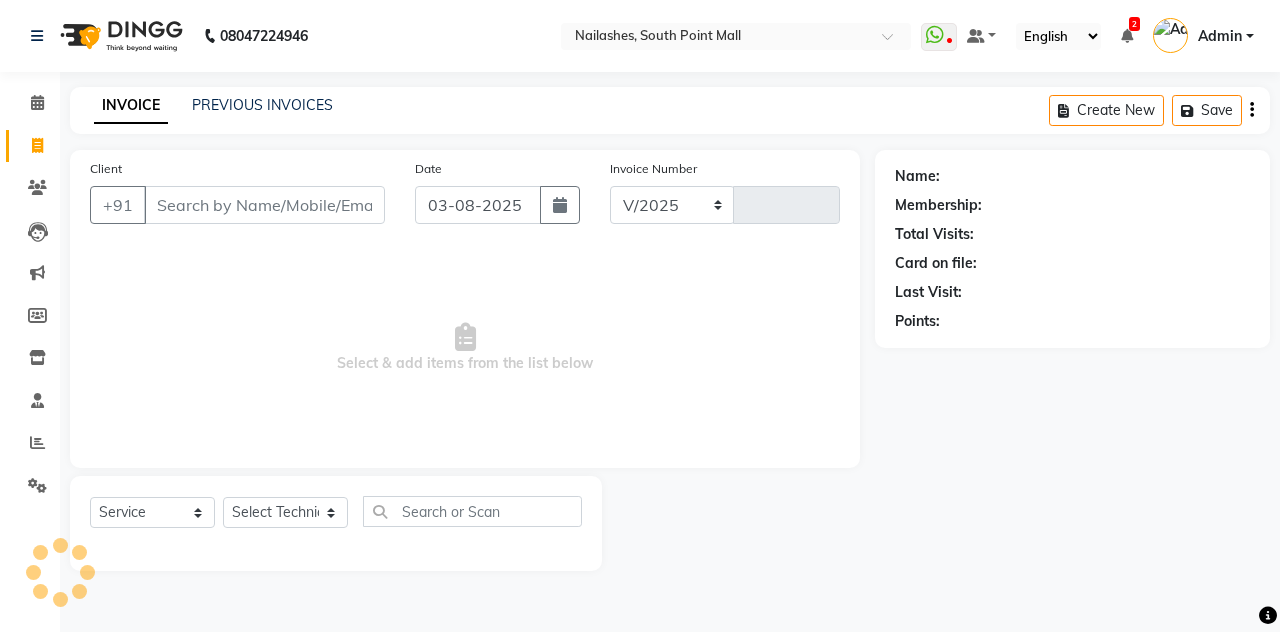 select on "3926" 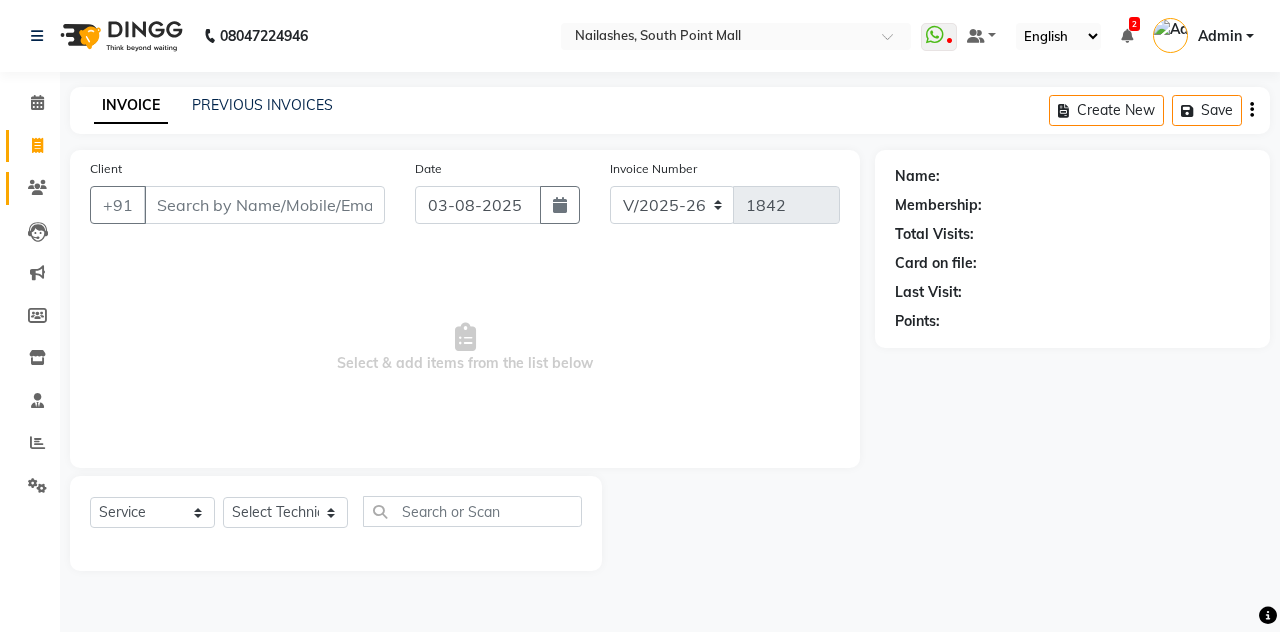 click on "Clients" 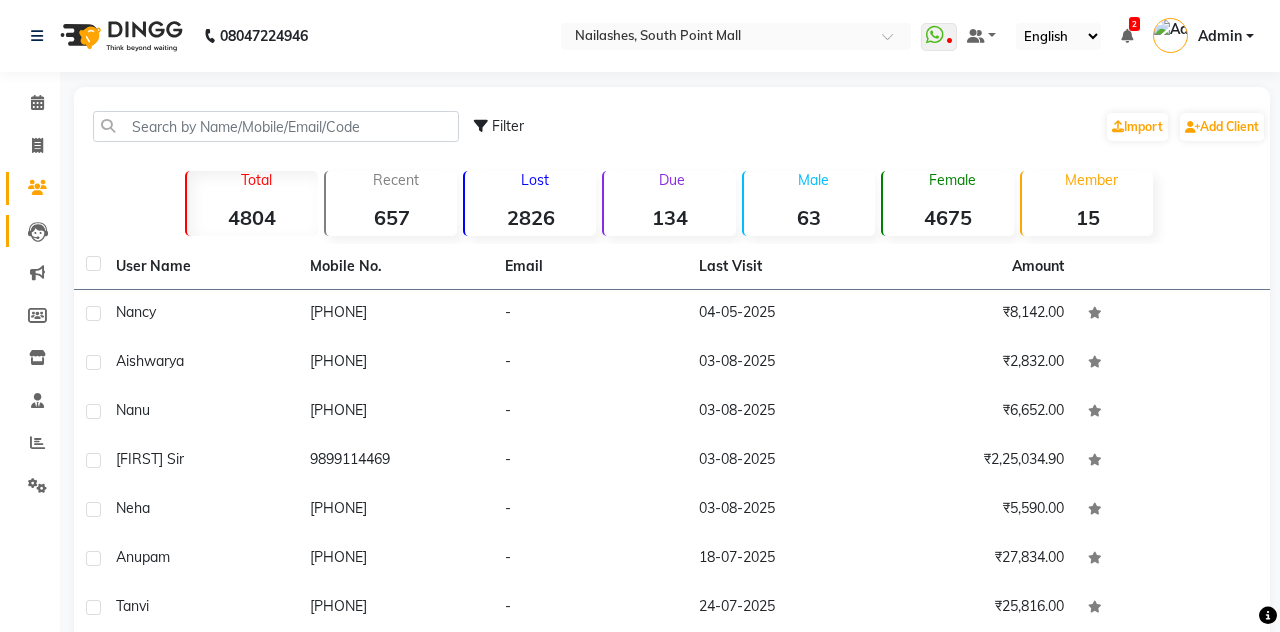 click on "Leads" 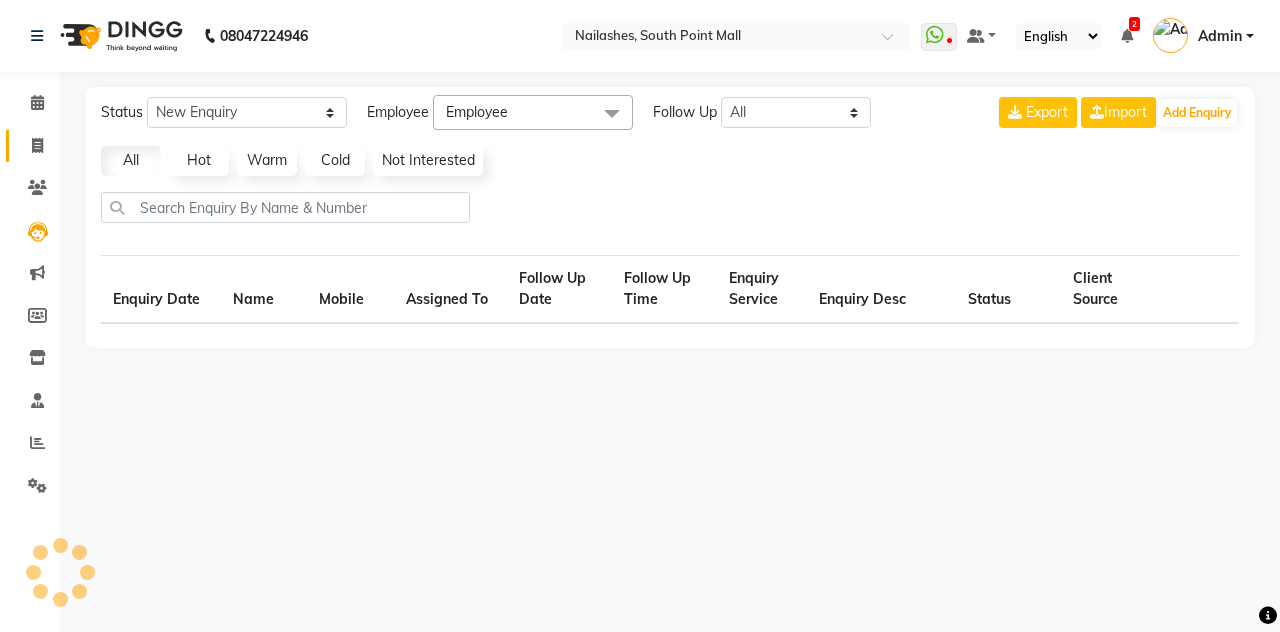 click on "Invoice" 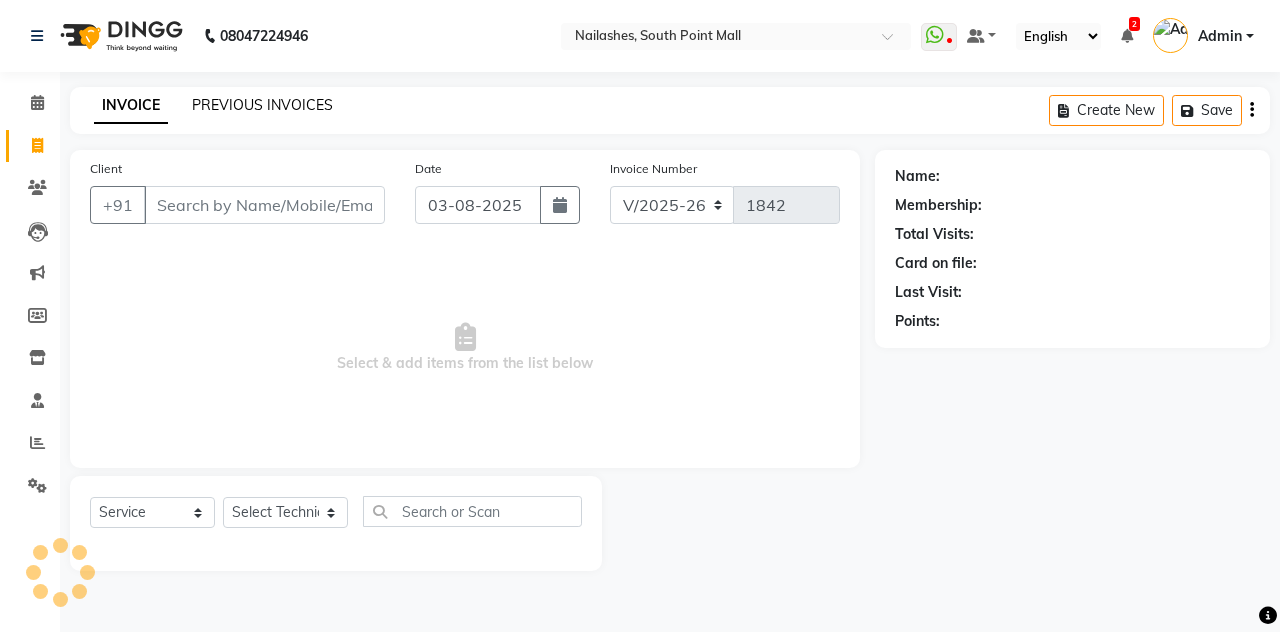 click on "PREVIOUS INVOICES" 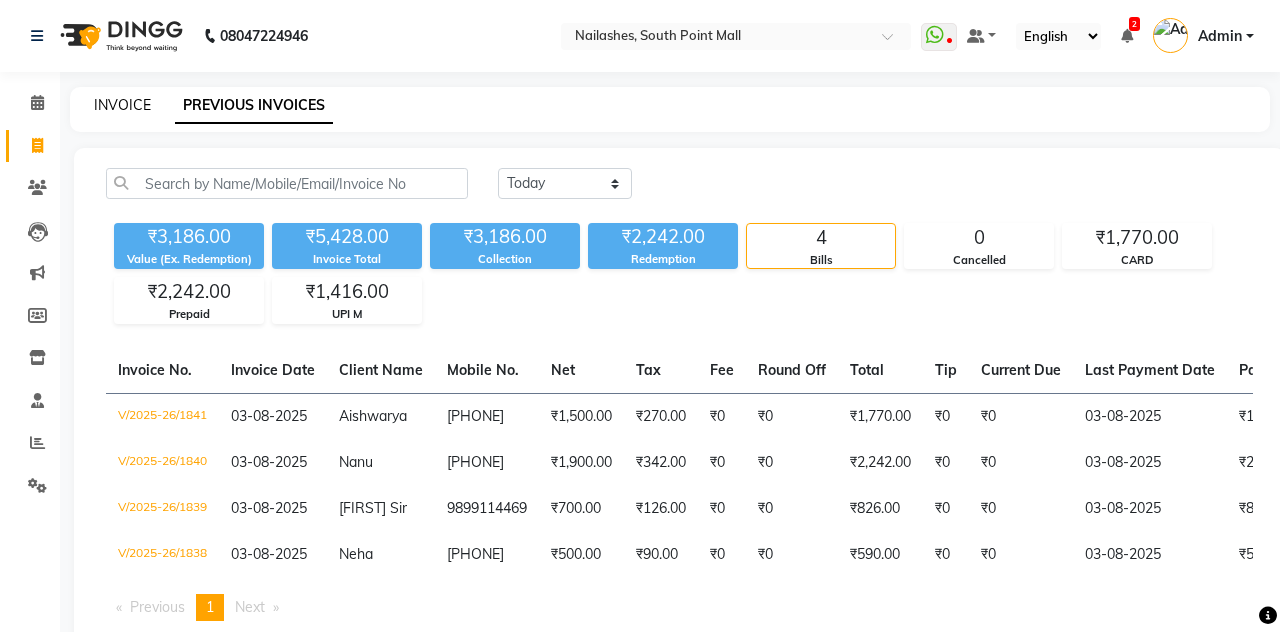 click on "INVOICE" 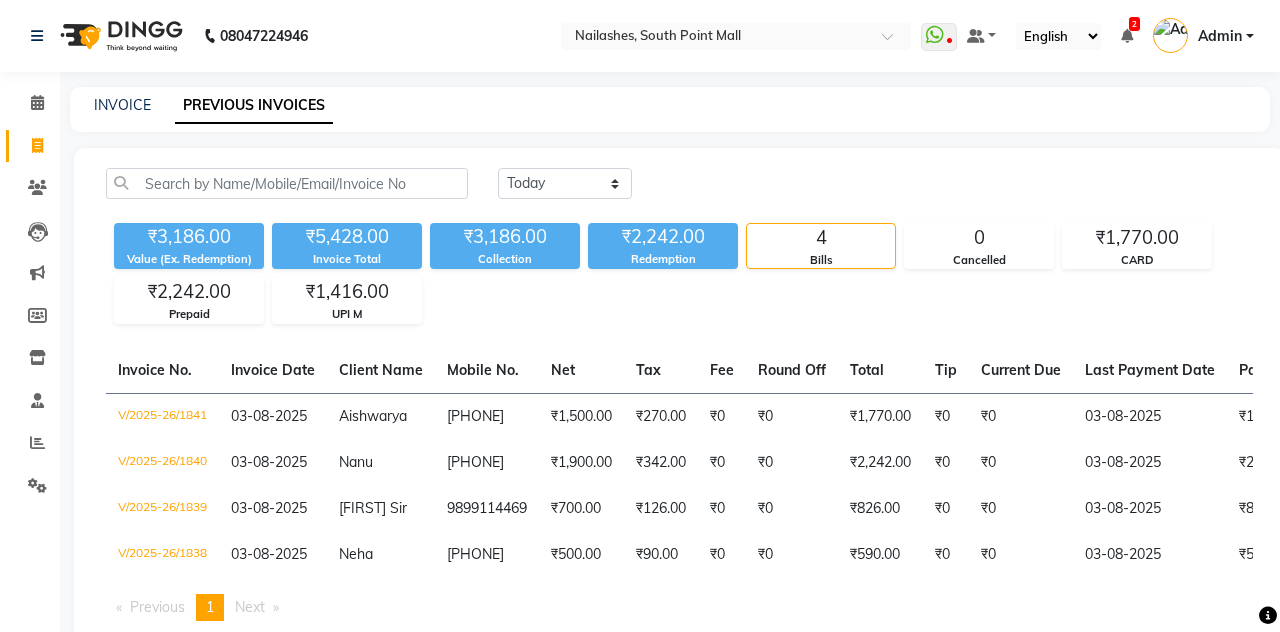 select on "service" 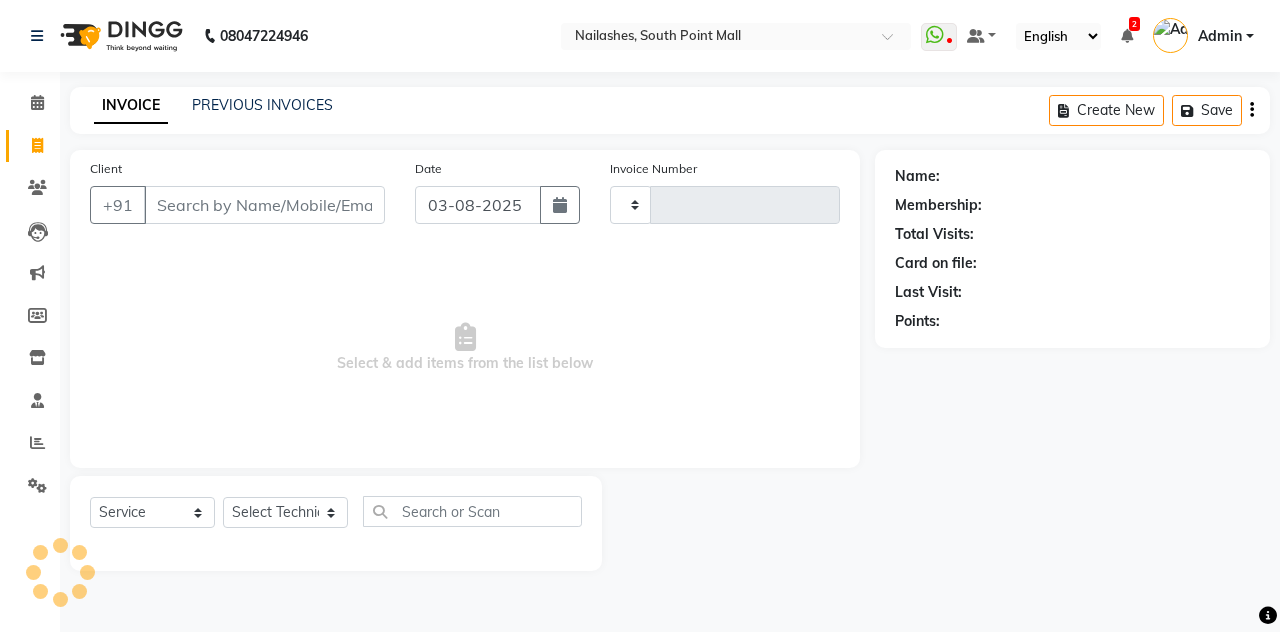 type on "1842" 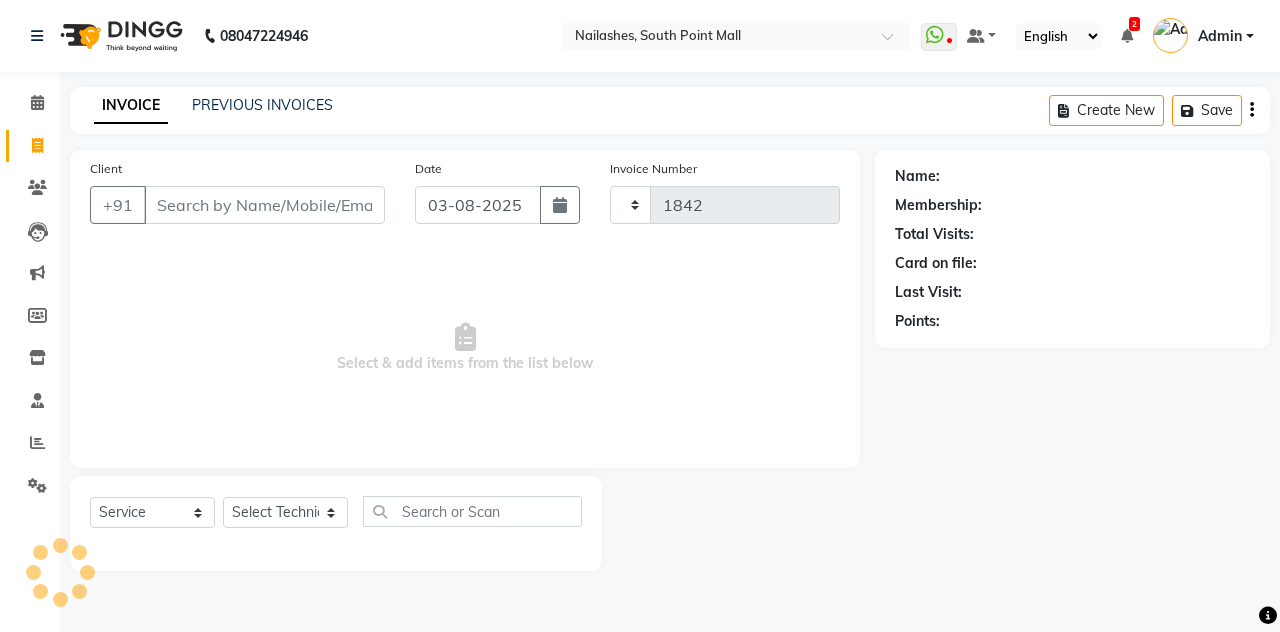 select on "3926" 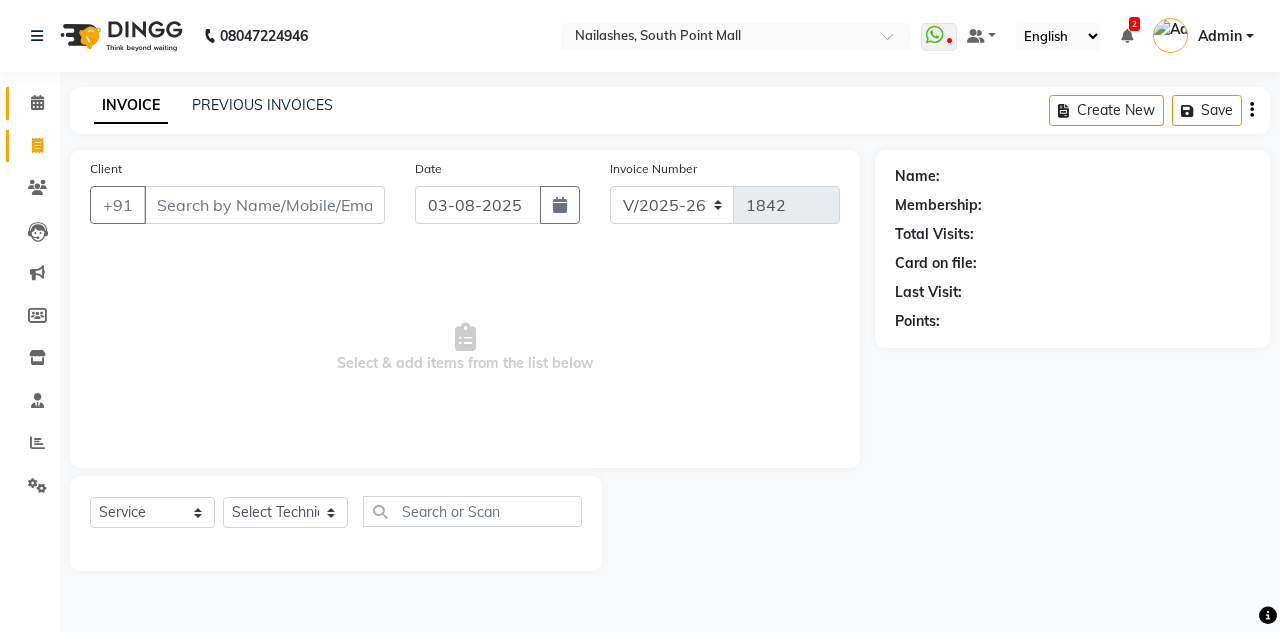 click 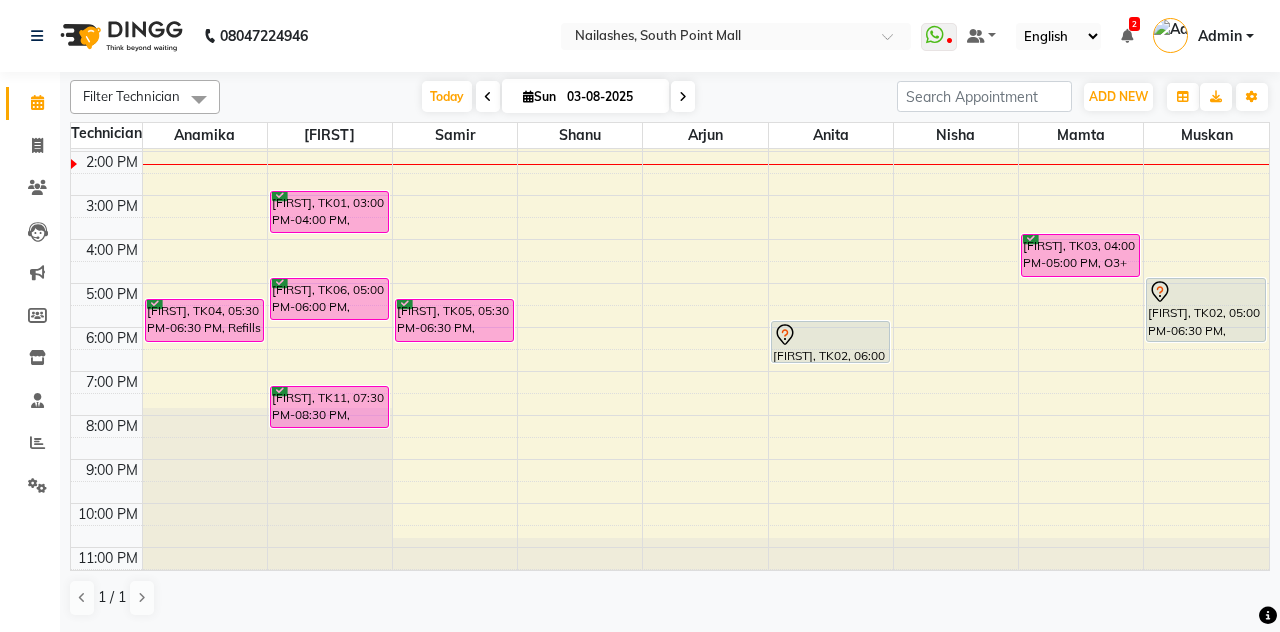 scroll, scrollTop: 0, scrollLeft: 0, axis: both 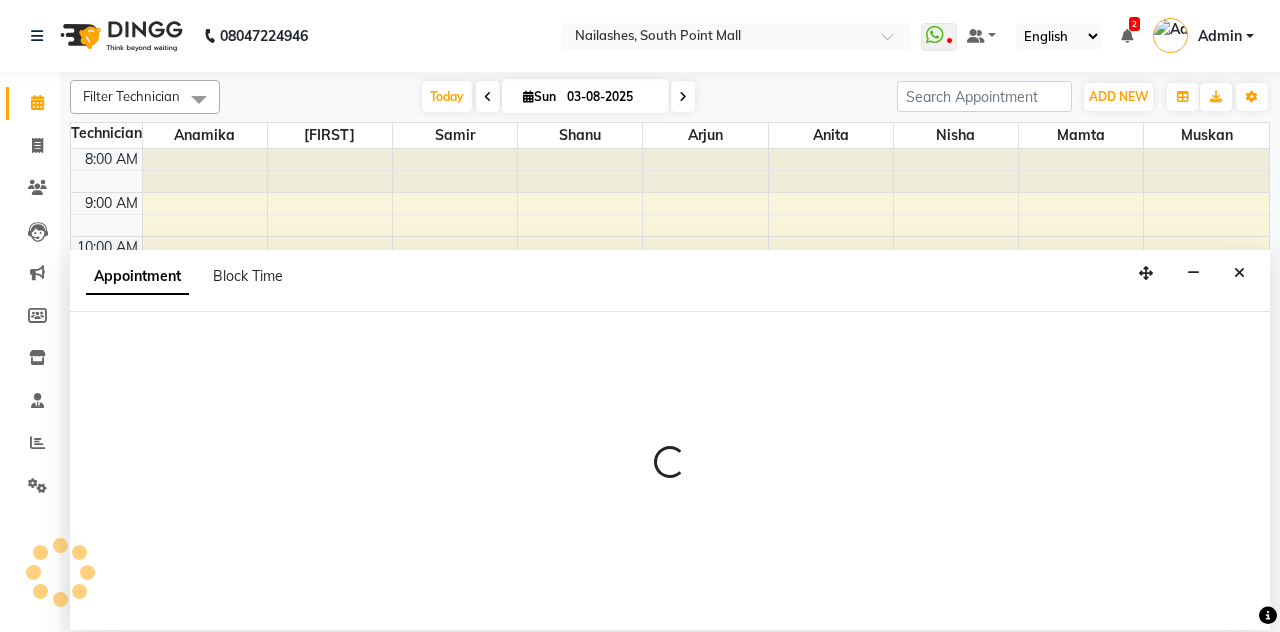 select on "19580" 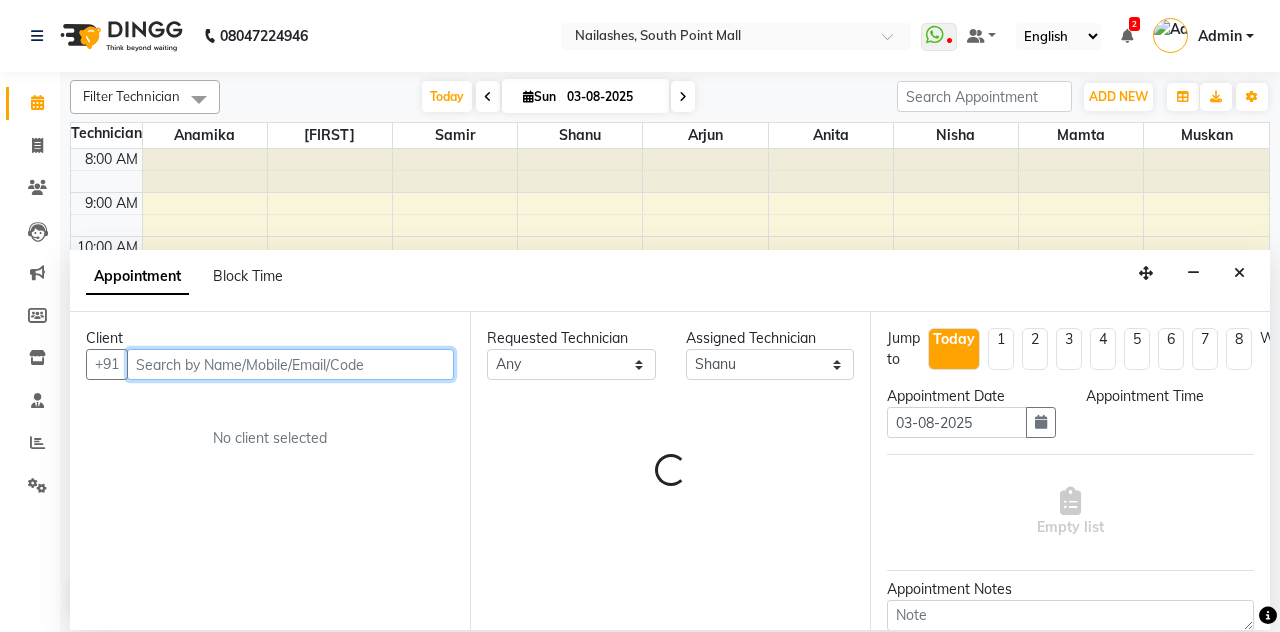 select on "690" 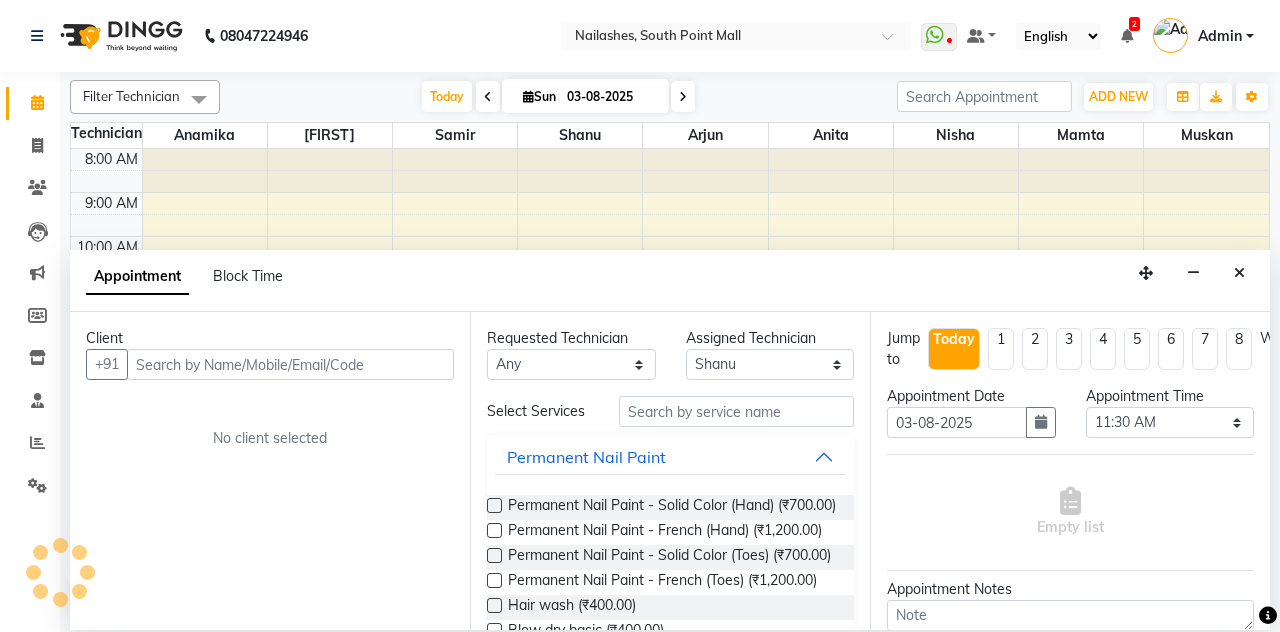 click on "Appointment Block Time" at bounding box center (670, 281) 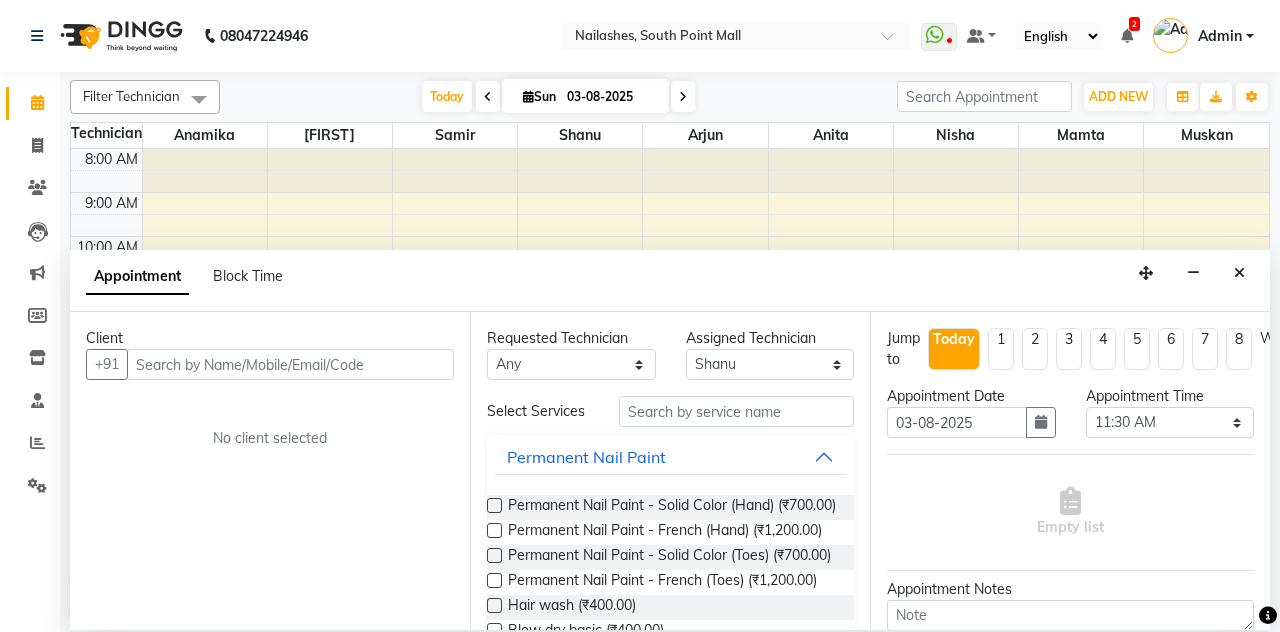 click at bounding box center (1239, 273) 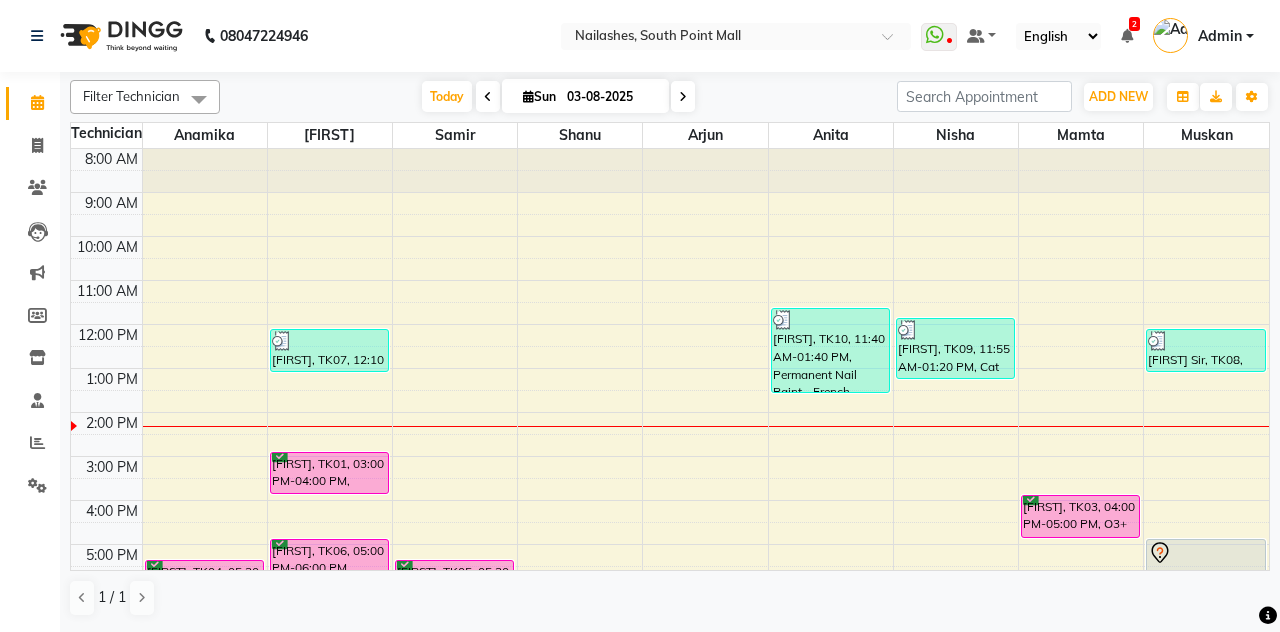 click on "03-08-2025" at bounding box center (611, 97) 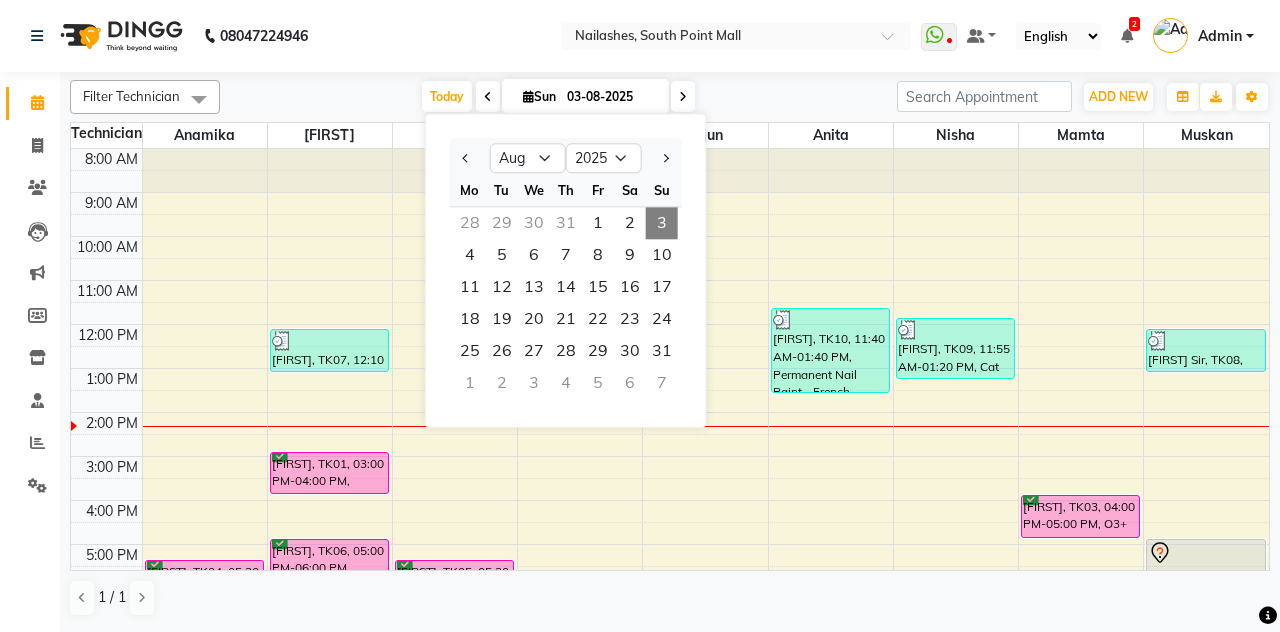 click on "10" at bounding box center (662, 255) 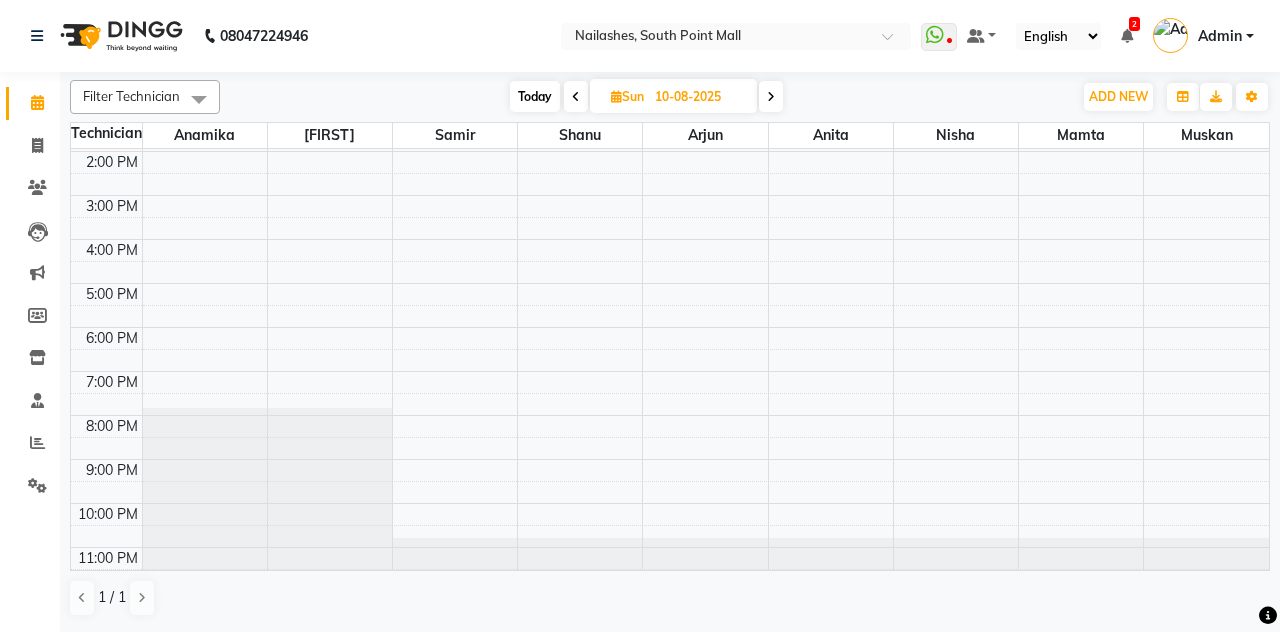 scroll, scrollTop: 0, scrollLeft: 0, axis: both 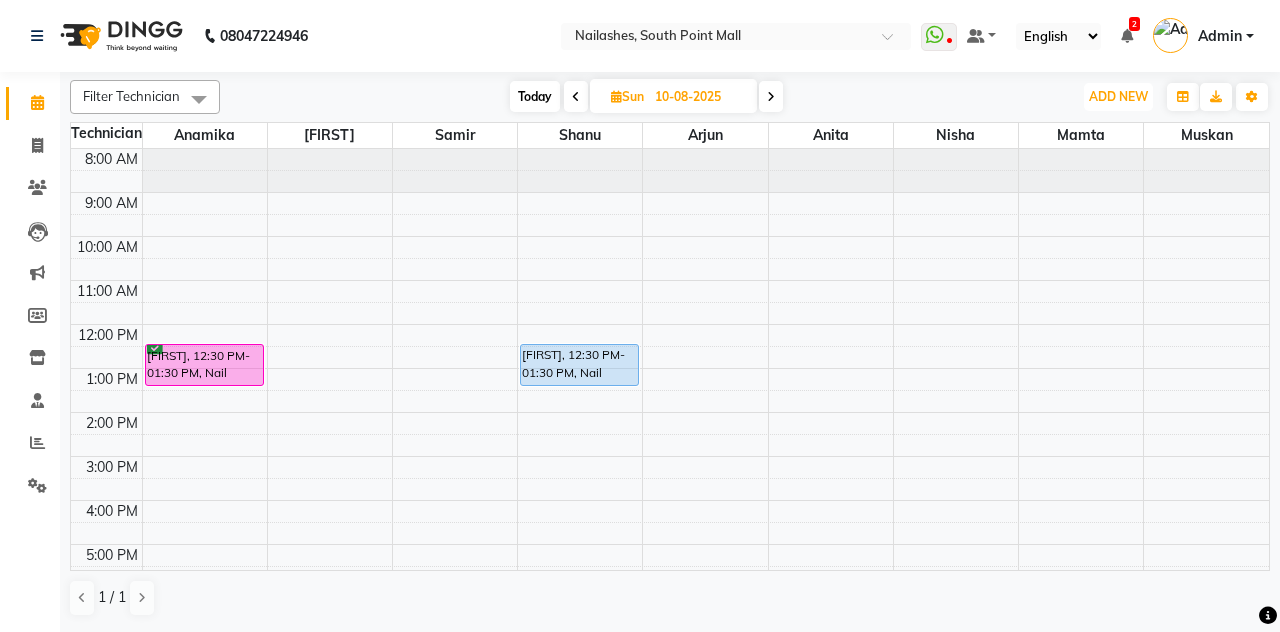 click on "ADD NEW" at bounding box center [1118, 96] 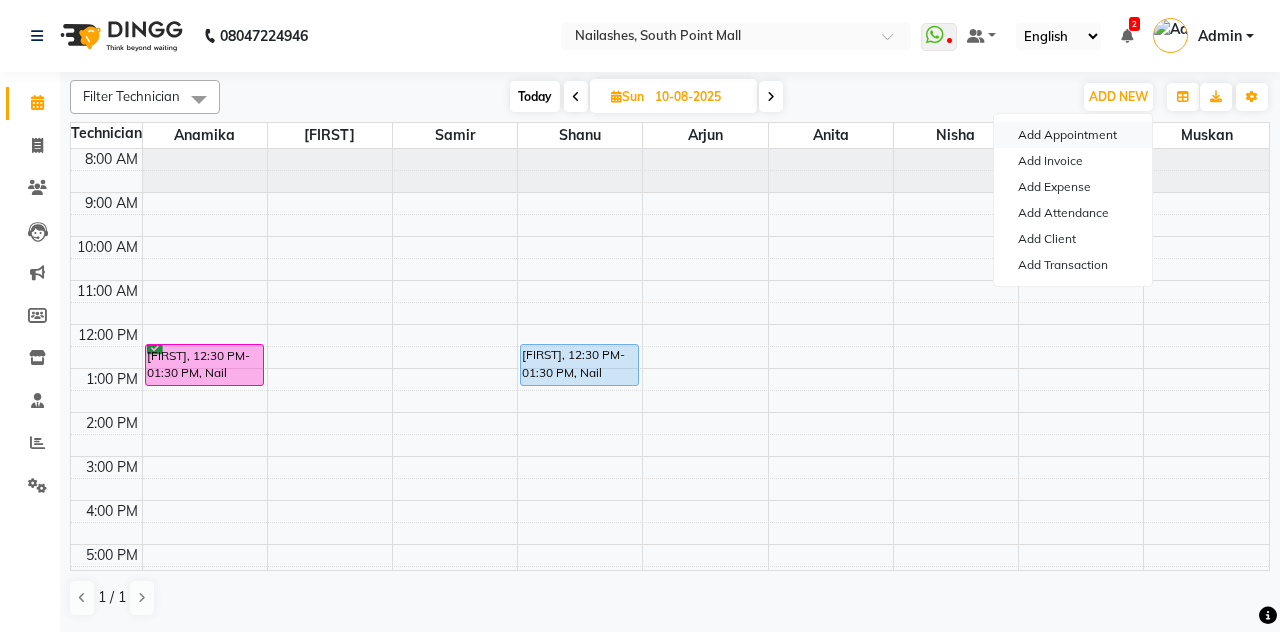 click on "Add Appointment" at bounding box center [1073, 135] 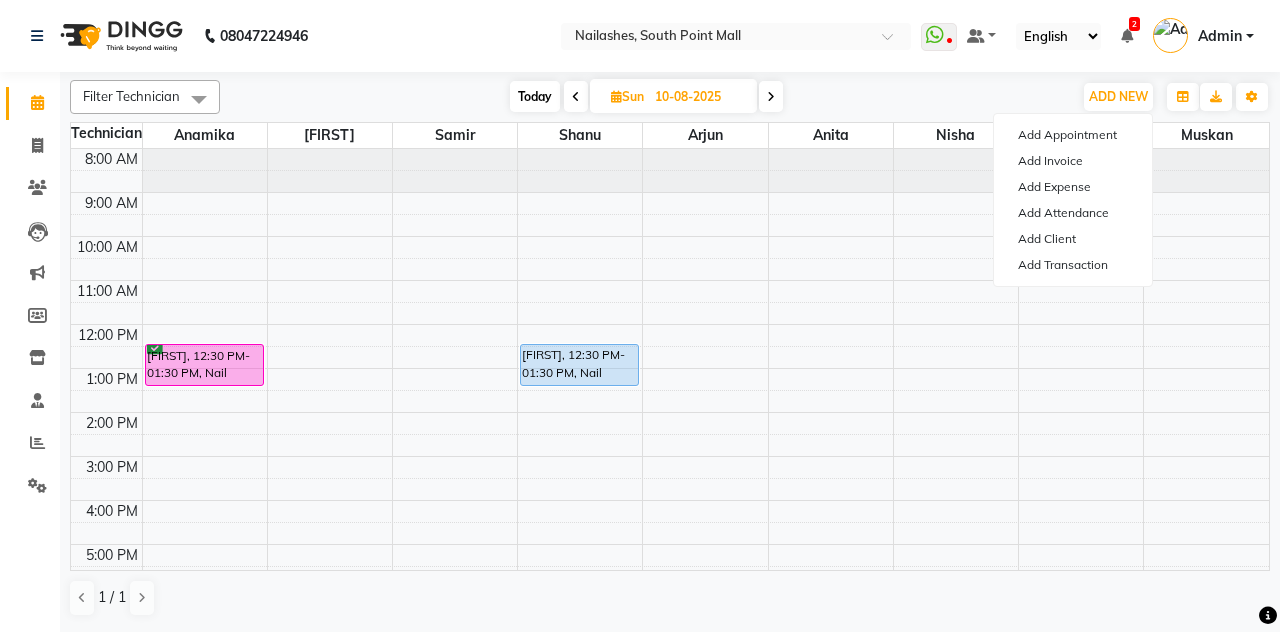 select on "tentative" 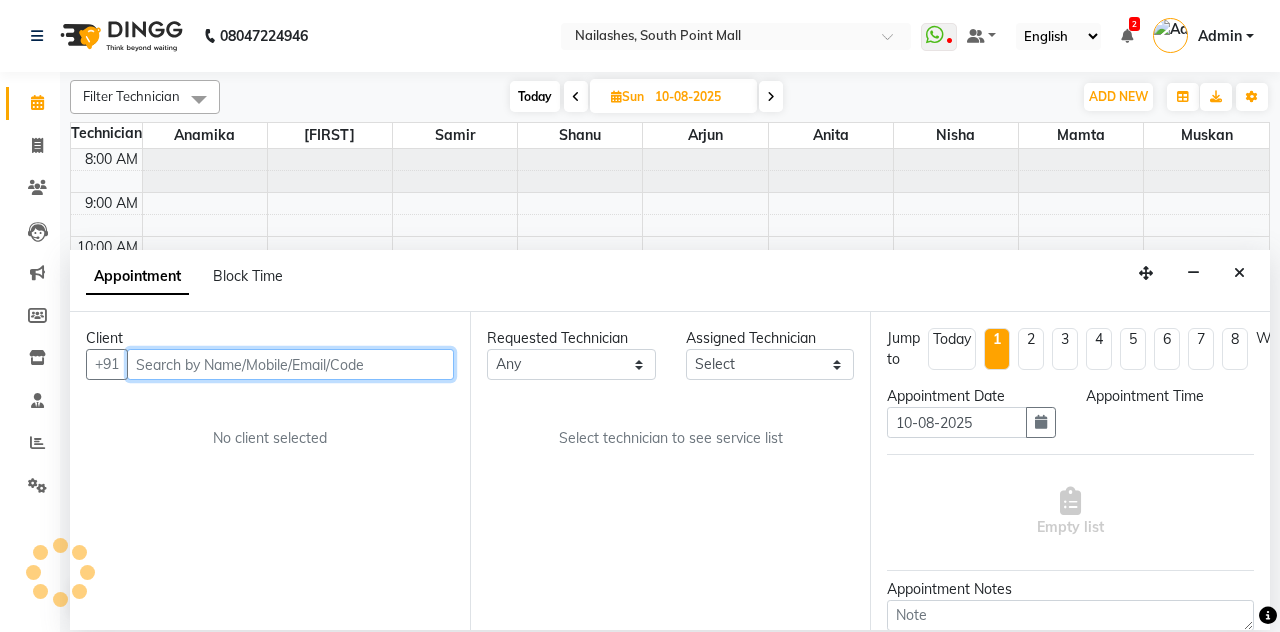 select on "540" 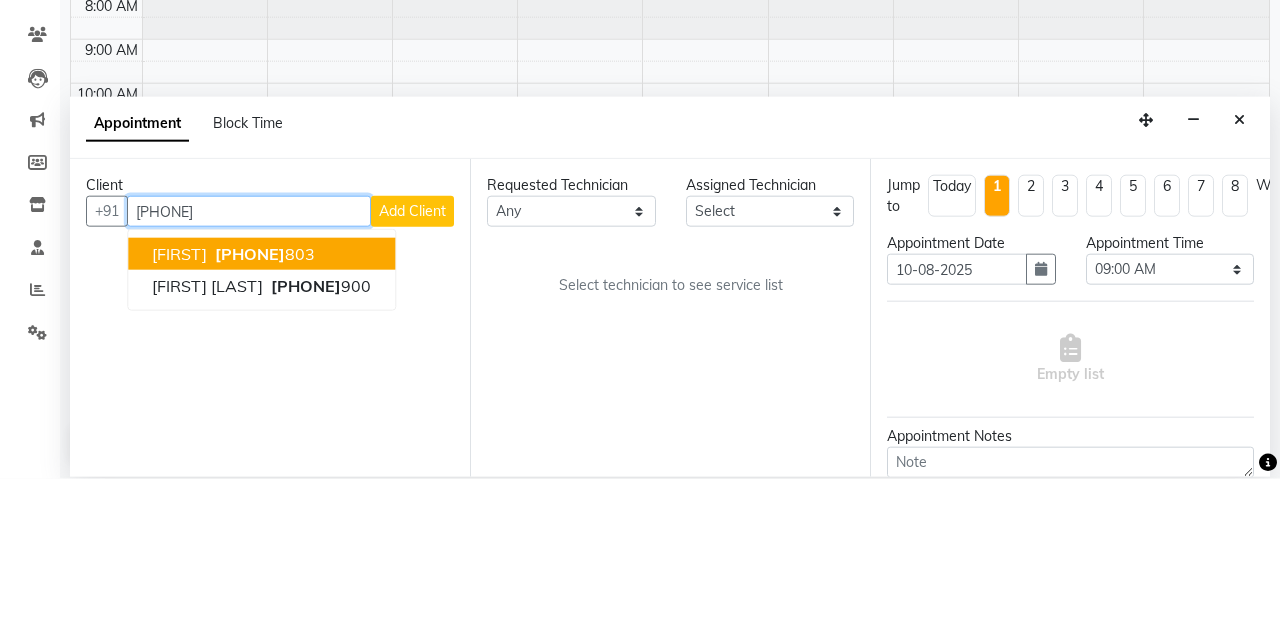 click on "Sanjita   9910670 803" at bounding box center (261, 407) 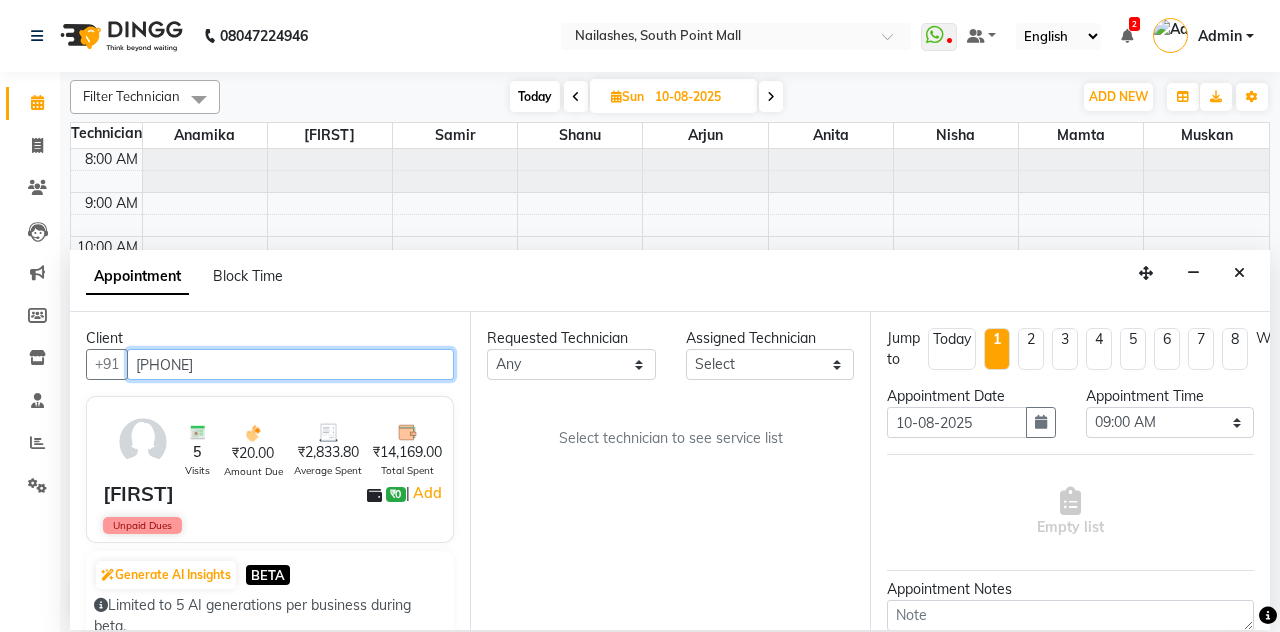 type on "9910670803" 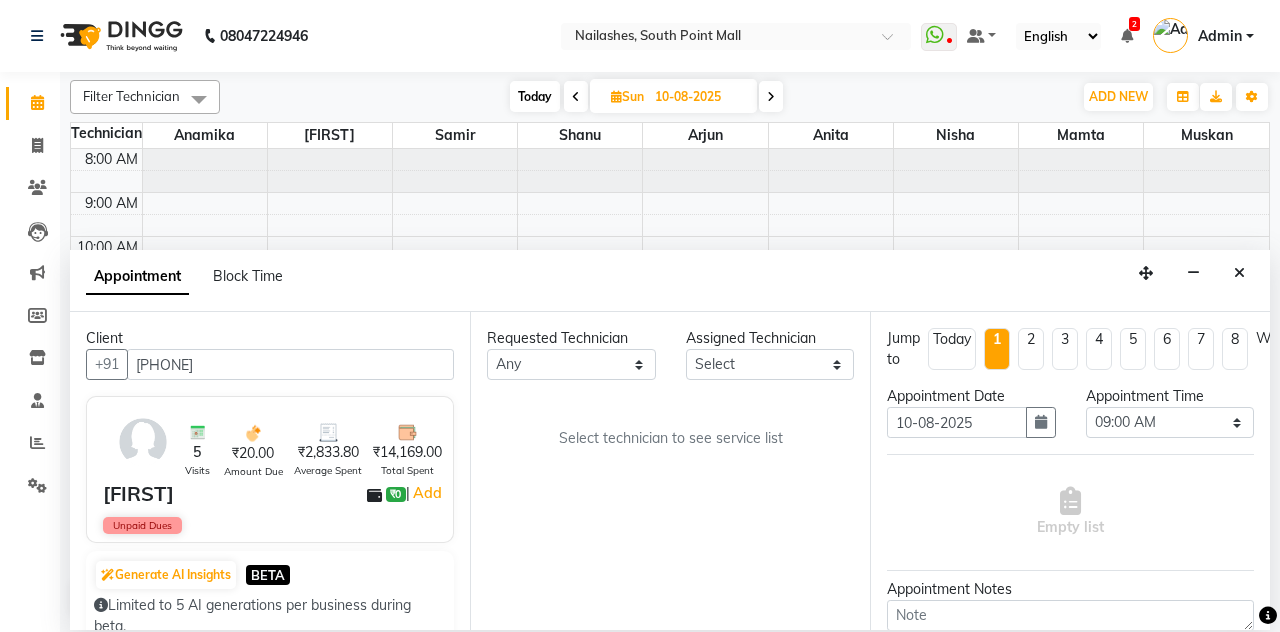 click 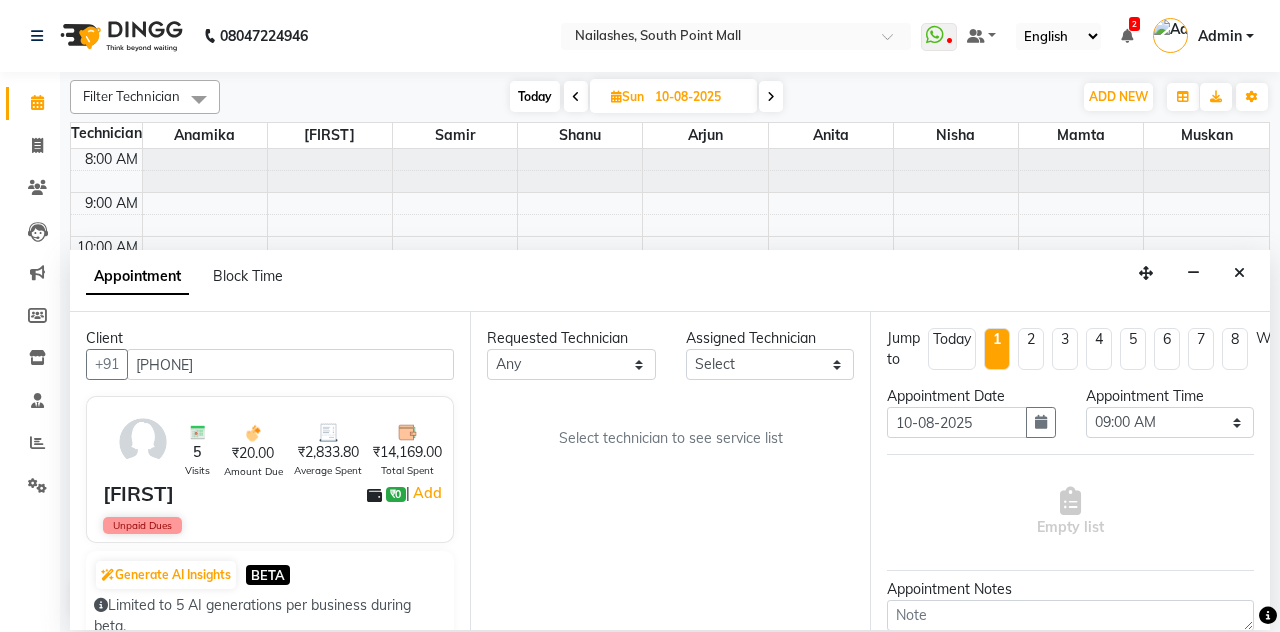 click at bounding box center (1239, 273) 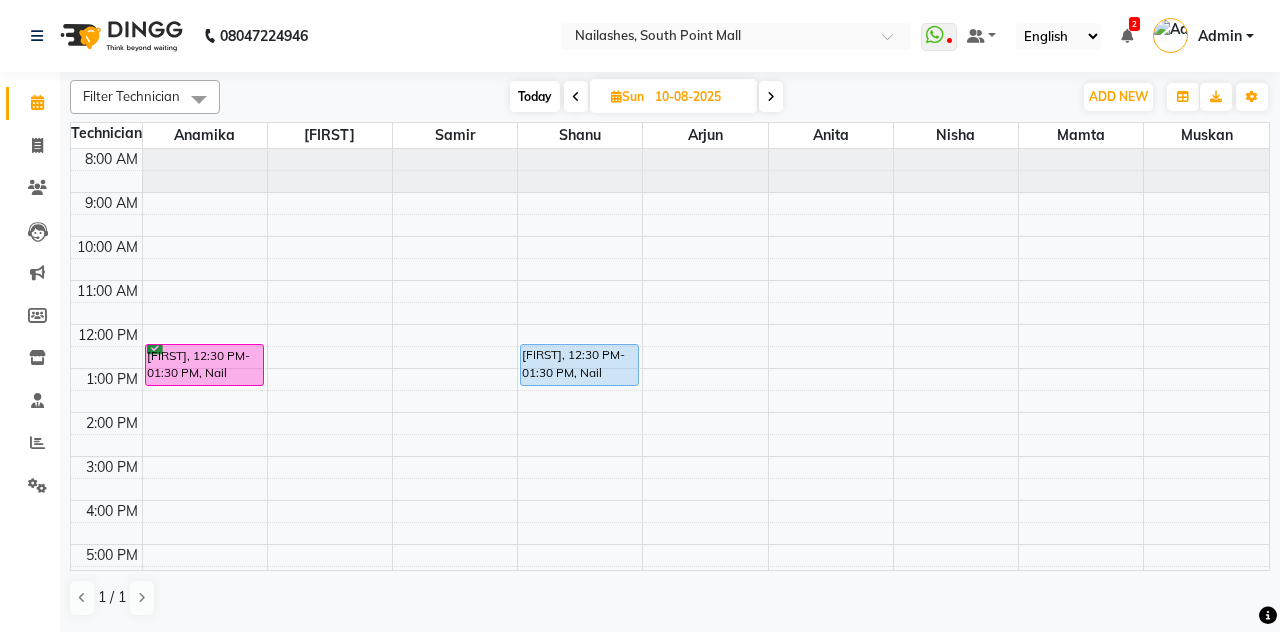 click at bounding box center [576, 97] 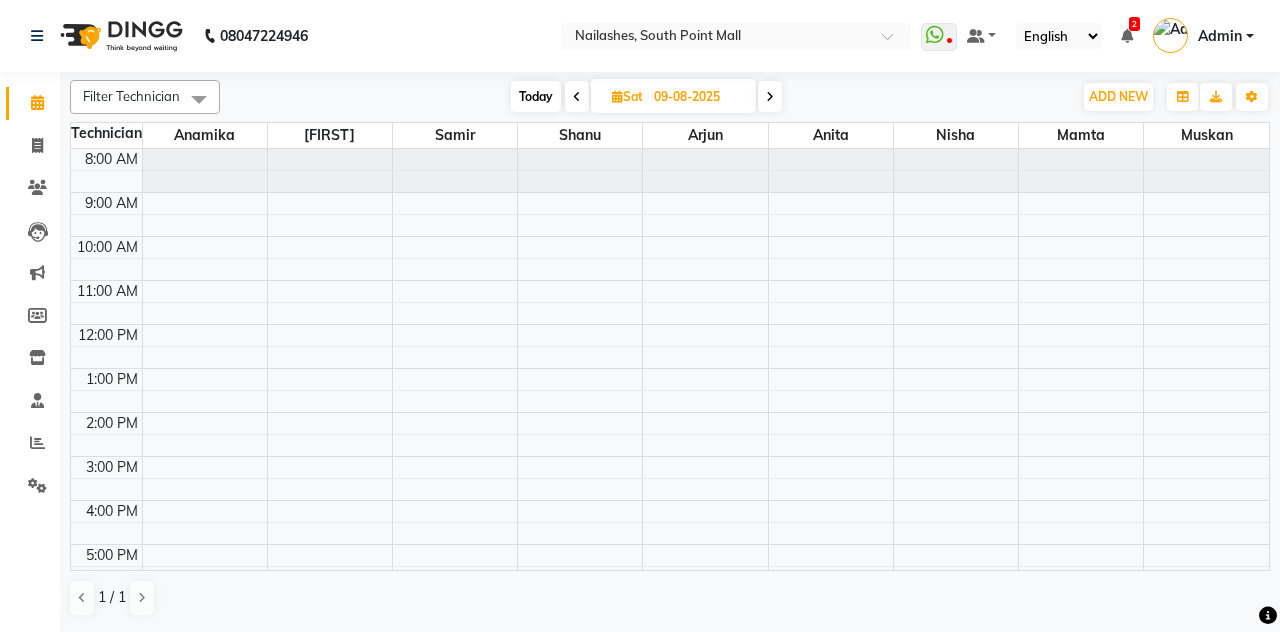 scroll, scrollTop: 271, scrollLeft: 0, axis: vertical 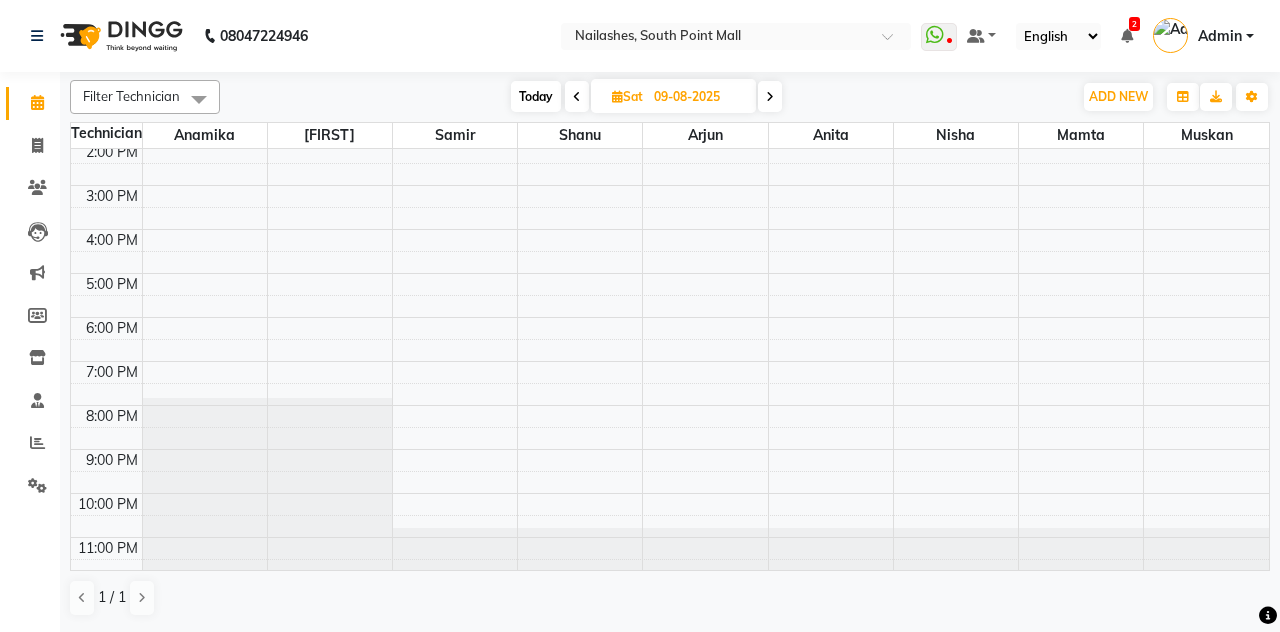 click at bounding box center (770, 97) 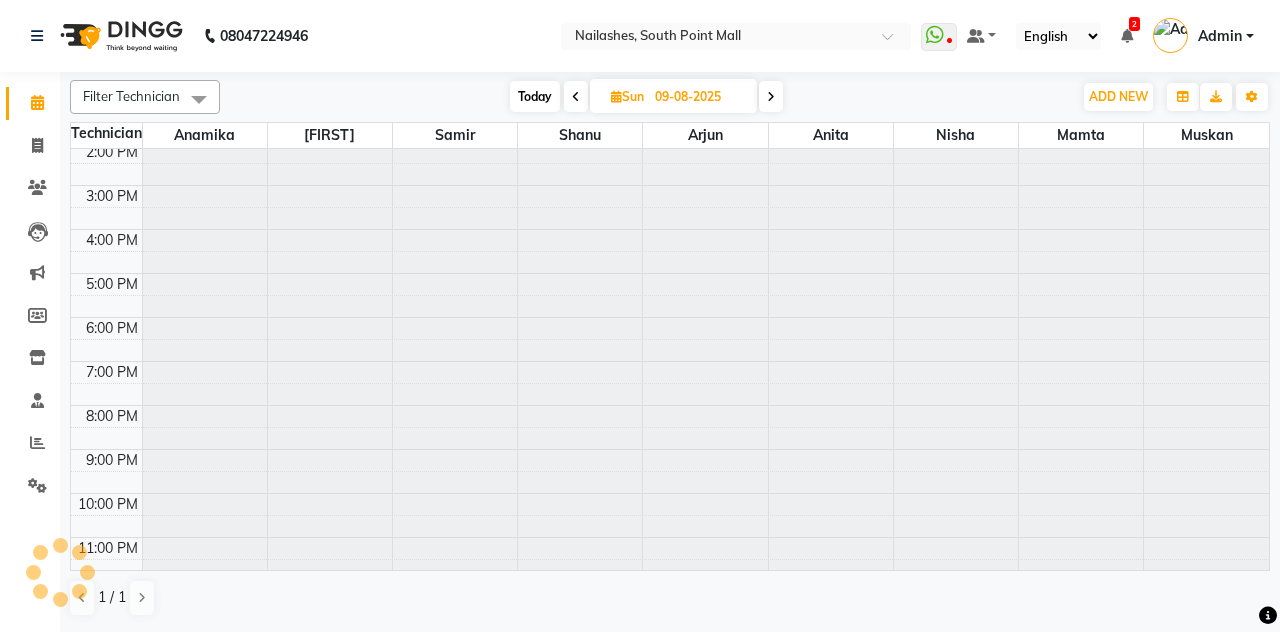 type on "10-08-2025" 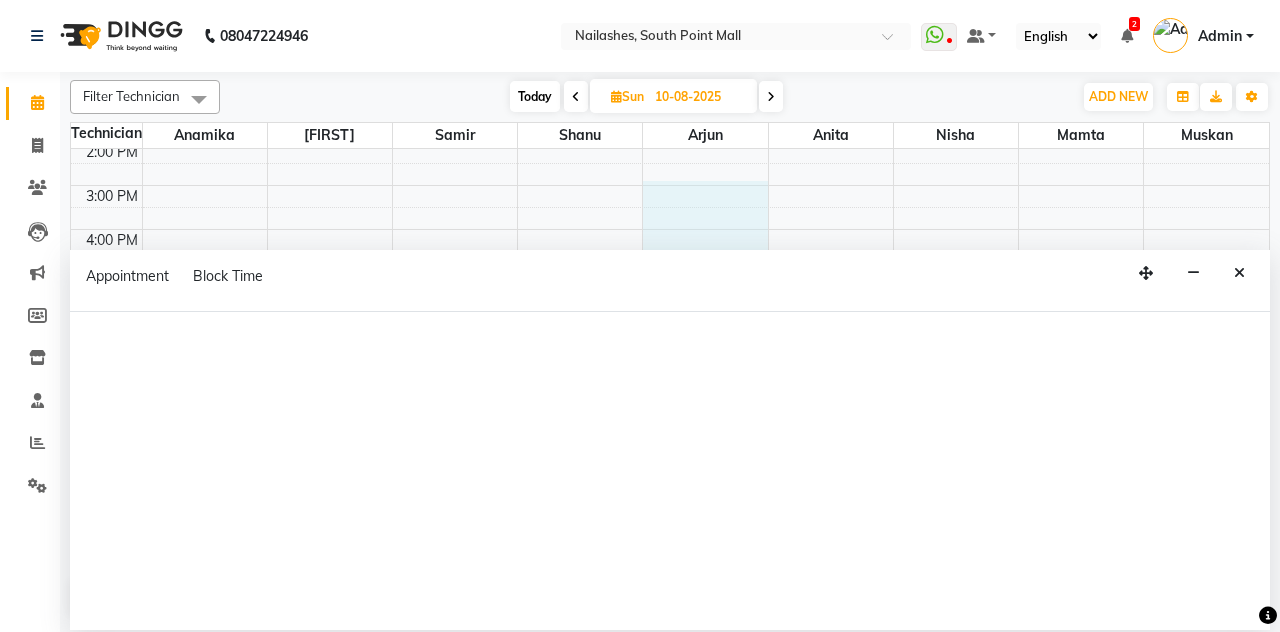 scroll, scrollTop: 270, scrollLeft: 0, axis: vertical 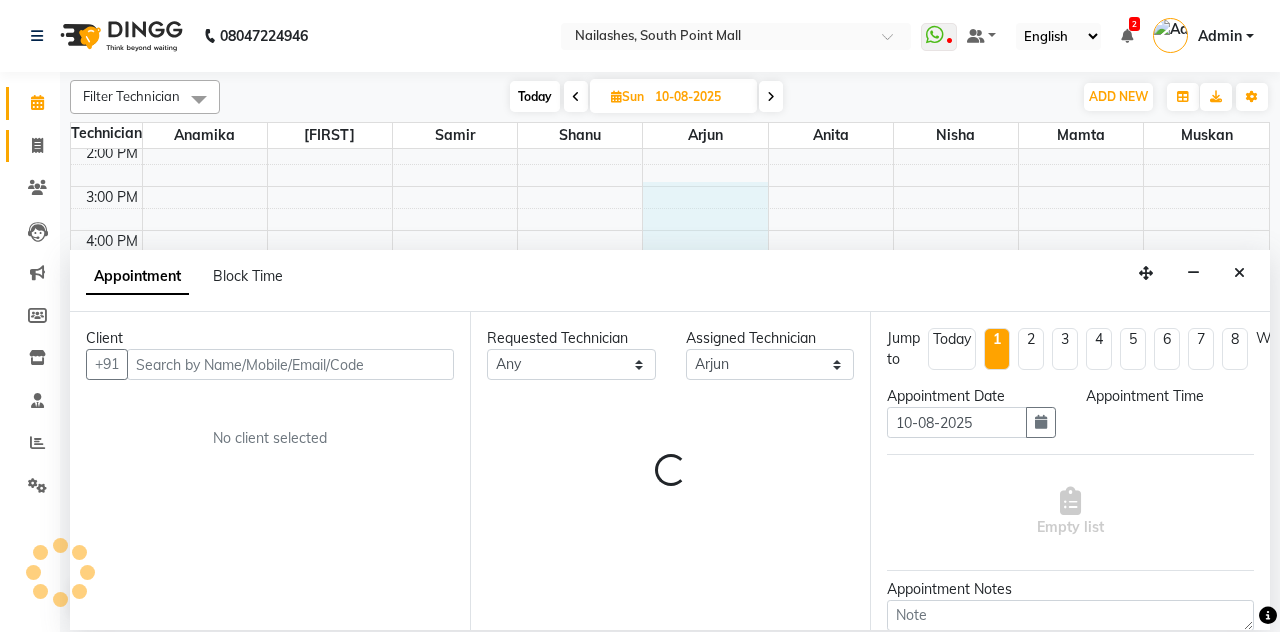 click 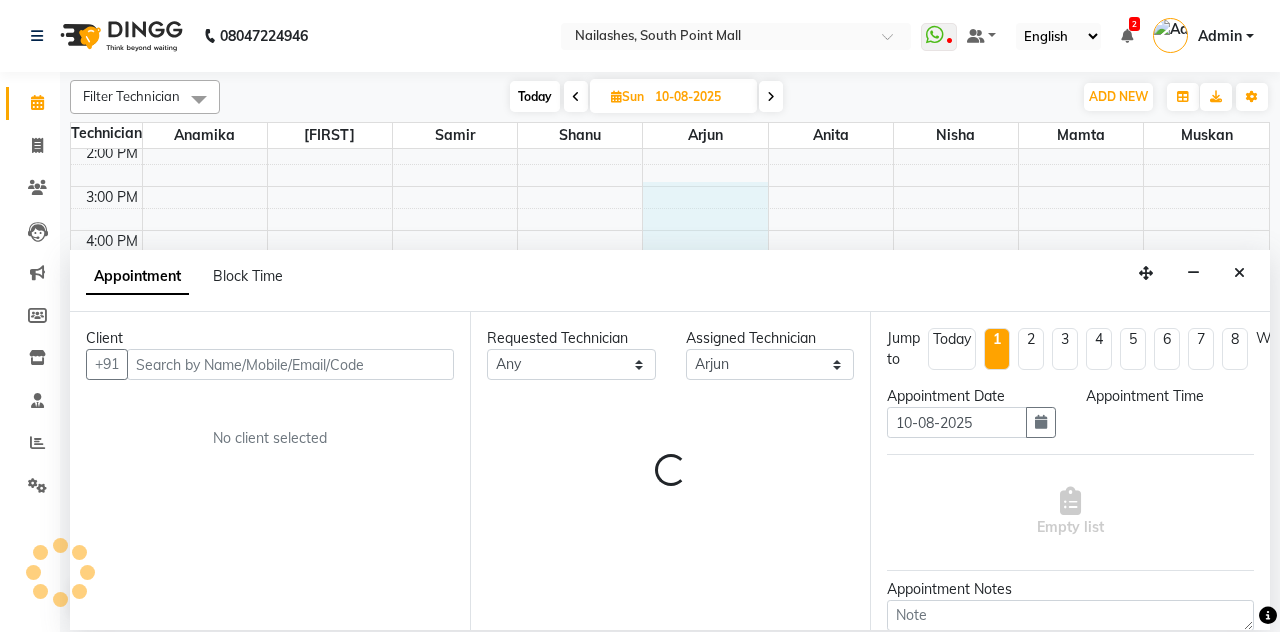select on "service" 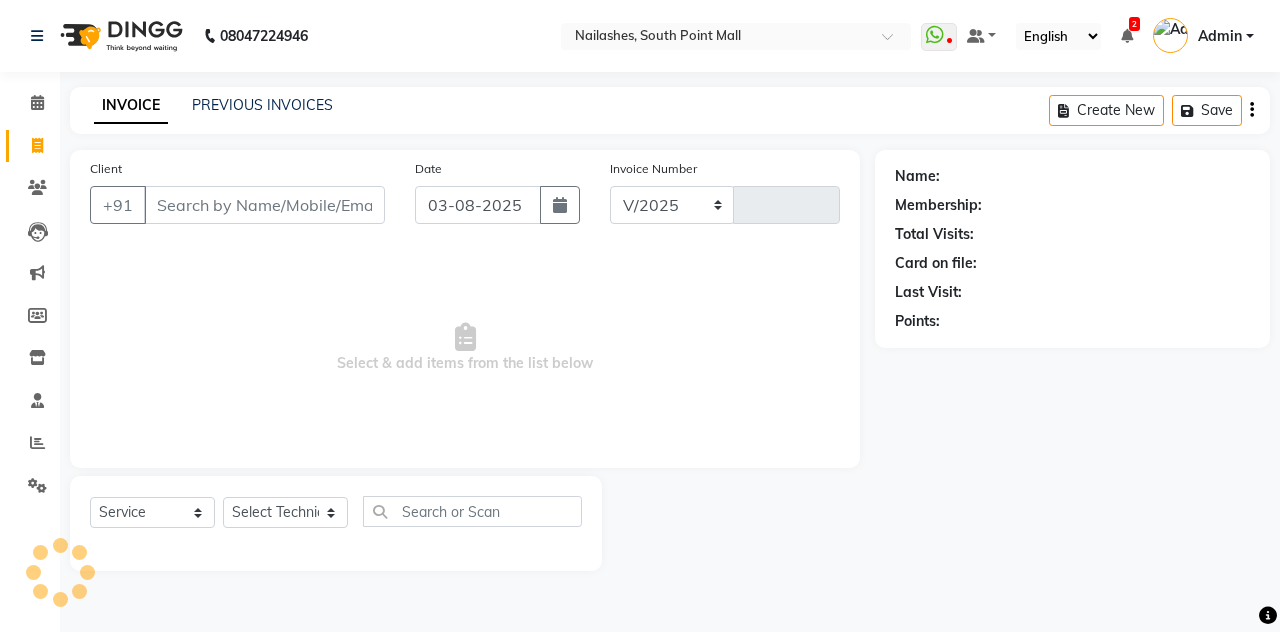 select on "3926" 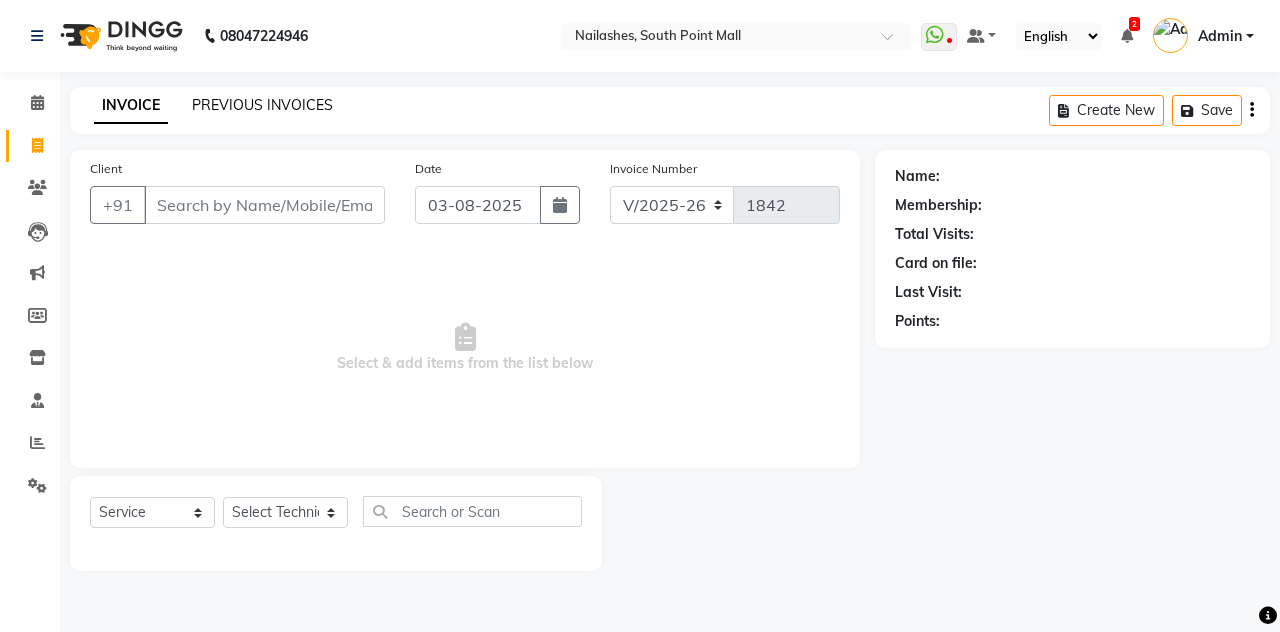 click on "PREVIOUS INVOICES" 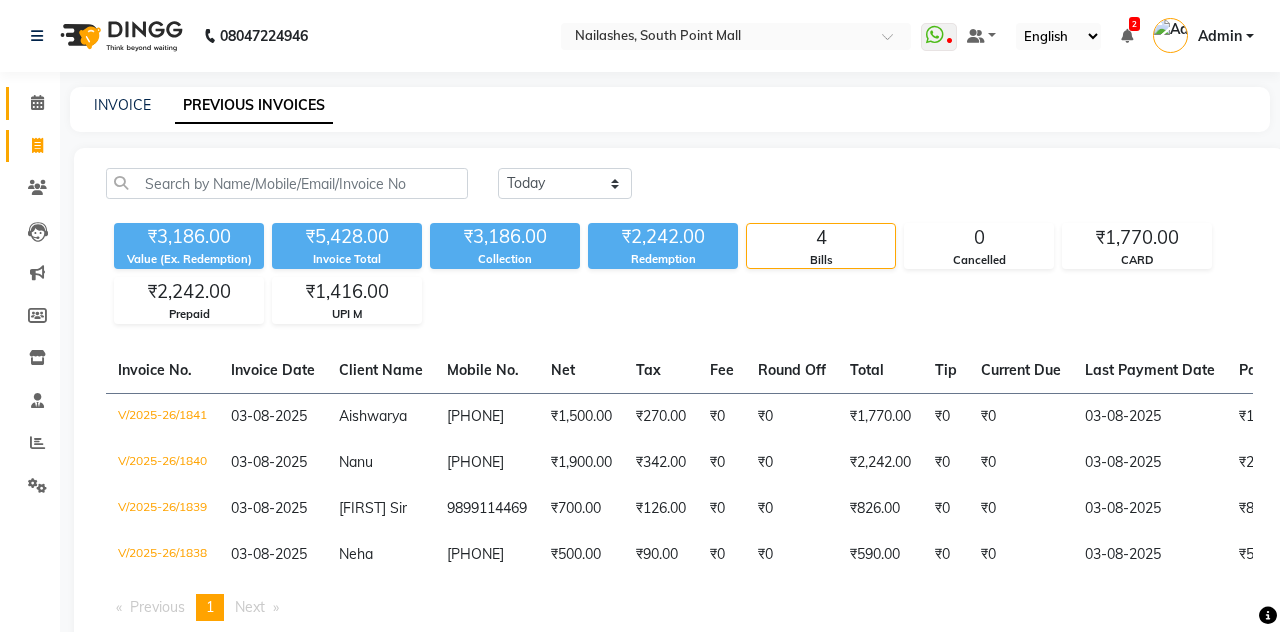 click on "Calendar" 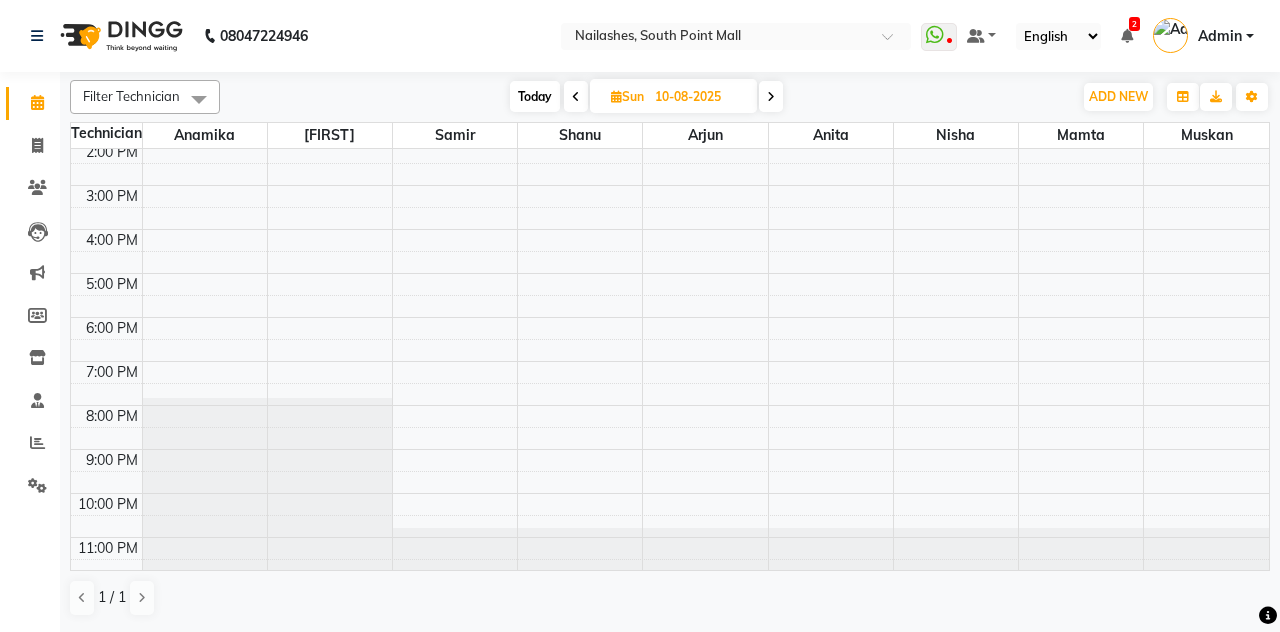 scroll, scrollTop: 0, scrollLeft: 0, axis: both 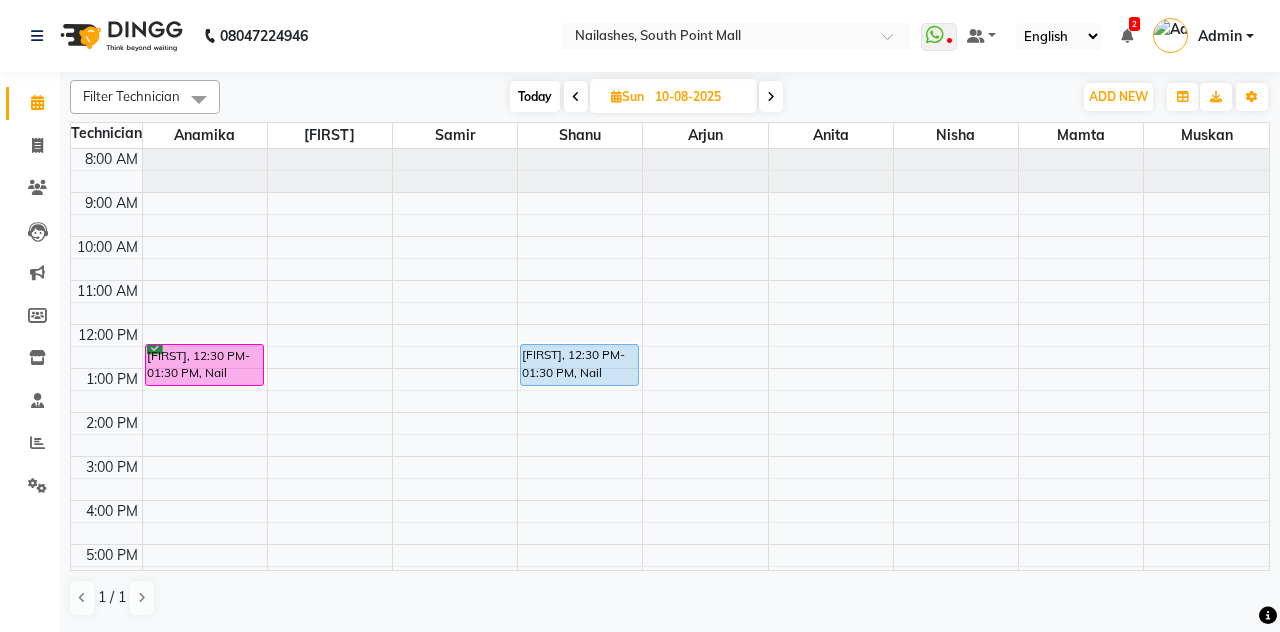 click at bounding box center (576, 97) 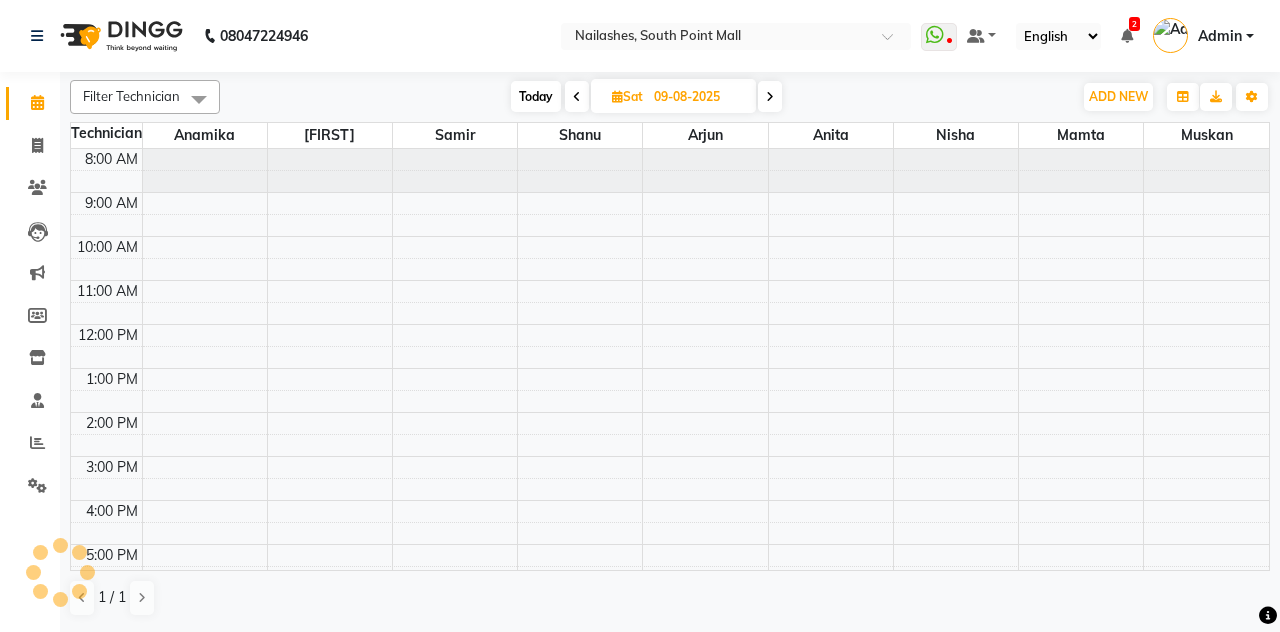 scroll, scrollTop: 261, scrollLeft: 0, axis: vertical 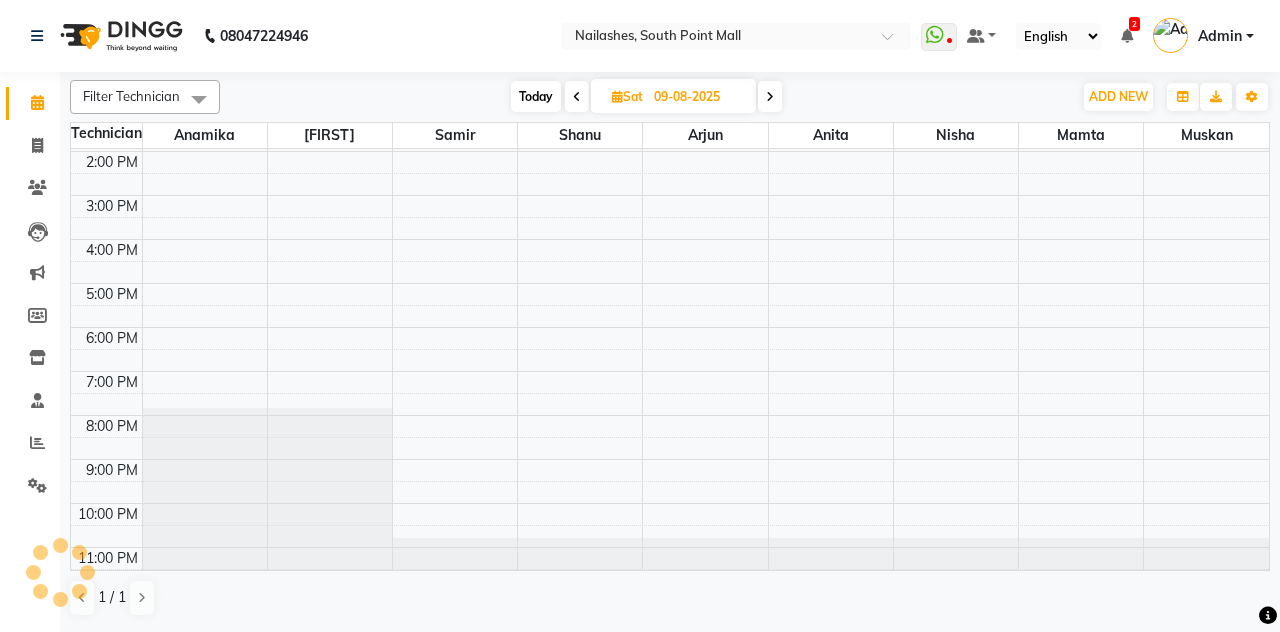 click at bounding box center (577, 96) 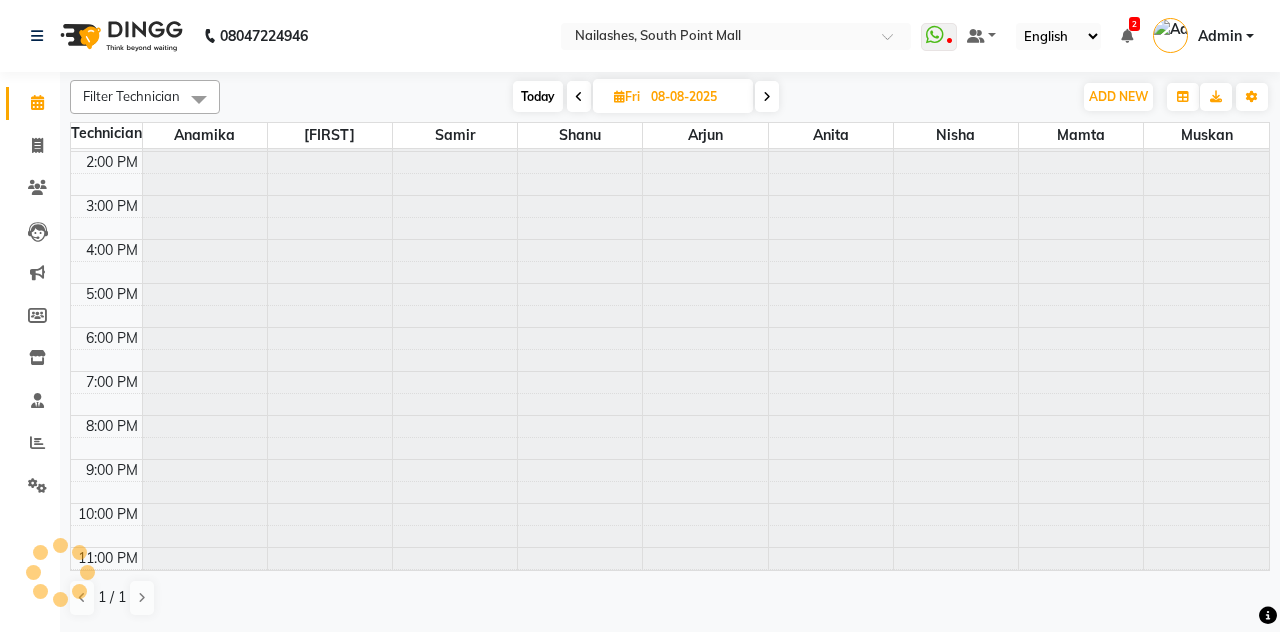 scroll, scrollTop: 0, scrollLeft: 0, axis: both 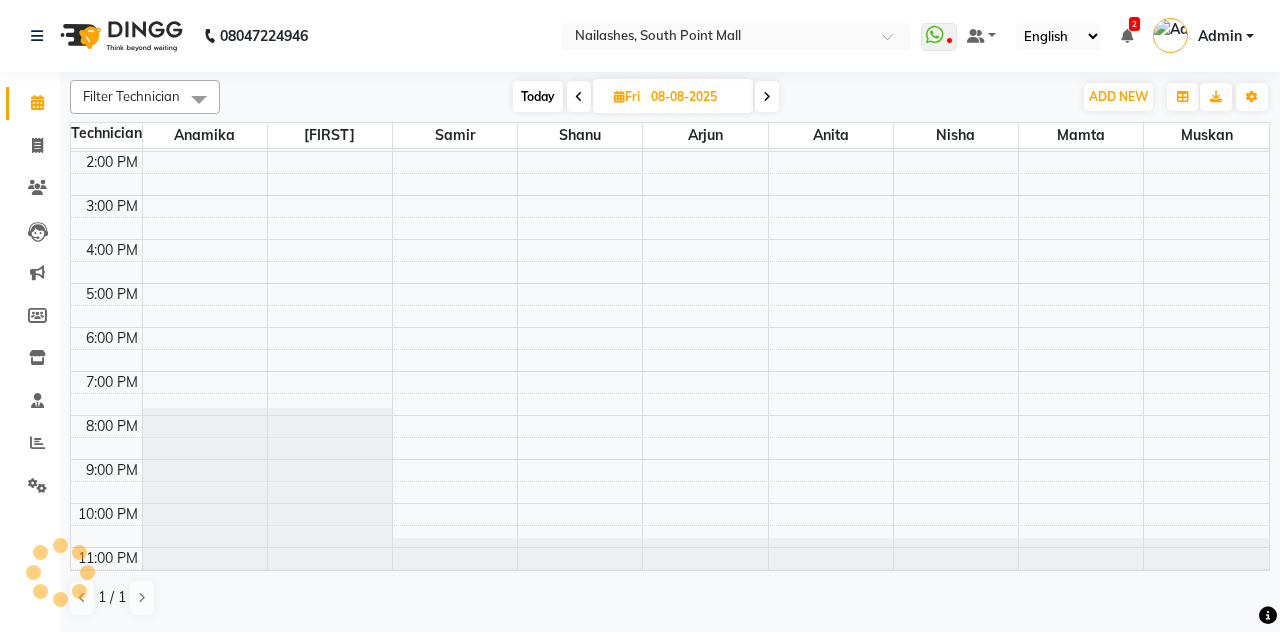 click on "Today" at bounding box center (538, 96) 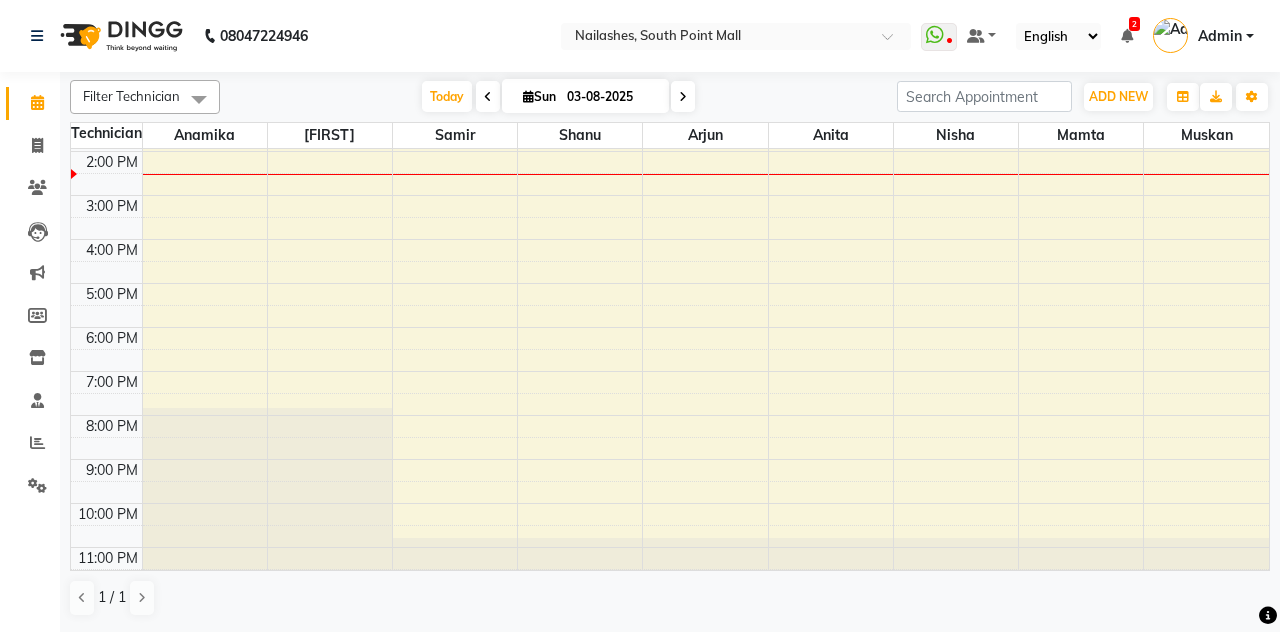 scroll, scrollTop: 261, scrollLeft: 0, axis: vertical 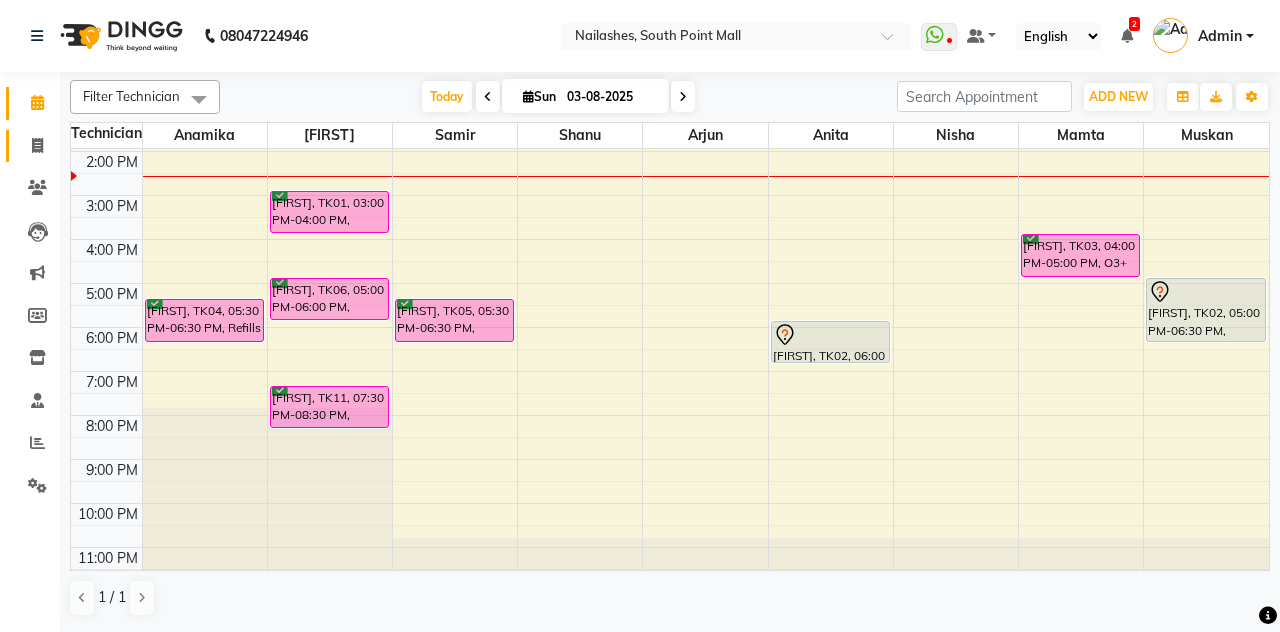 click on "Invoice" 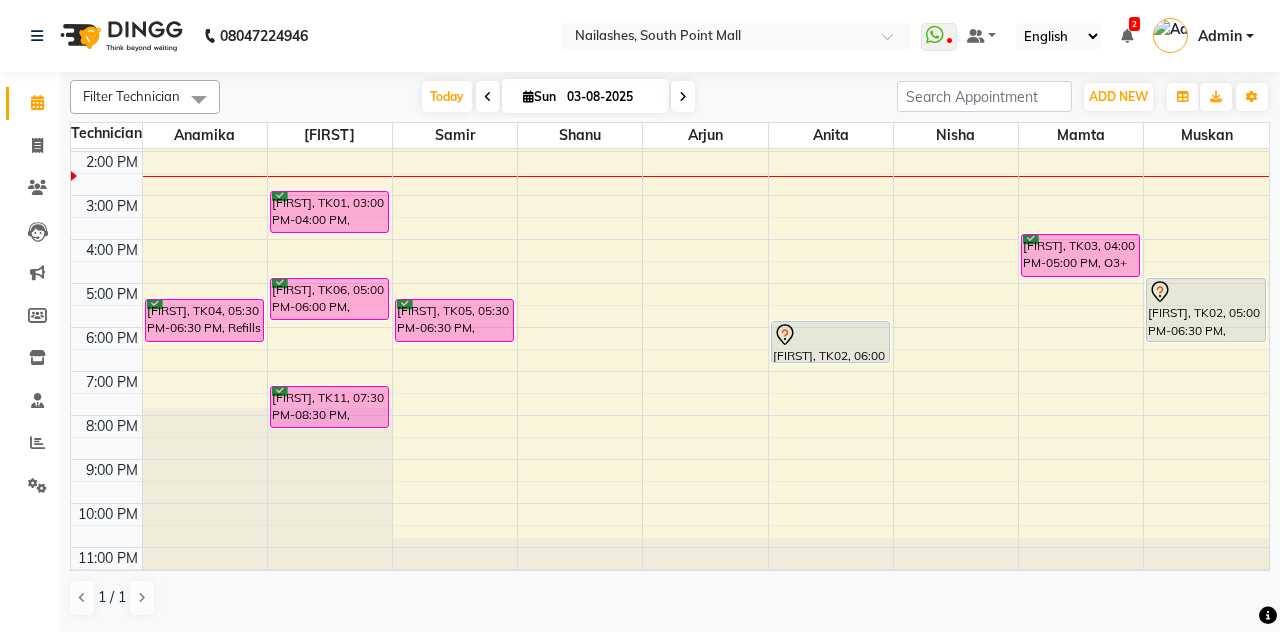 select on "service" 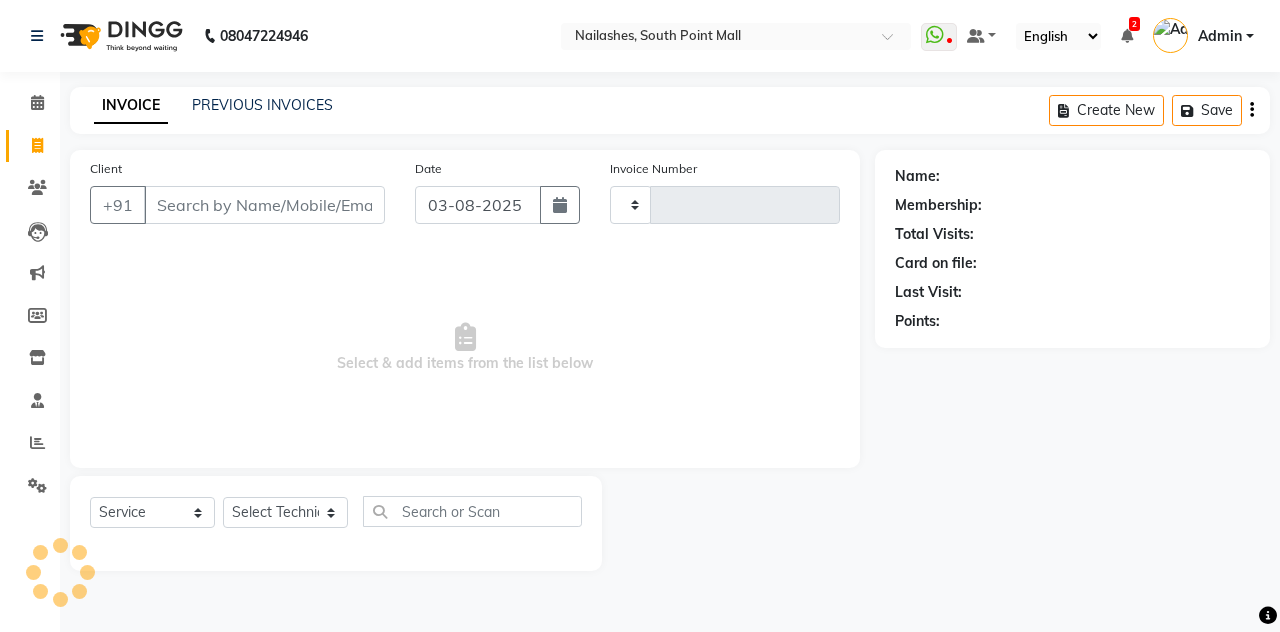 type on "1842" 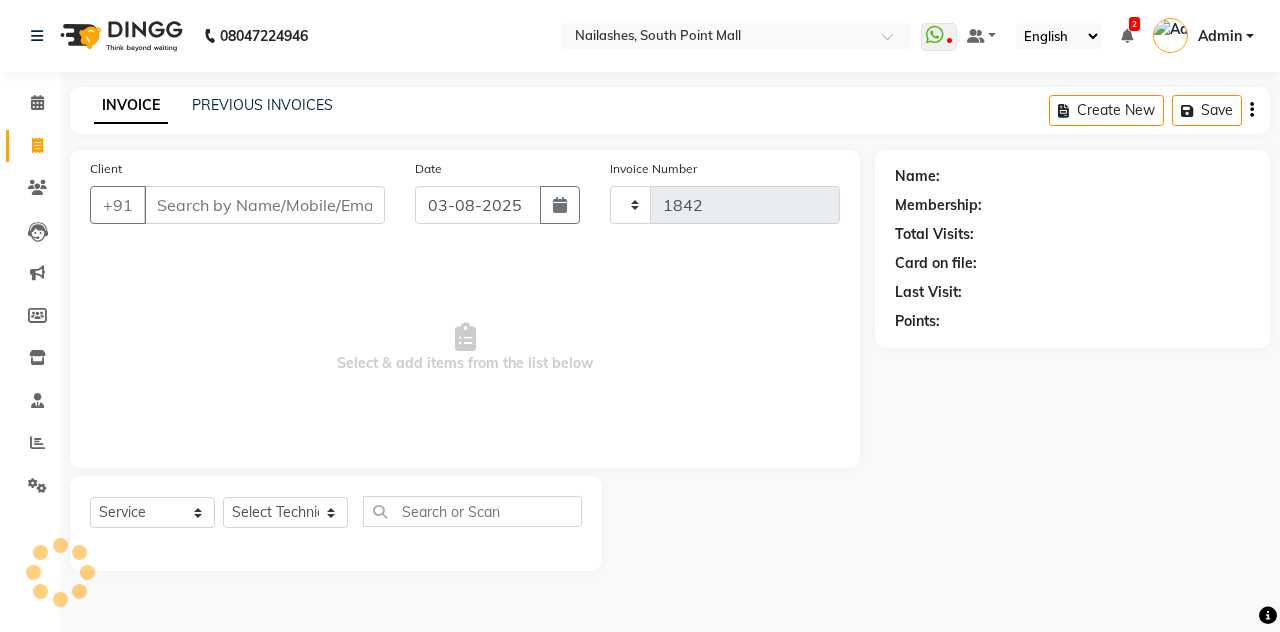 select on "3926" 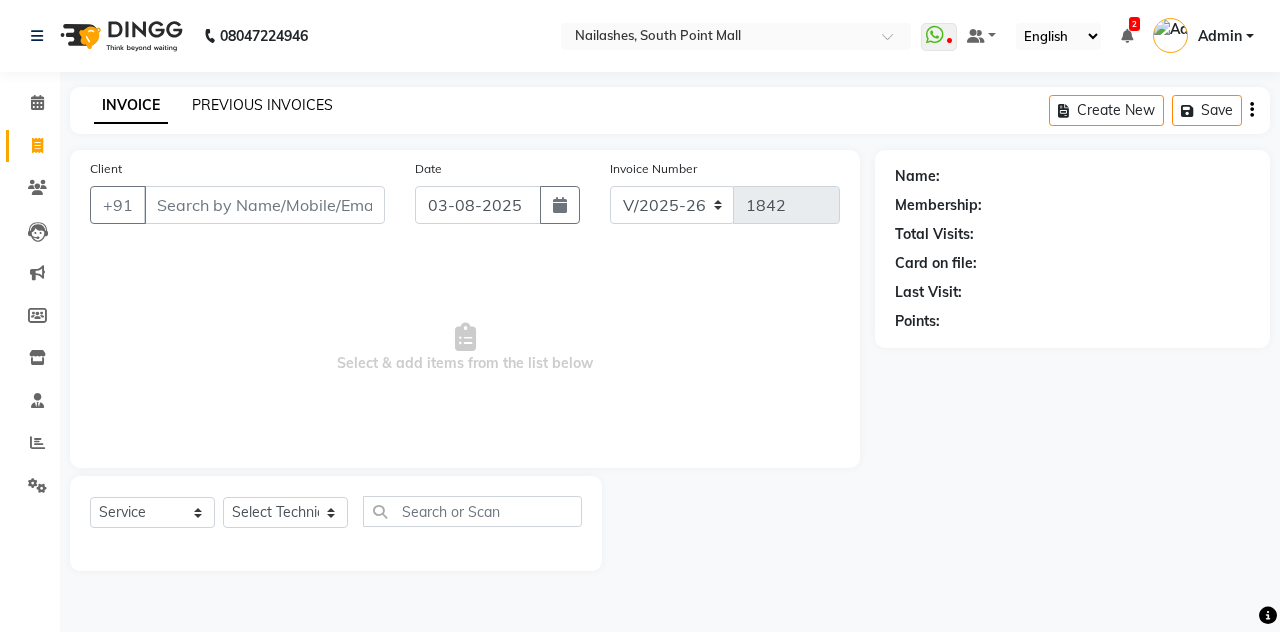 click on "PREVIOUS INVOICES" 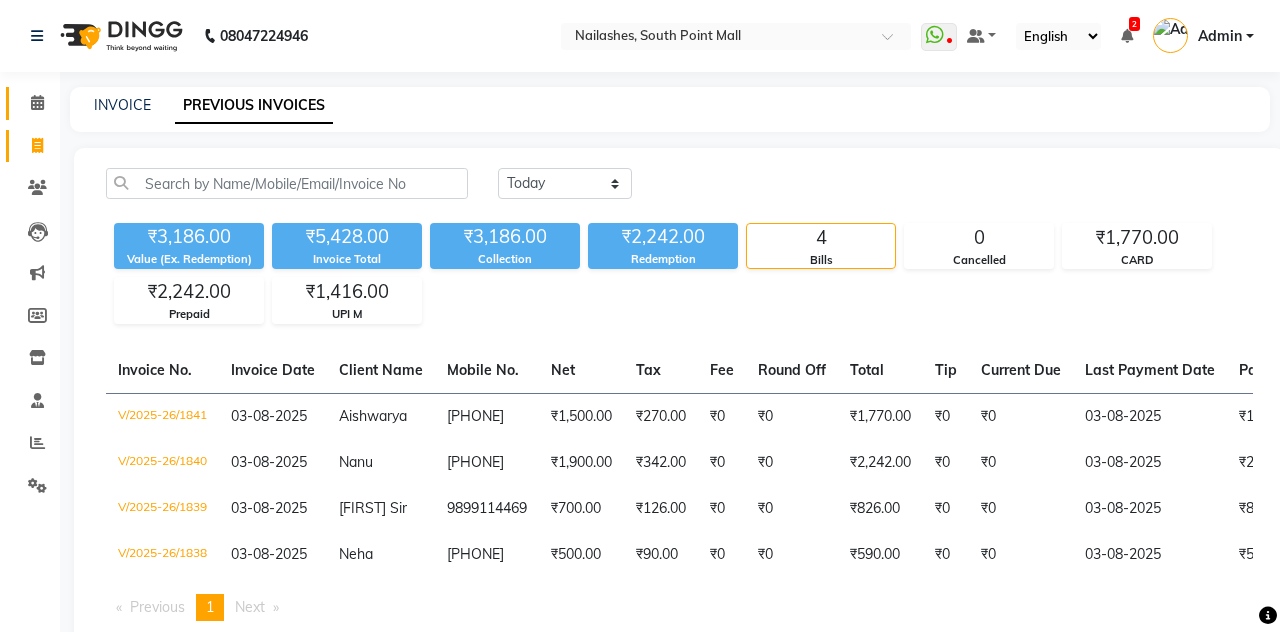 click 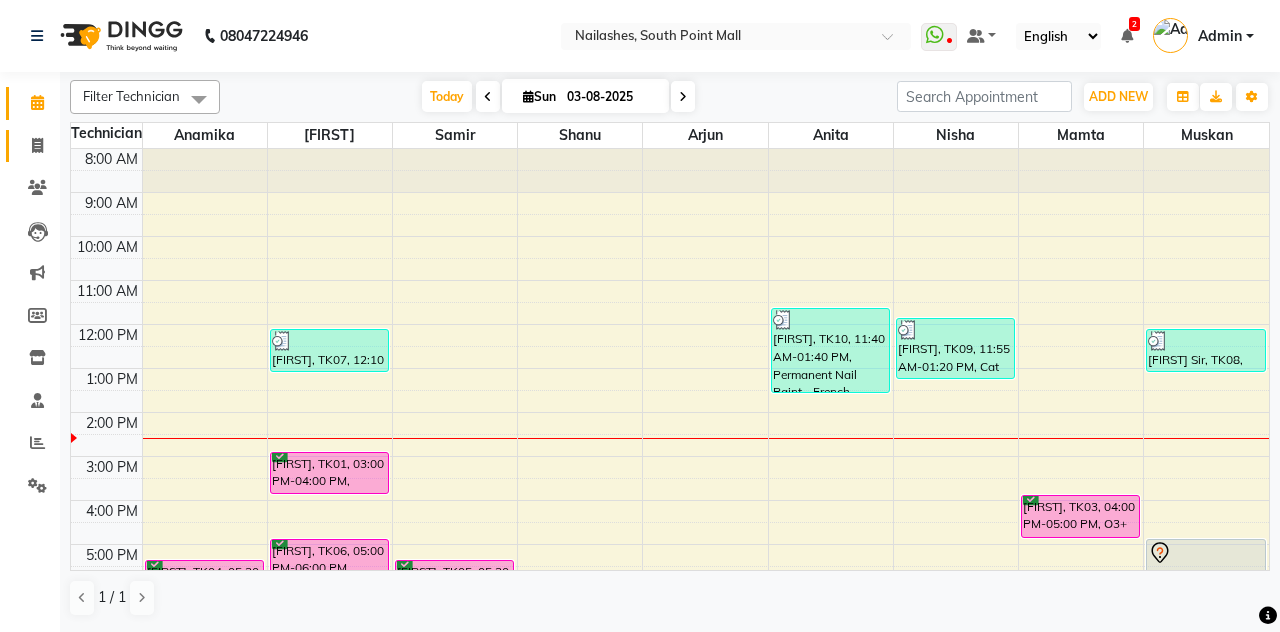 click 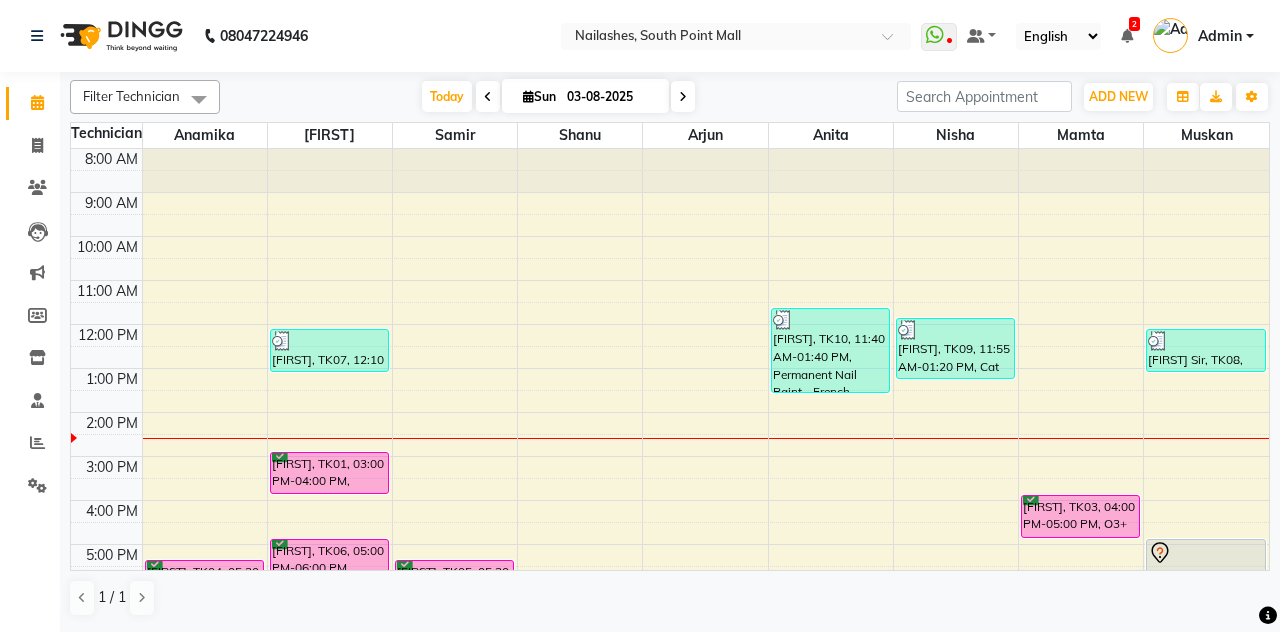select on "service" 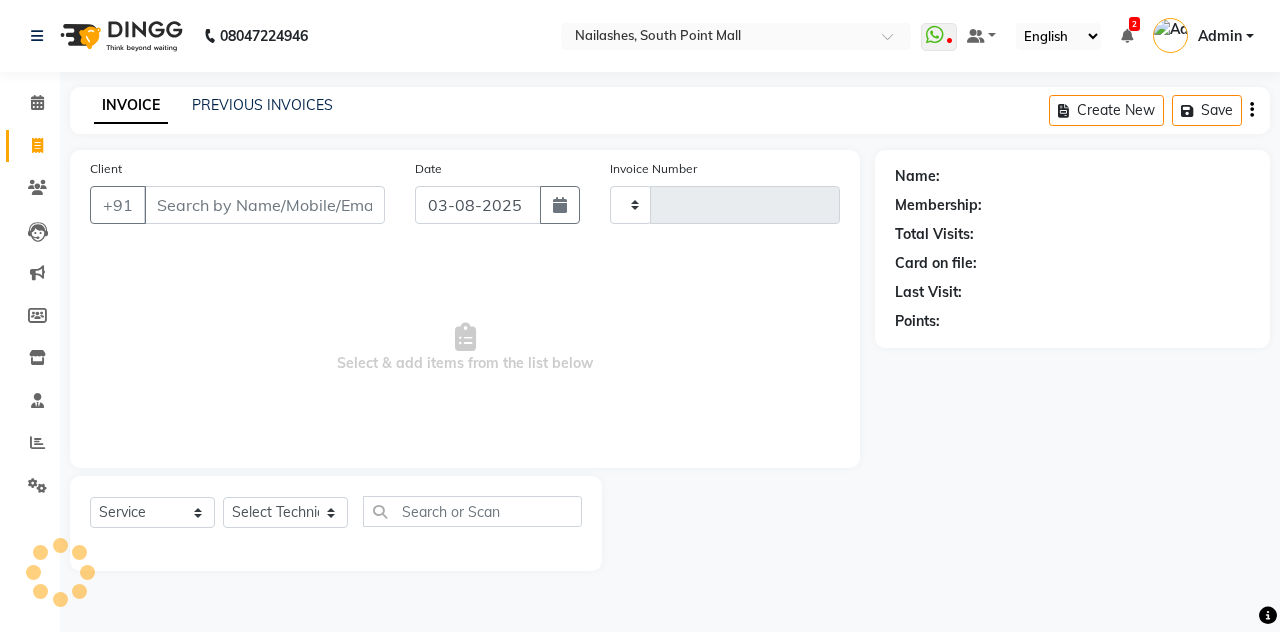 type on "1842" 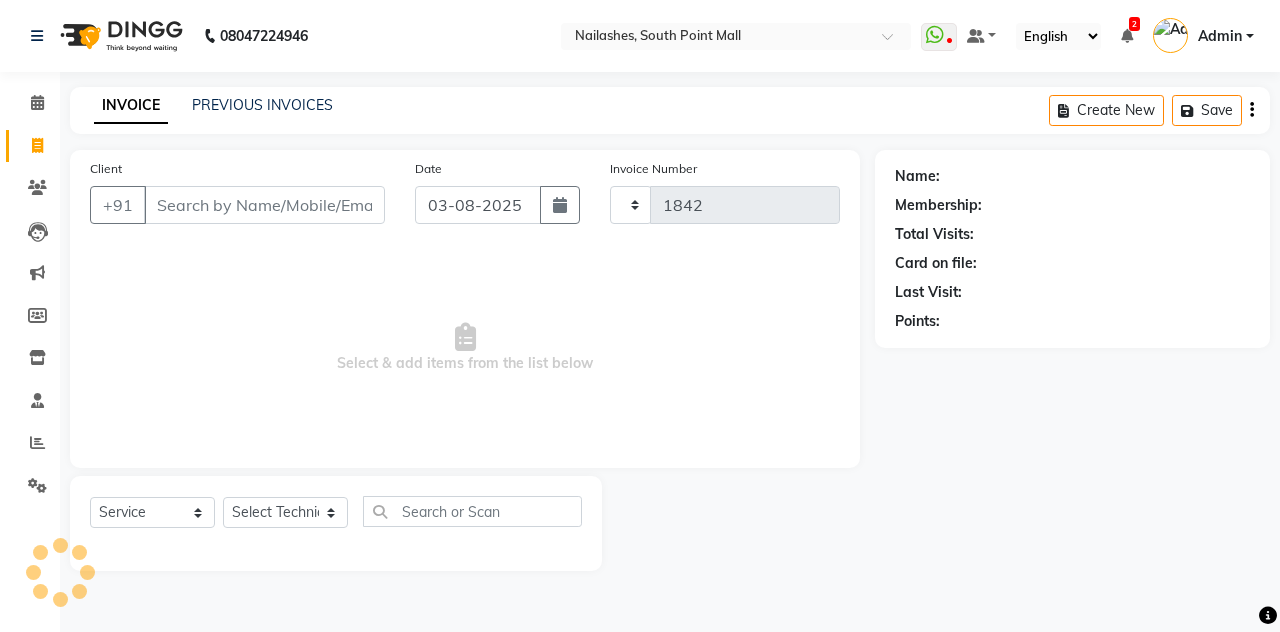 select on "3926" 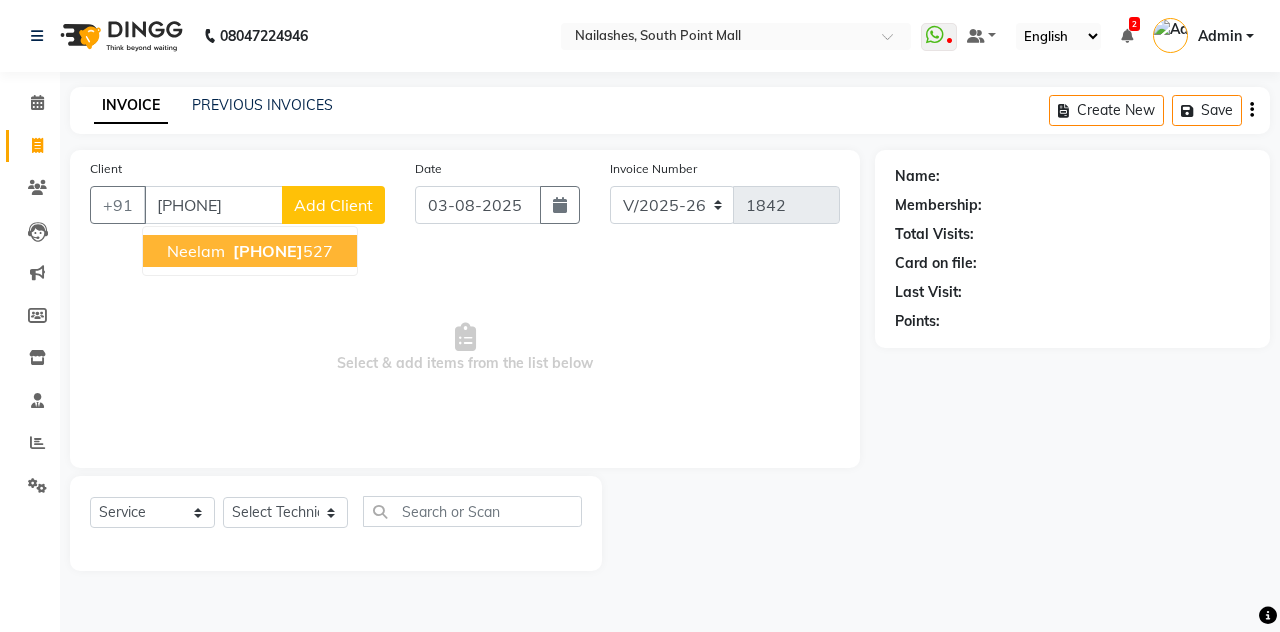 click on "9811077 527" at bounding box center (281, 251) 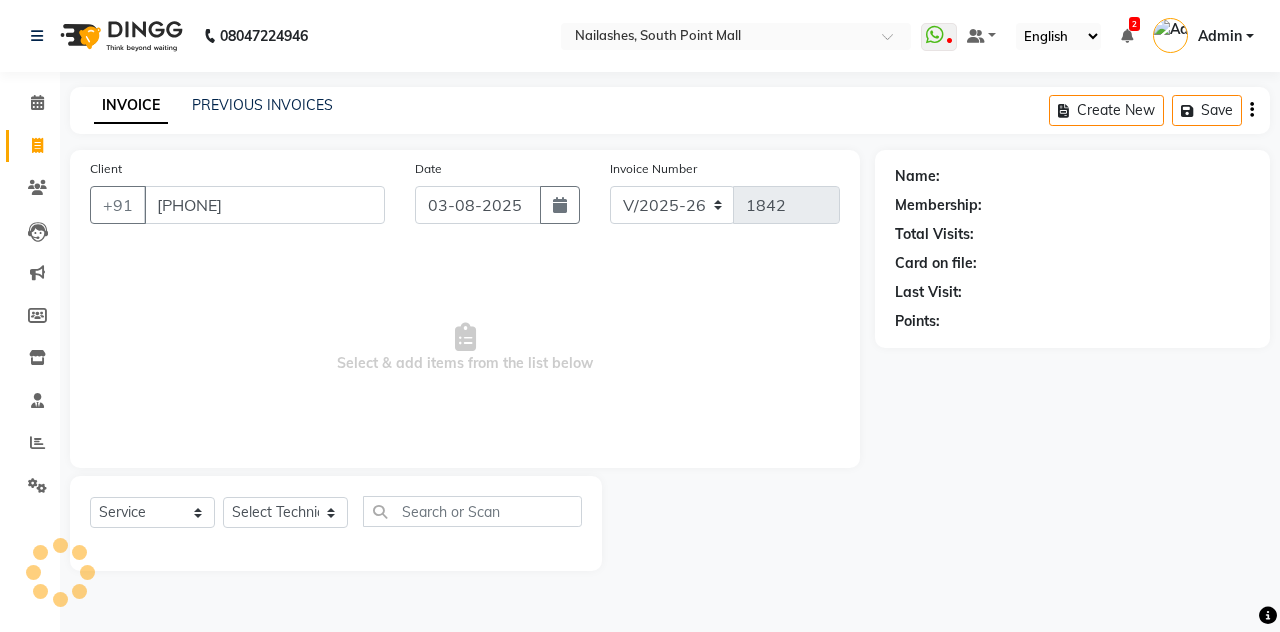 type on "9811077527" 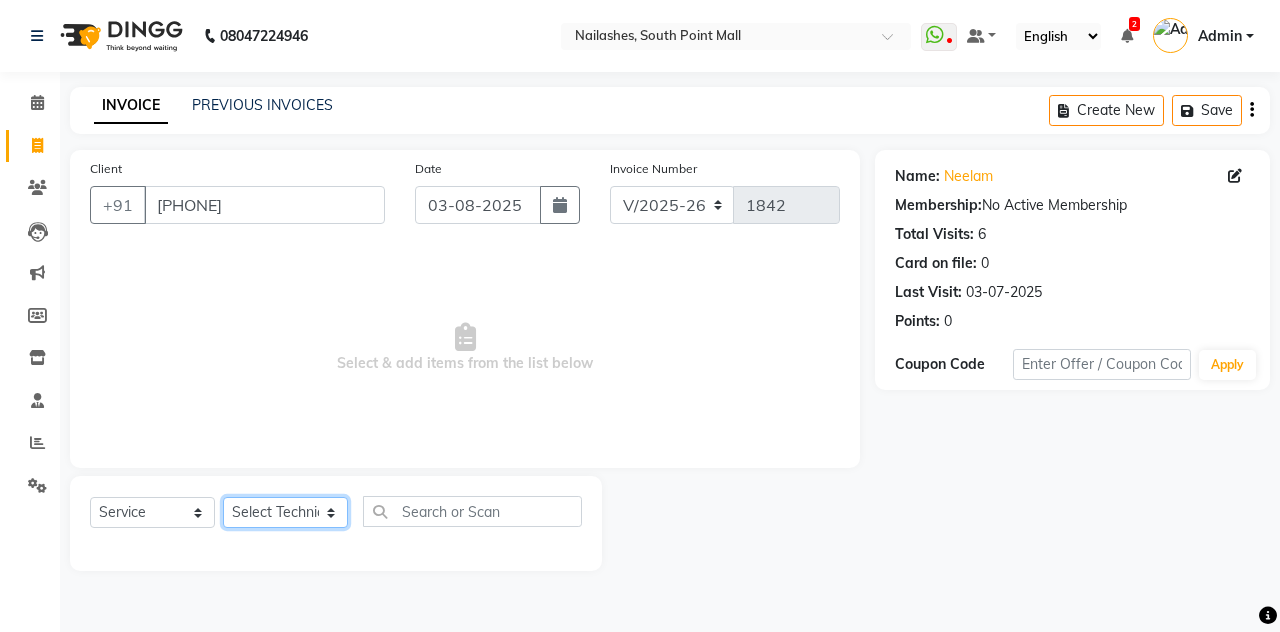 click on "Select Technician Admin [FIRST] [FIRST] [FIRST] [FIRST] Manager [FIRST] [FIRST] [FIRST] [FIRST] [FIRST]" 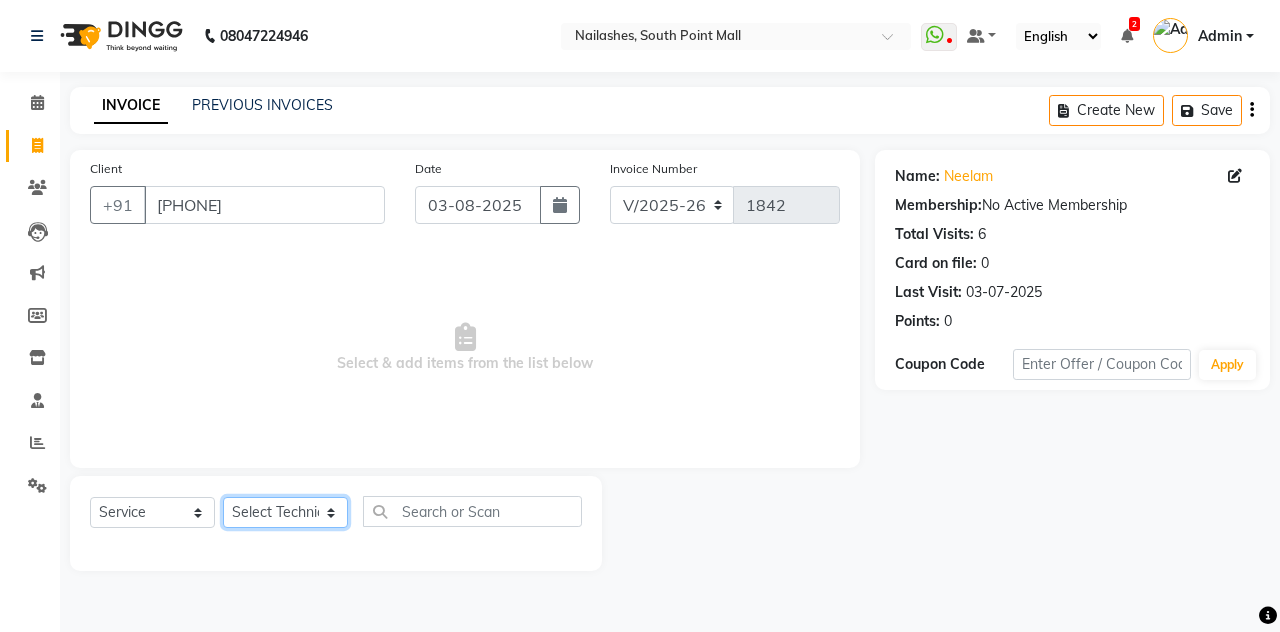 select on "38034" 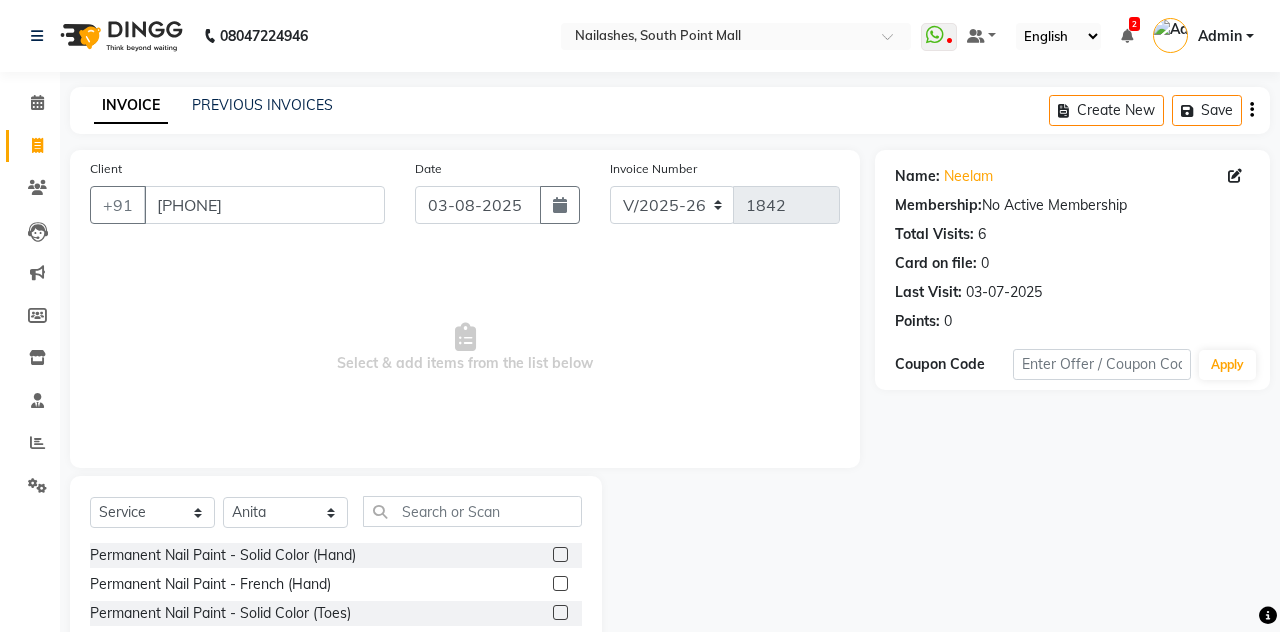 click 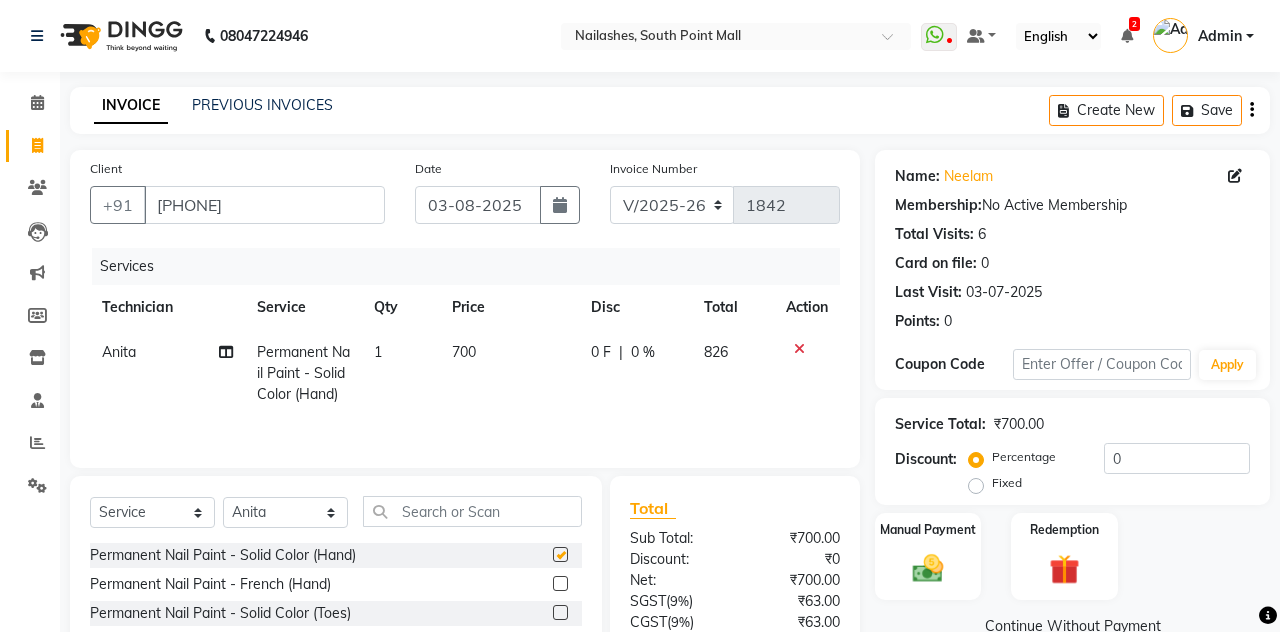 scroll, scrollTop: 78, scrollLeft: 0, axis: vertical 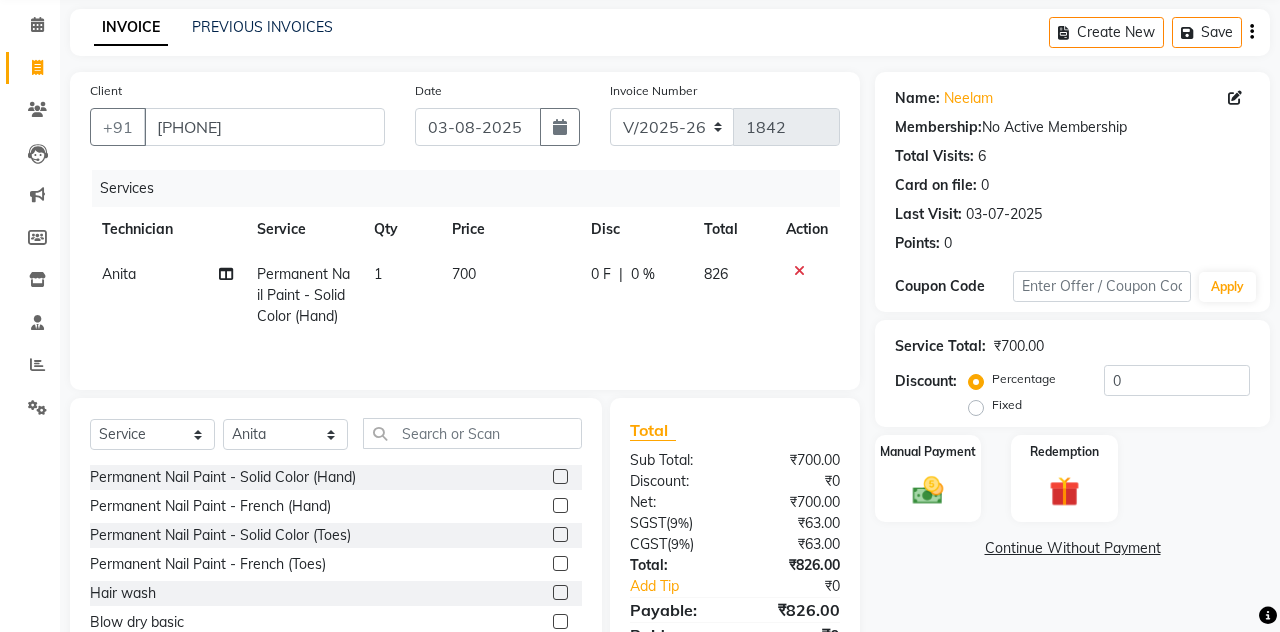 checkbox on "false" 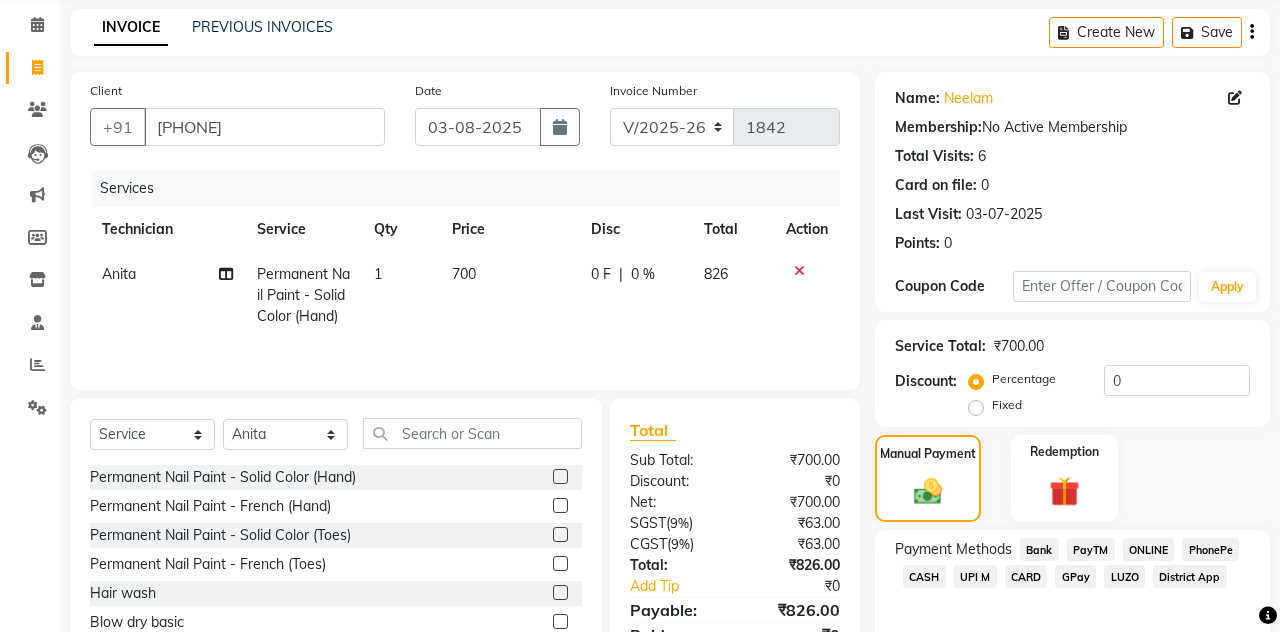 click on "UPI M" 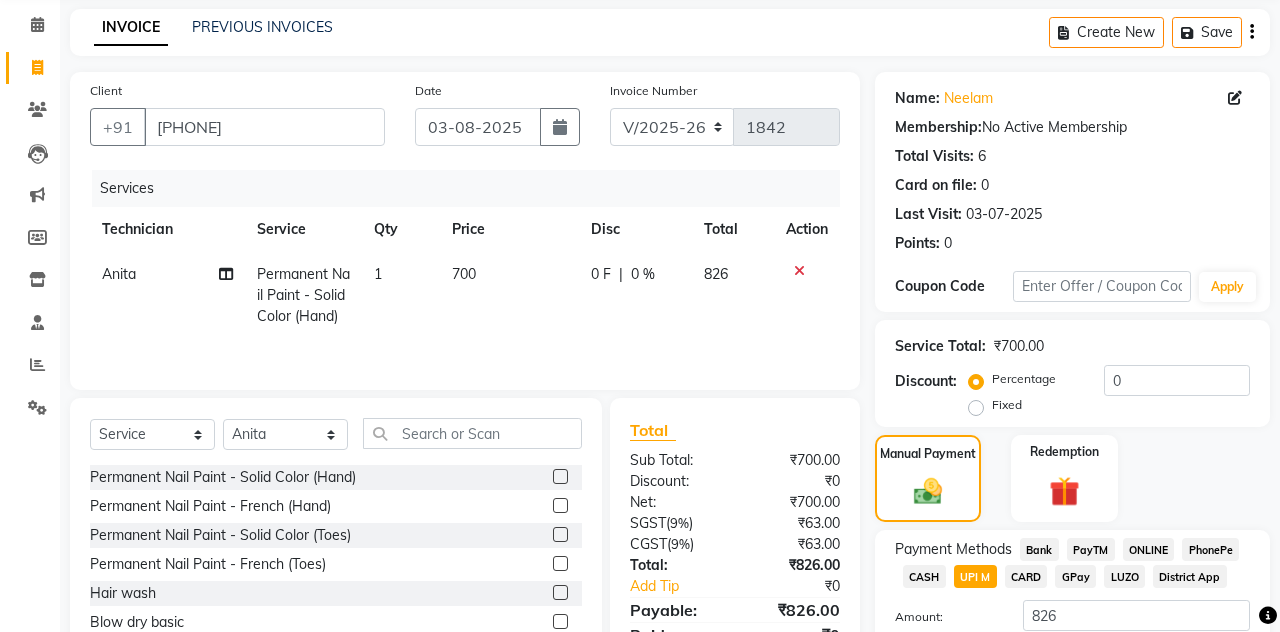 click on "CARD" 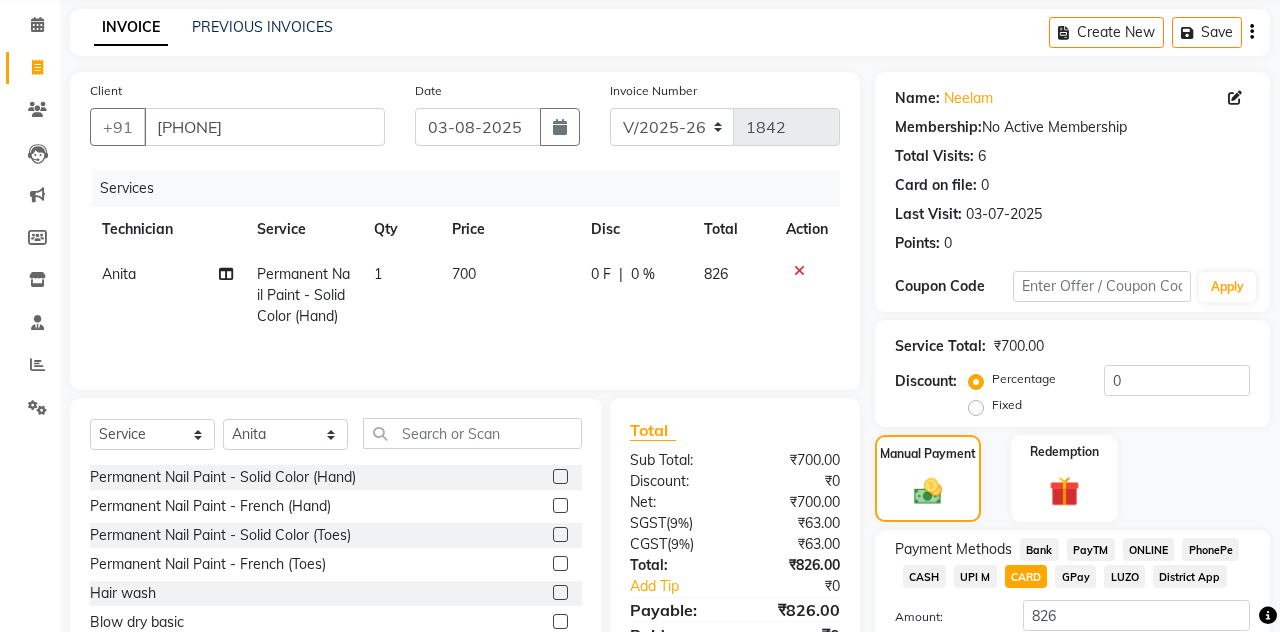 click on "Add Payment" 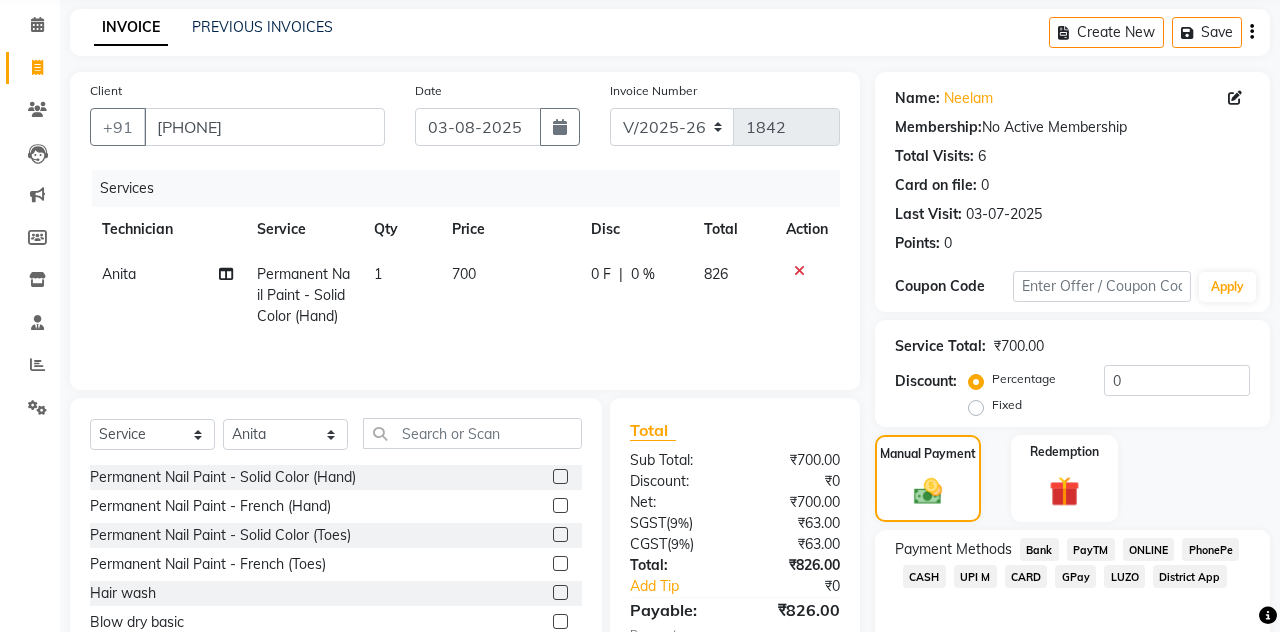 scroll, scrollTop: 183, scrollLeft: 0, axis: vertical 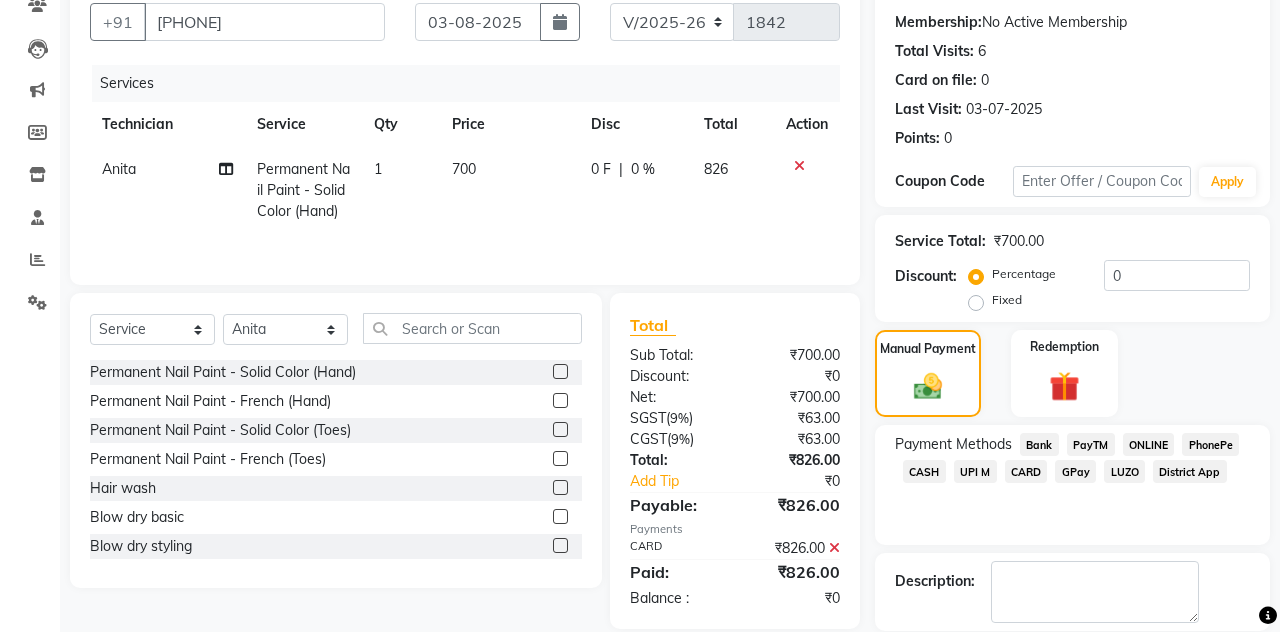click on "Checkout" 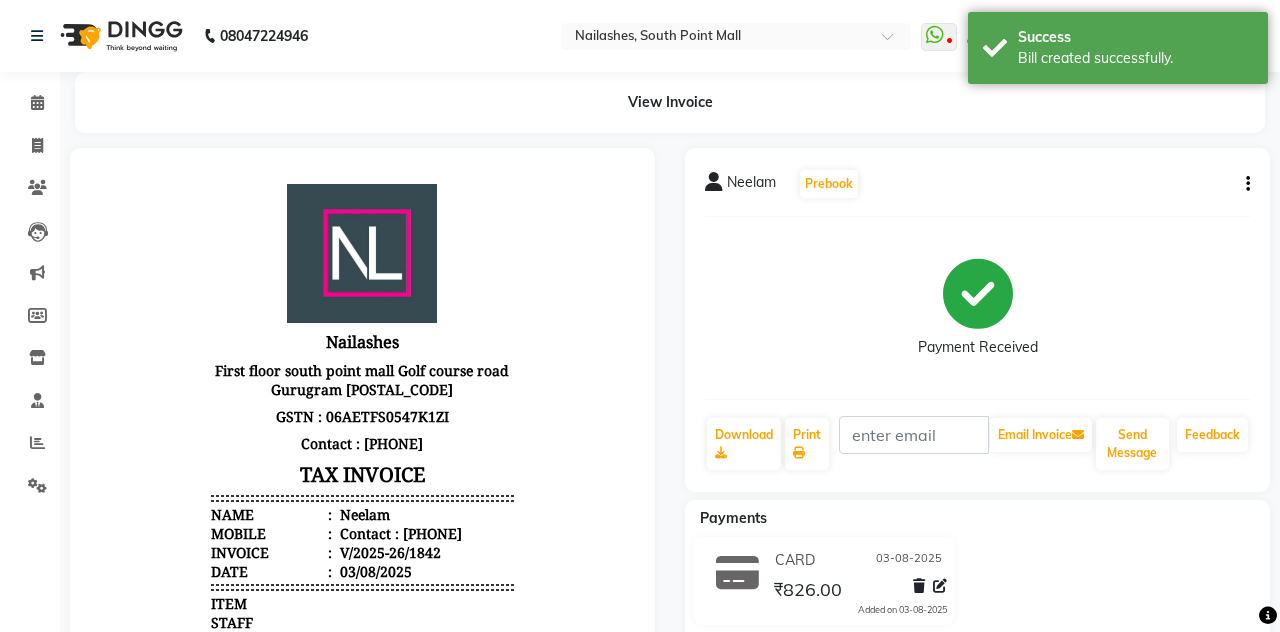 scroll, scrollTop: 0, scrollLeft: 0, axis: both 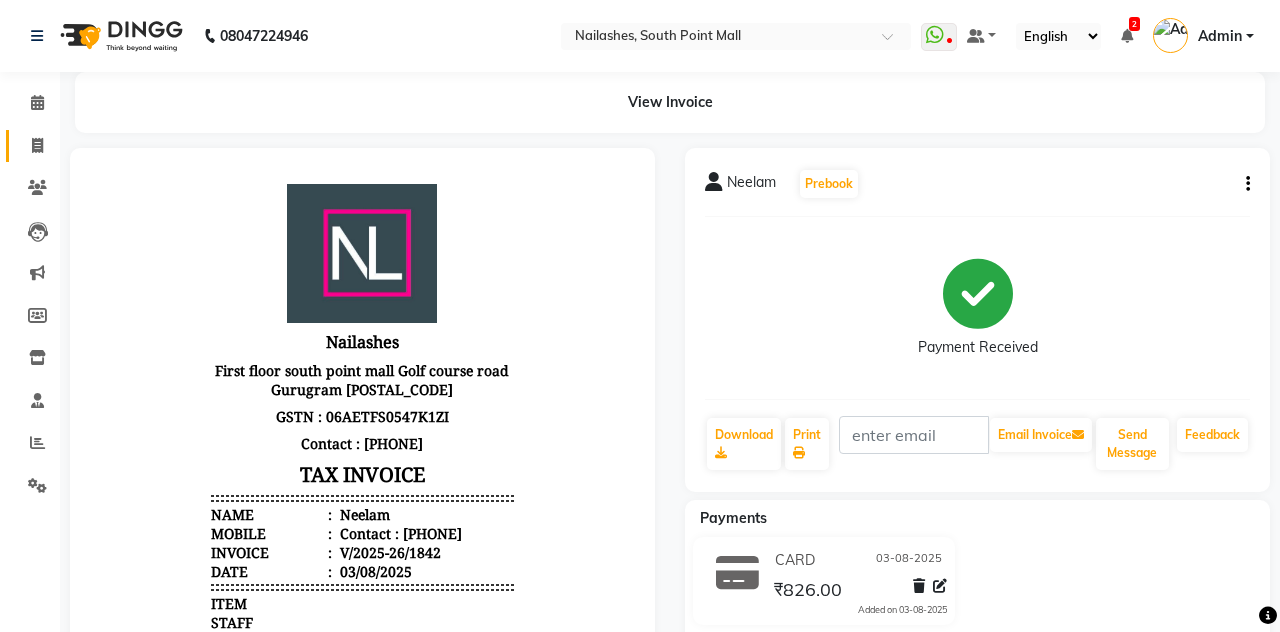 click 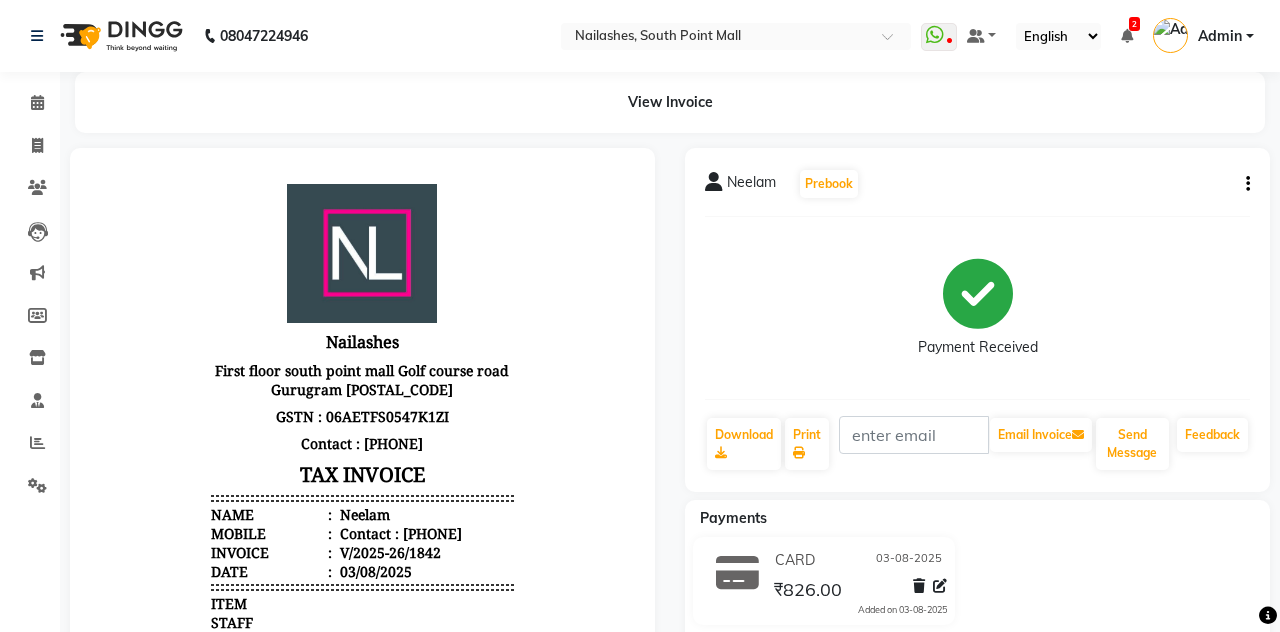 select on "service" 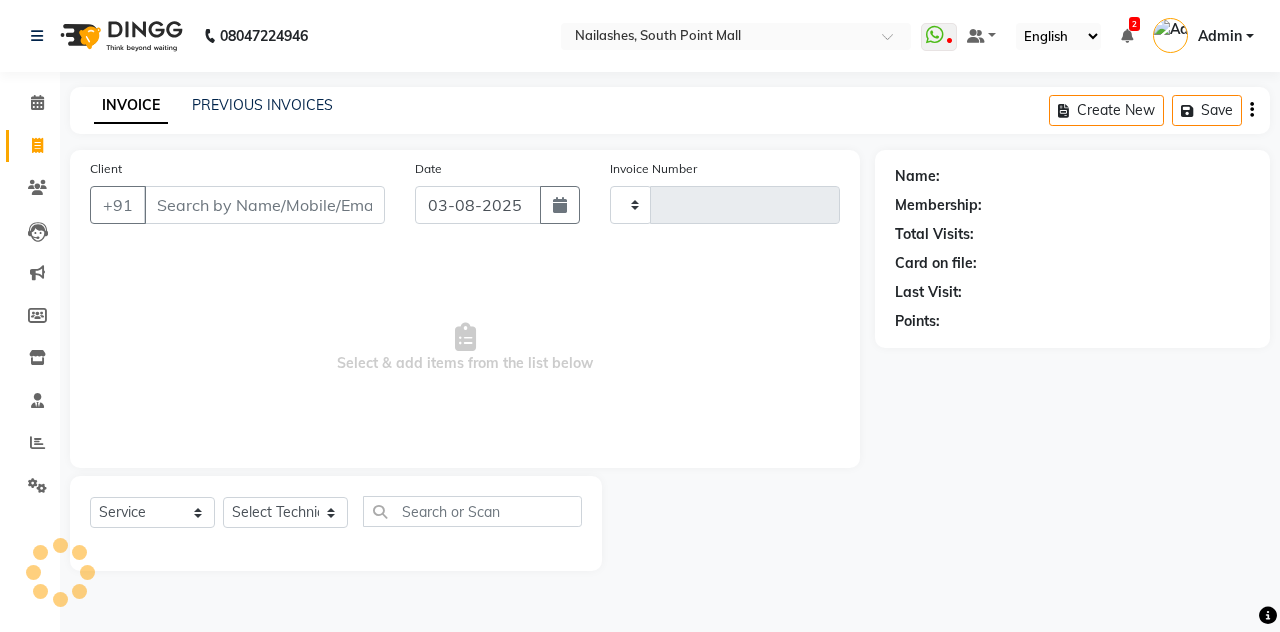 scroll, scrollTop: 96, scrollLeft: 0, axis: vertical 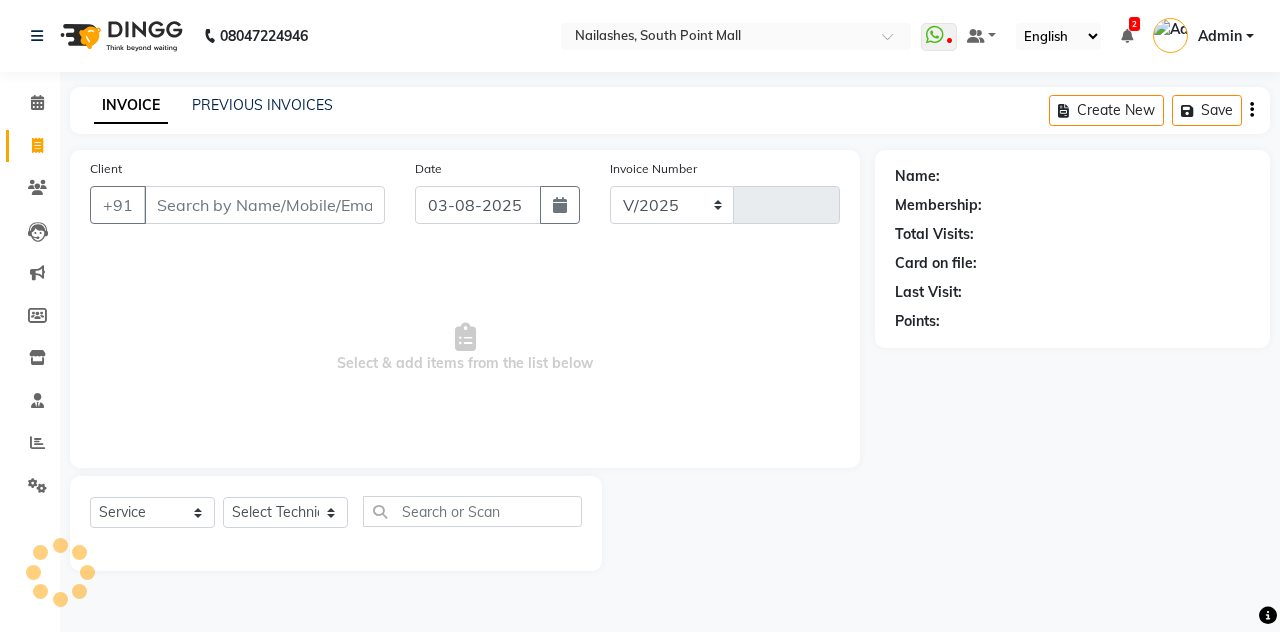 select on "3926" 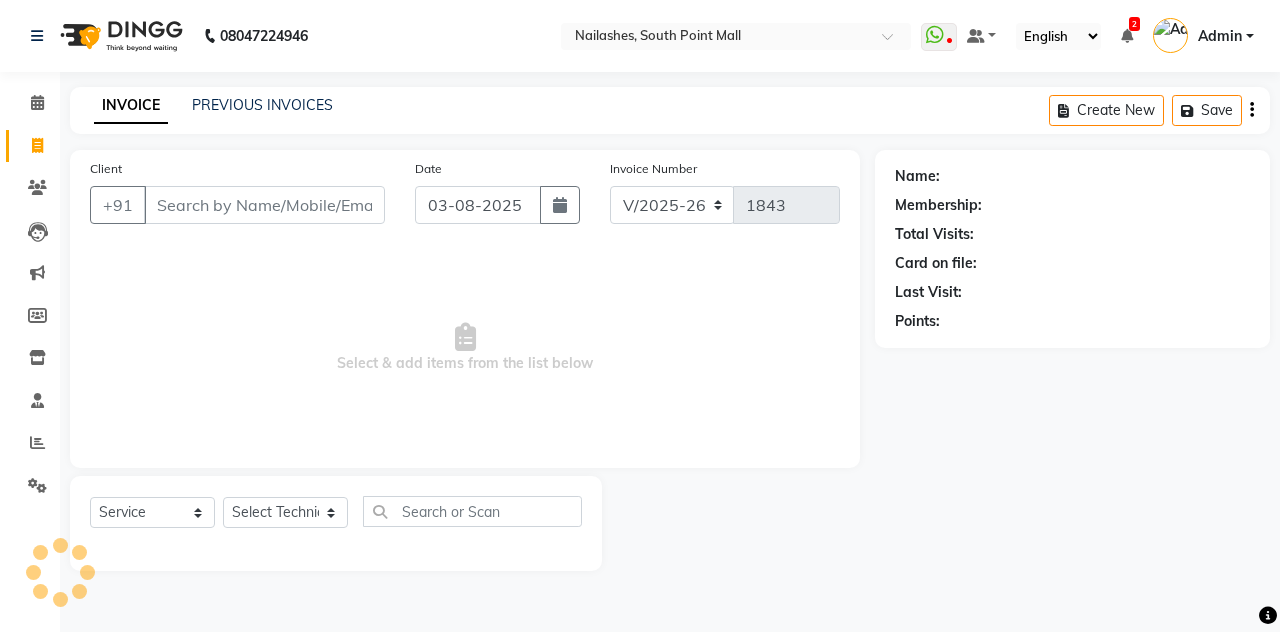 scroll, scrollTop: 0, scrollLeft: 0, axis: both 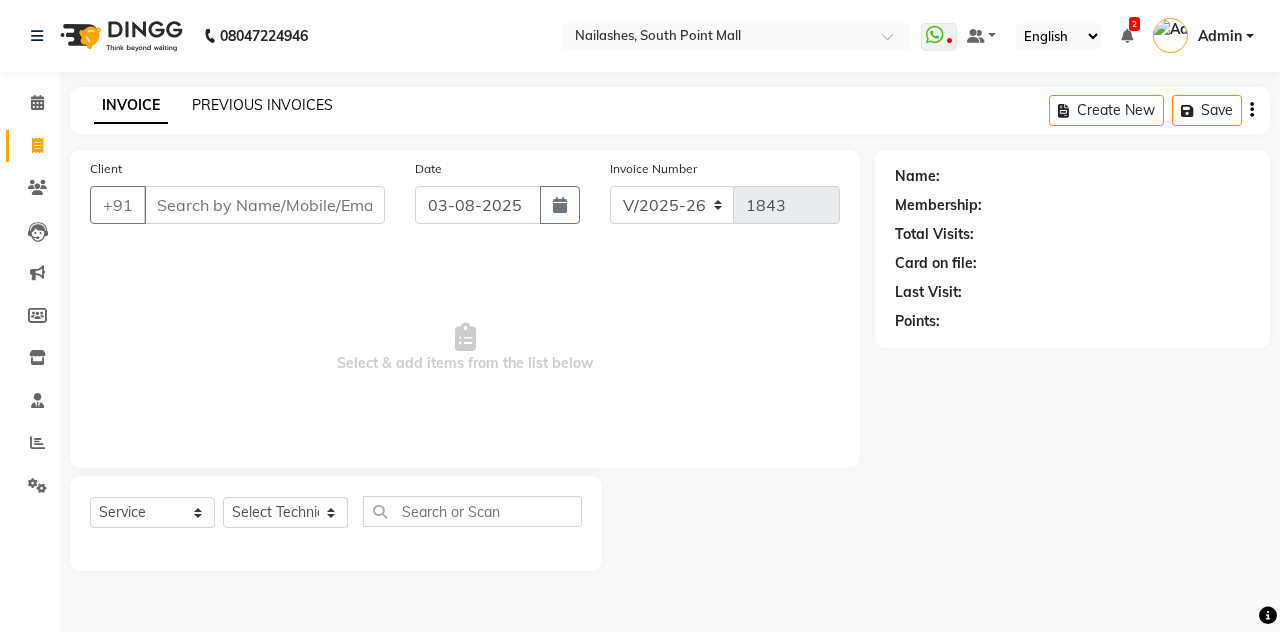 click on "PREVIOUS INVOICES" 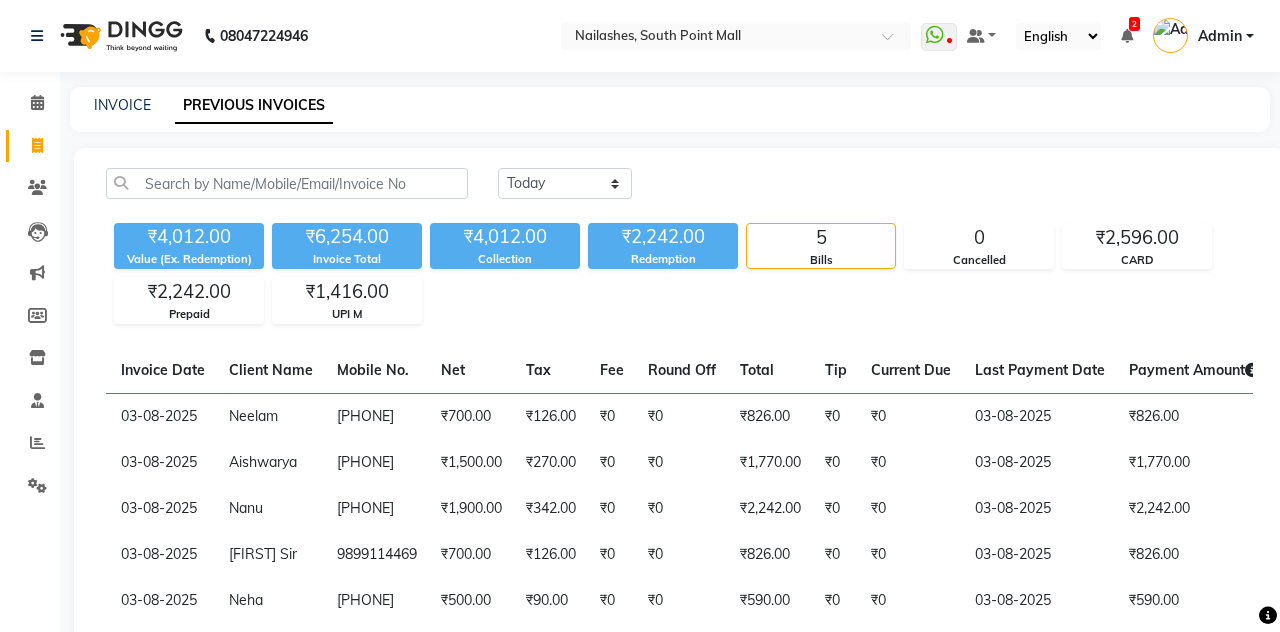 scroll, scrollTop: 0, scrollLeft: 0, axis: both 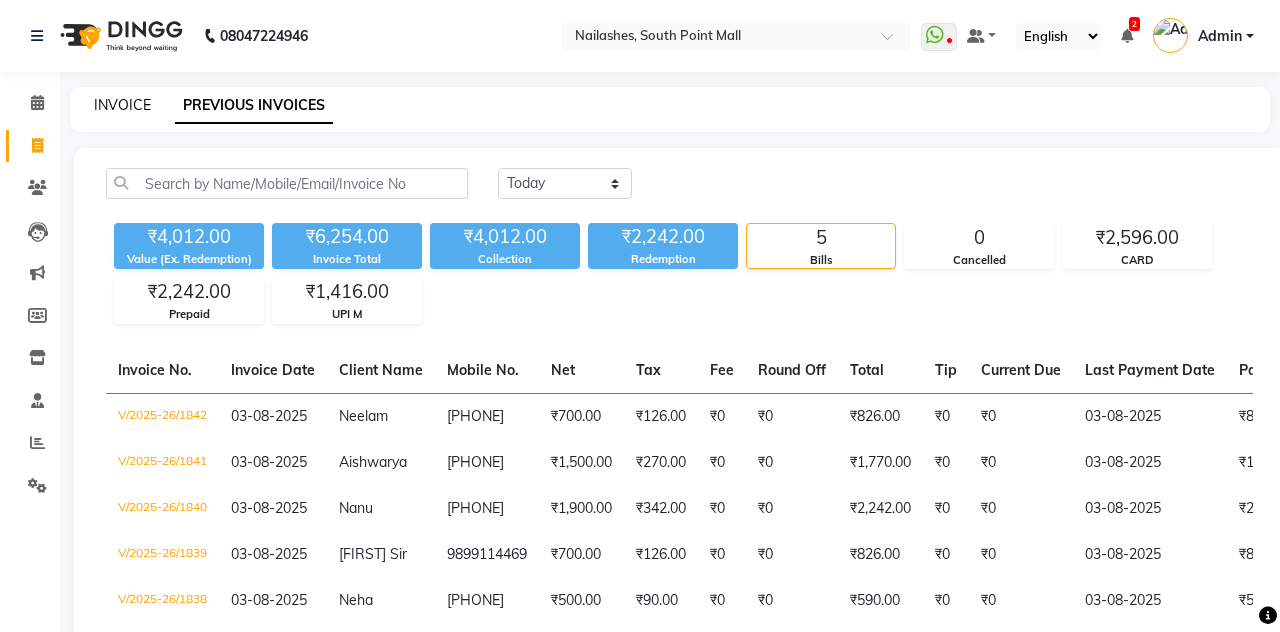 click on "INVOICE" 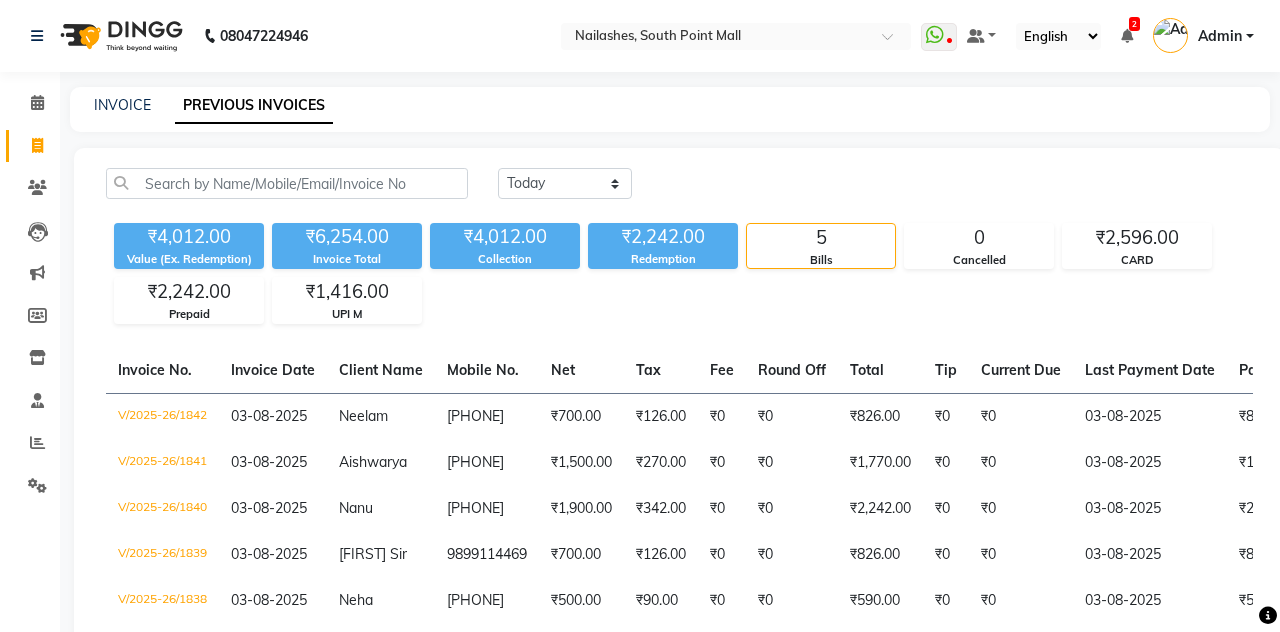 select on "service" 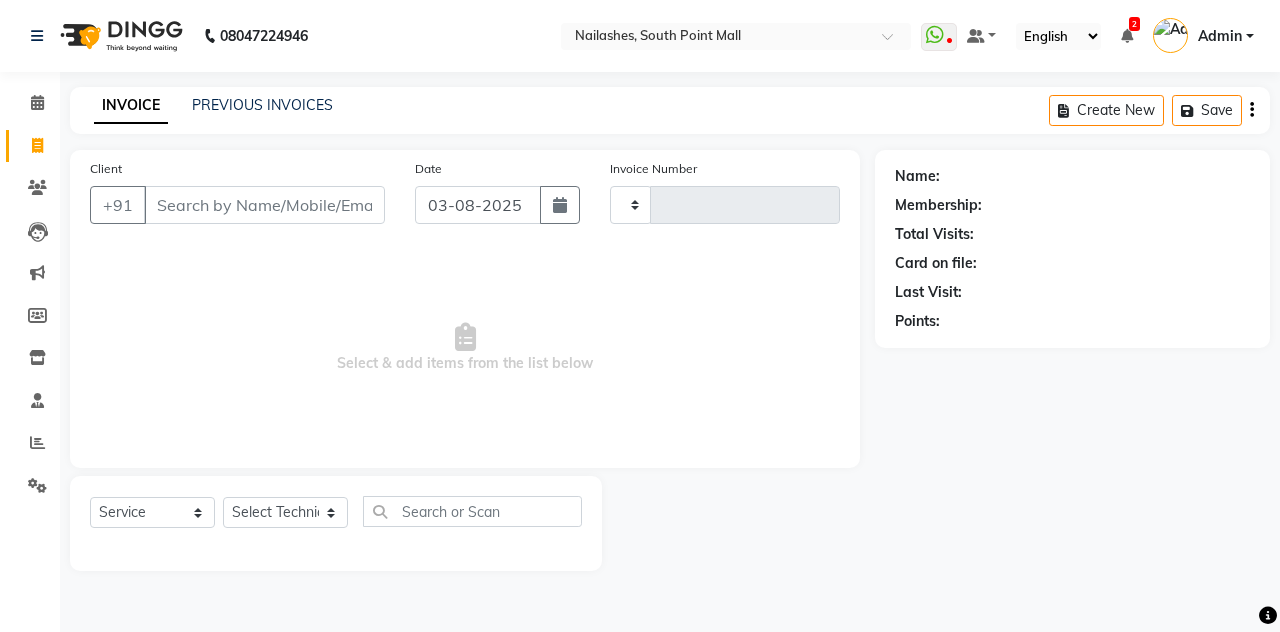 type on "1843" 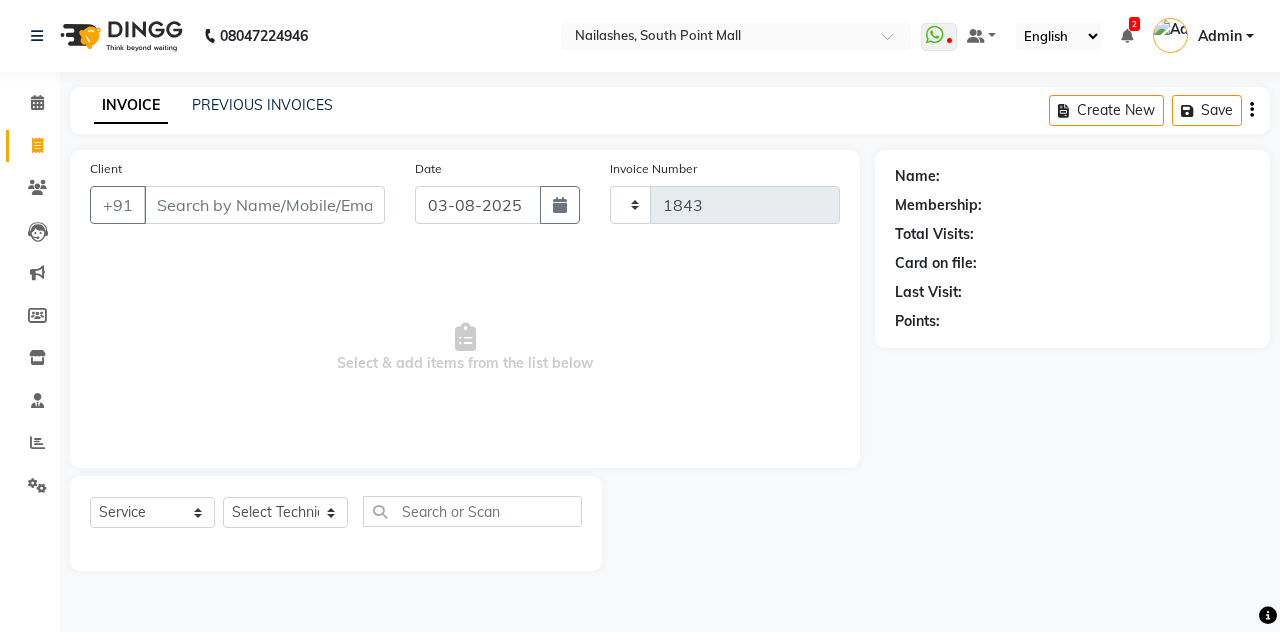 select on "3926" 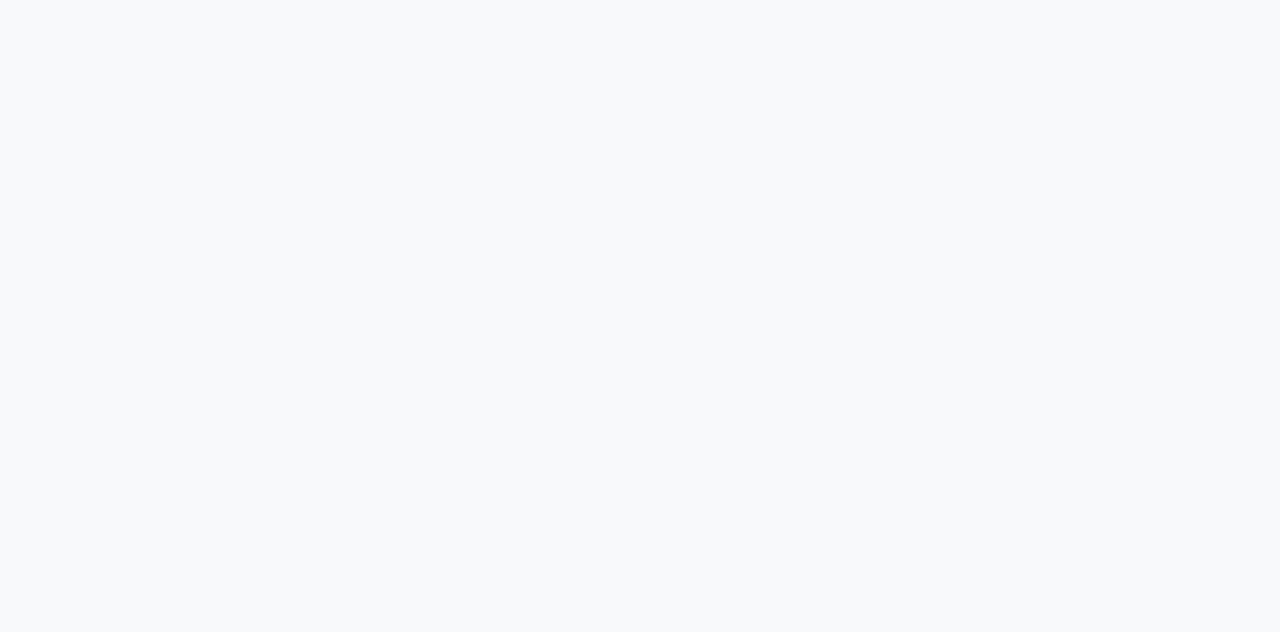 scroll, scrollTop: 0, scrollLeft: 0, axis: both 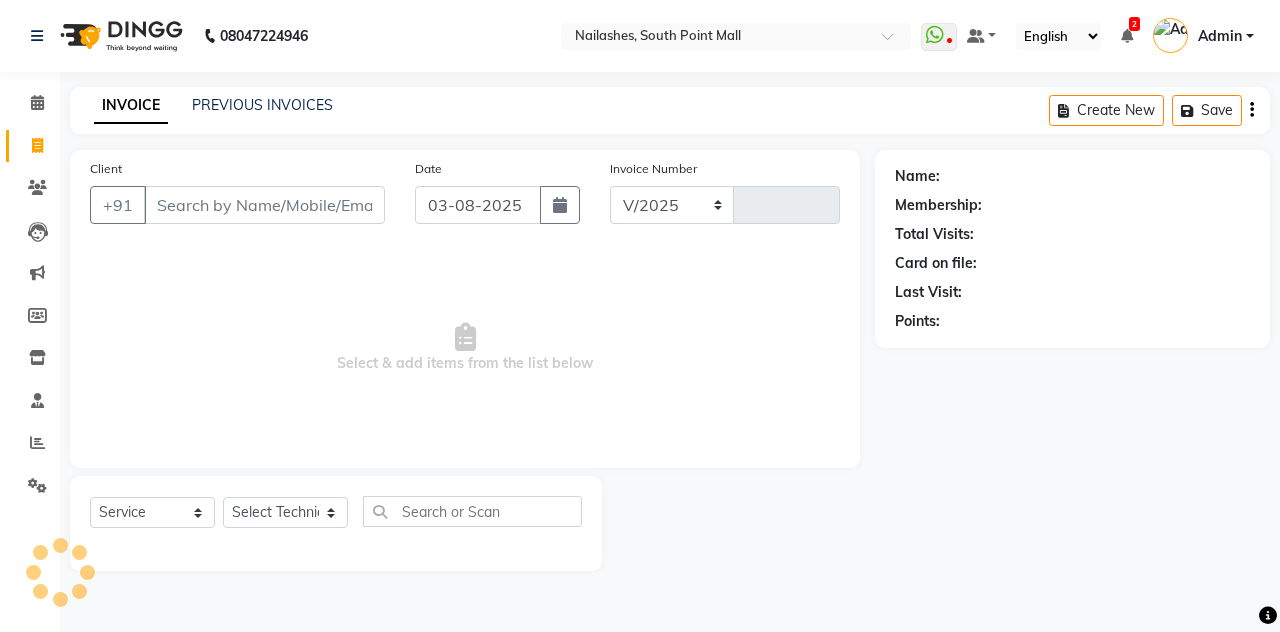 select on "3926" 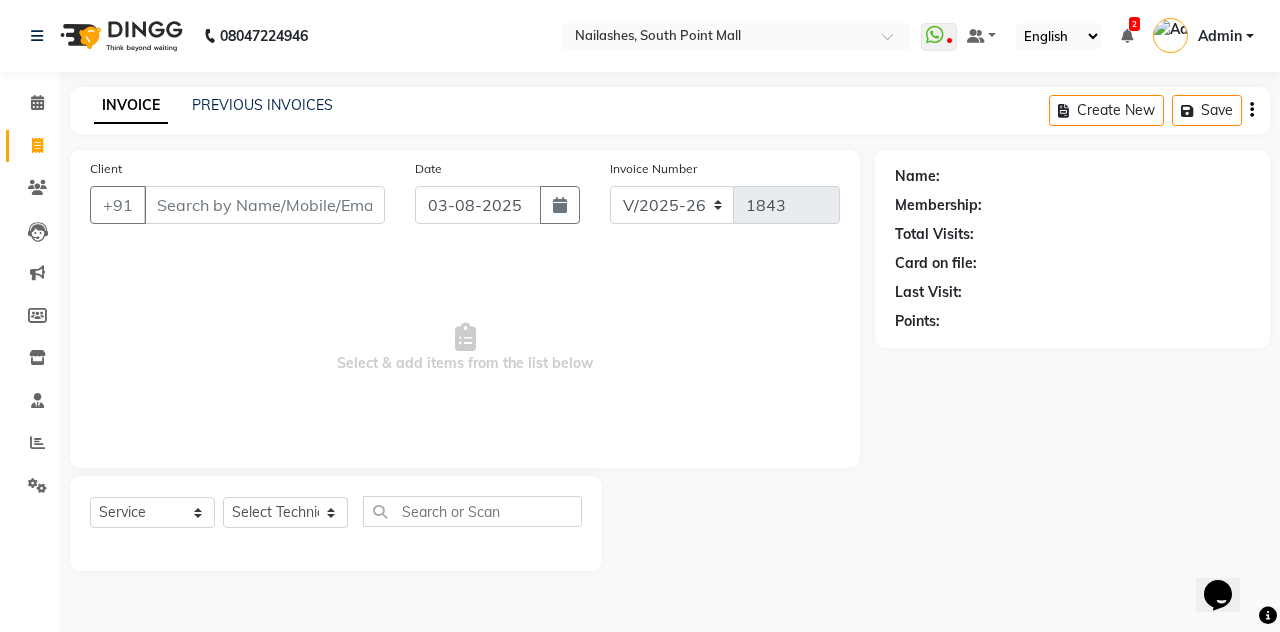 scroll, scrollTop: 0, scrollLeft: 0, axis: both 